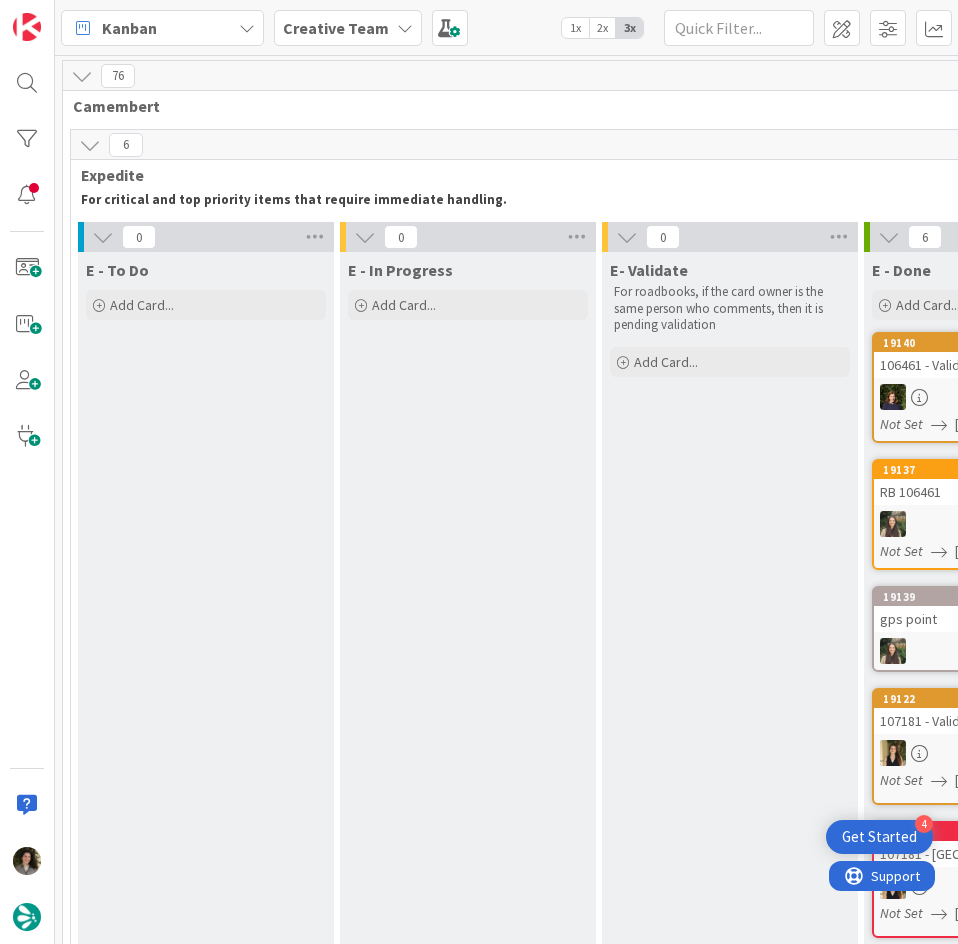 scroll, scrollTop: 0, scrollLeft: 0, axis: both 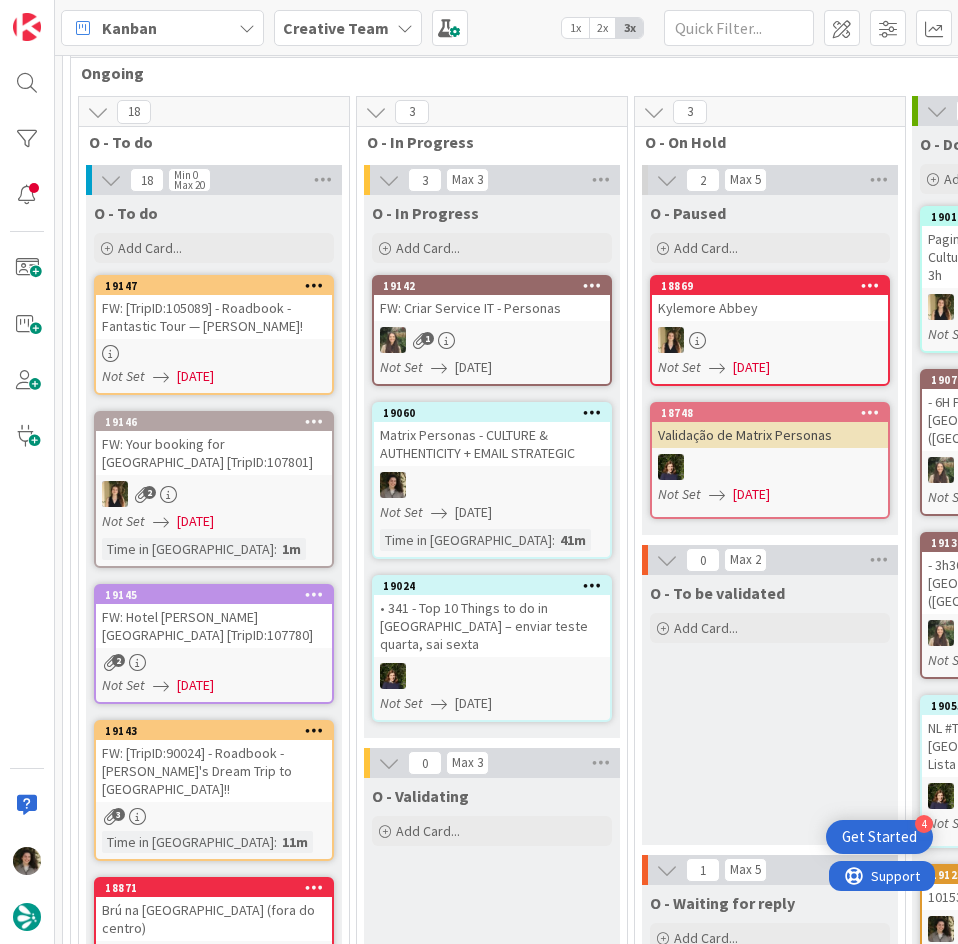 click on "Matrix Personas - CULTURE & AUTHENTICITY + EMAIL STRATEGIC" at bounding box center [492, 444] 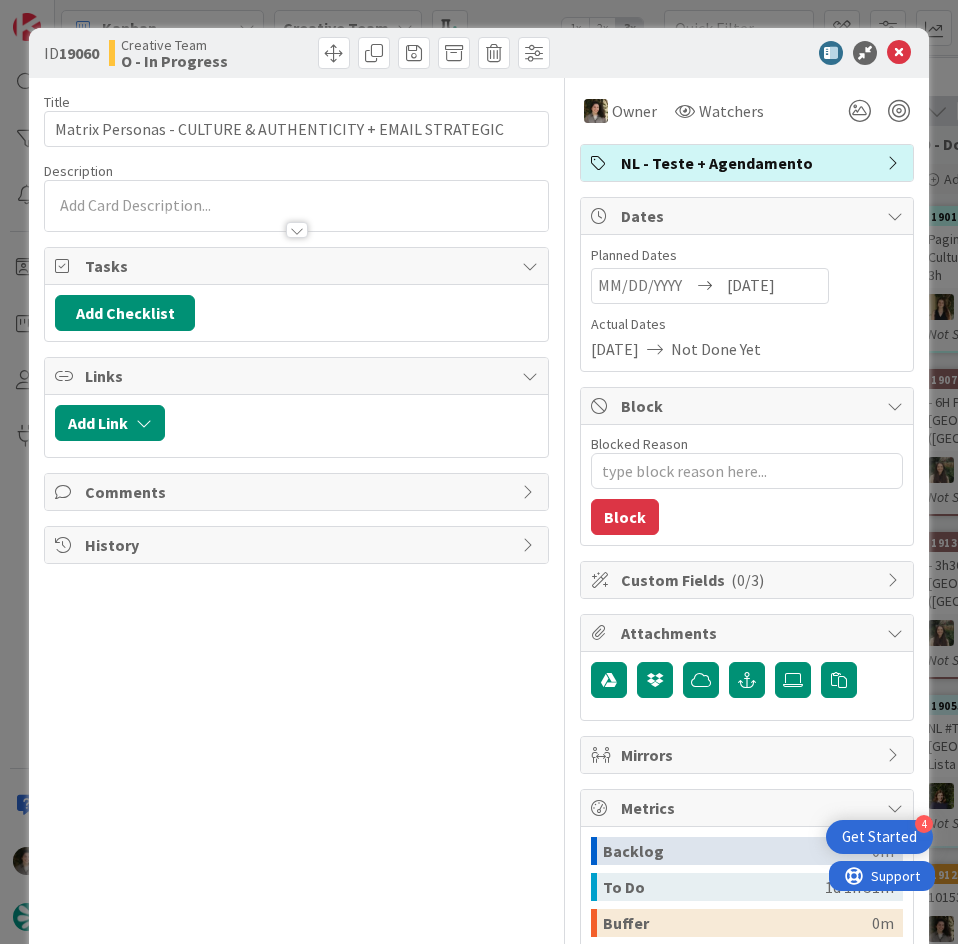 scroll, scrollTop: 267, scrollLeft: 0, axis: vertical 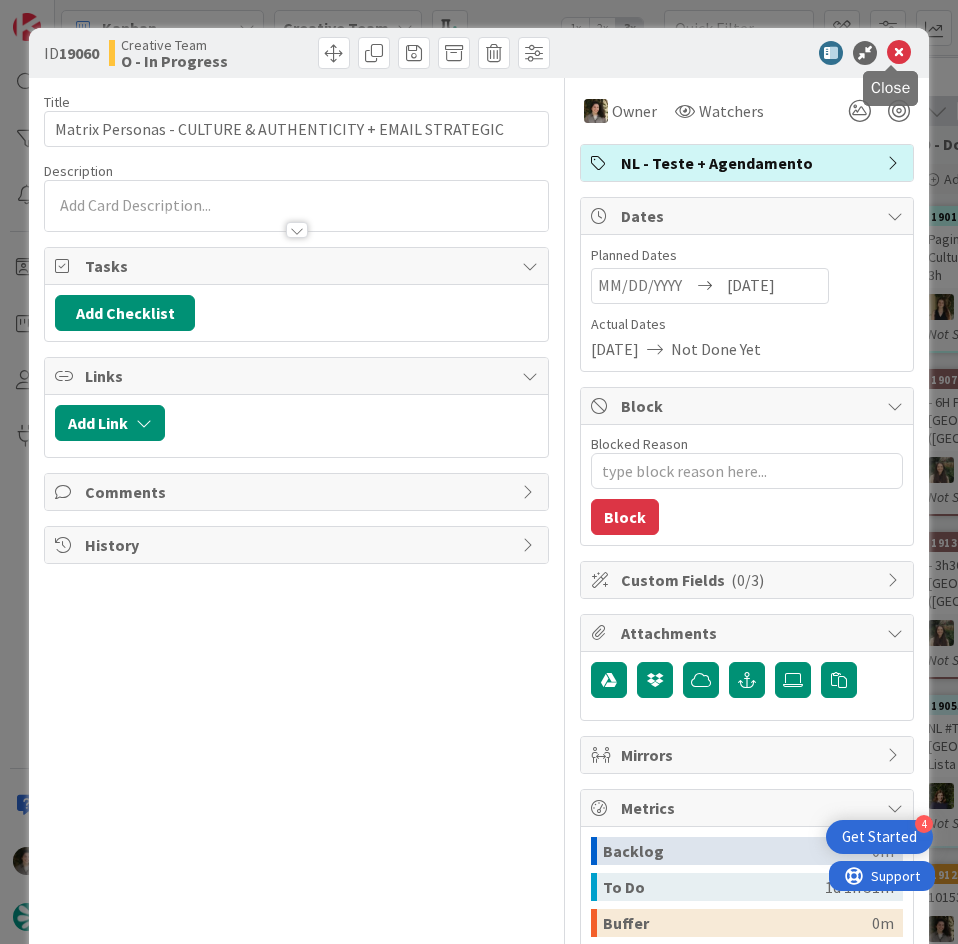 click at bounding box center [899, 53] 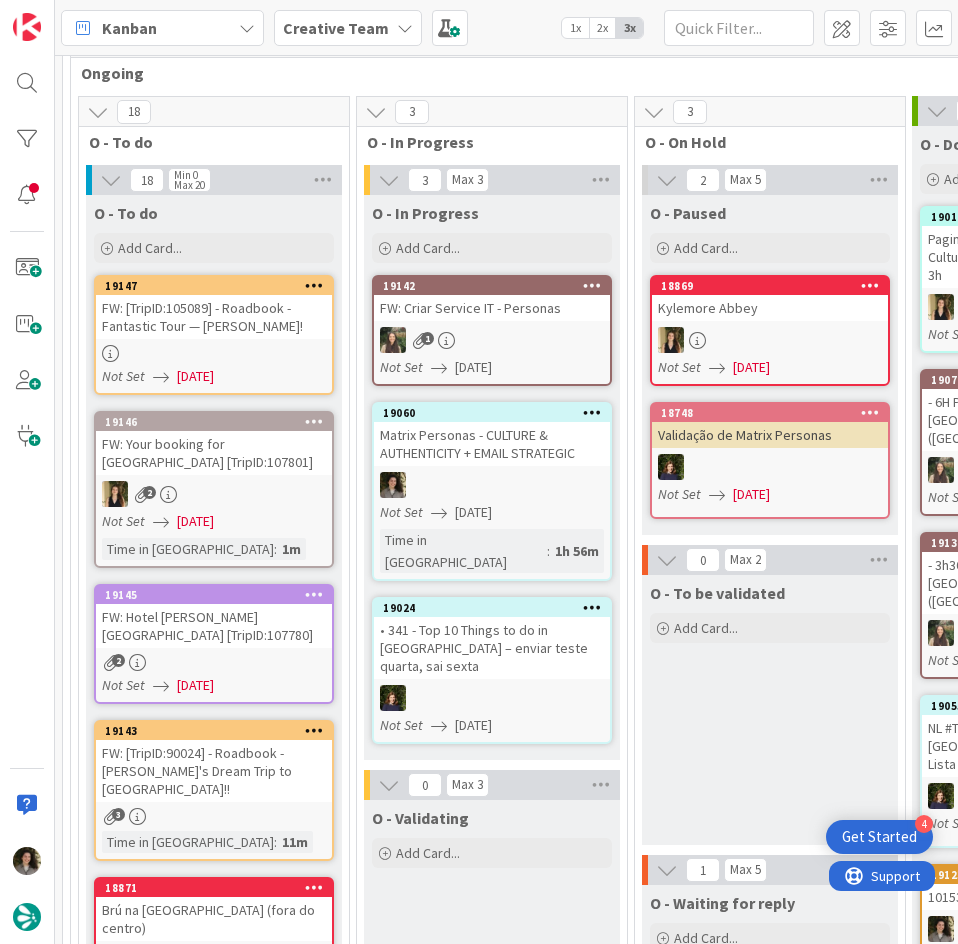 scroll, scrollTop: 0, scrollLeft: 0, axis: both 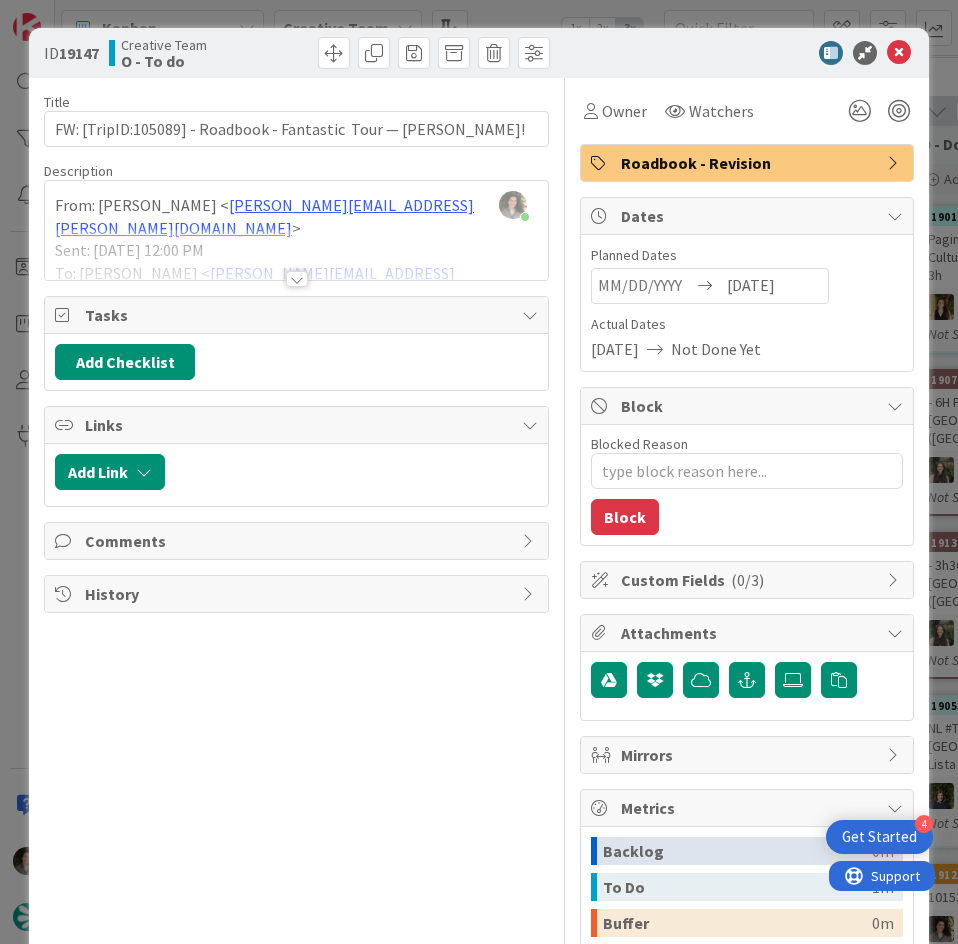 click at bounding box center (297, 279) 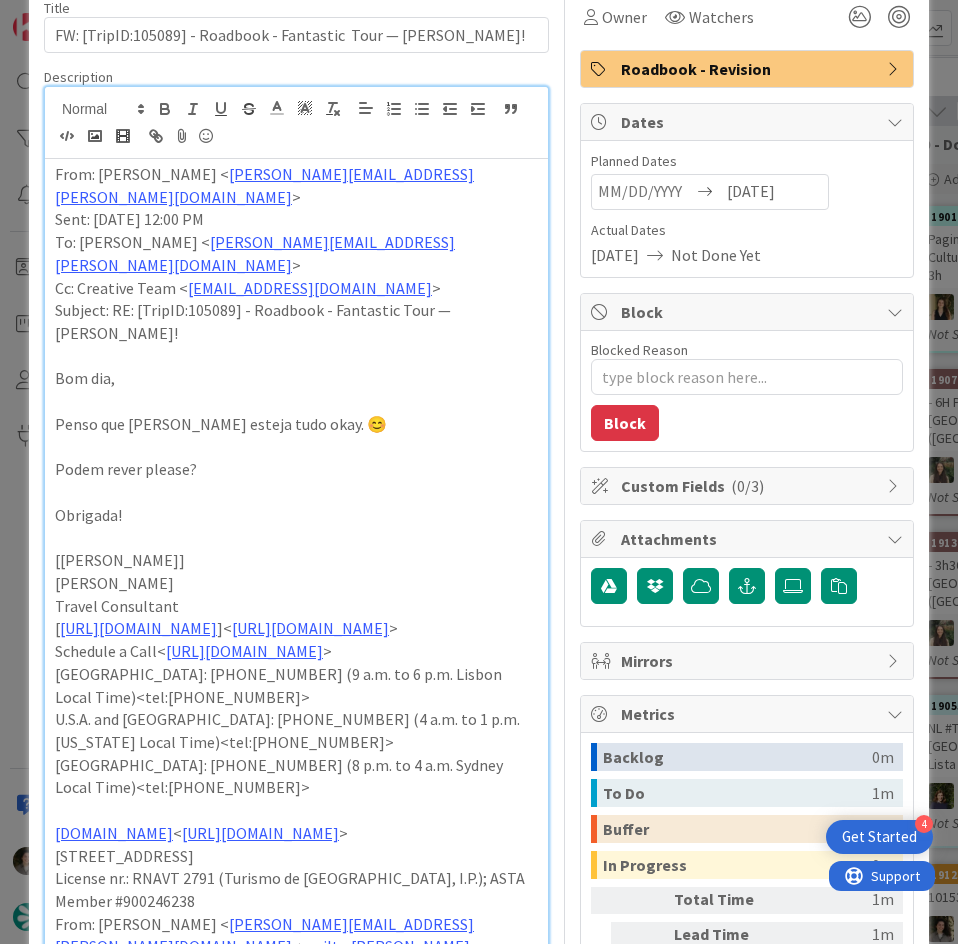 scroll, scrollTop: 0, scrollLeft: 0, axis: both 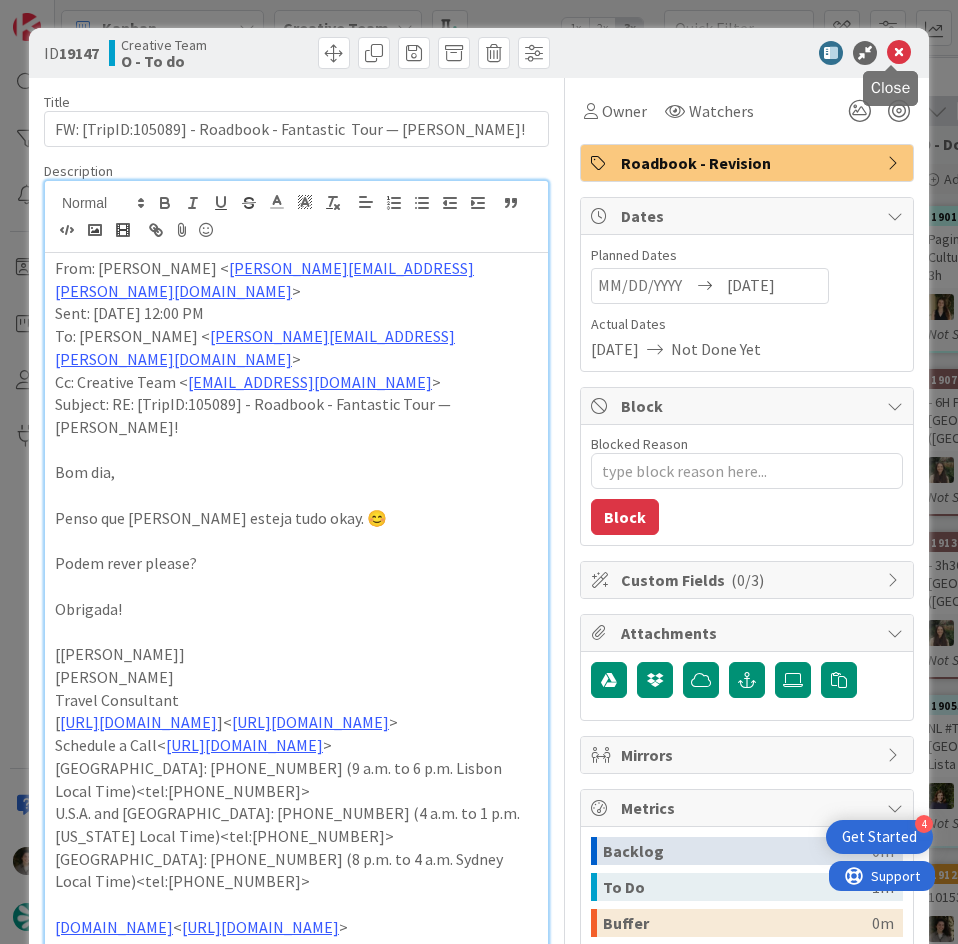 click at bounding box center [899, 53] 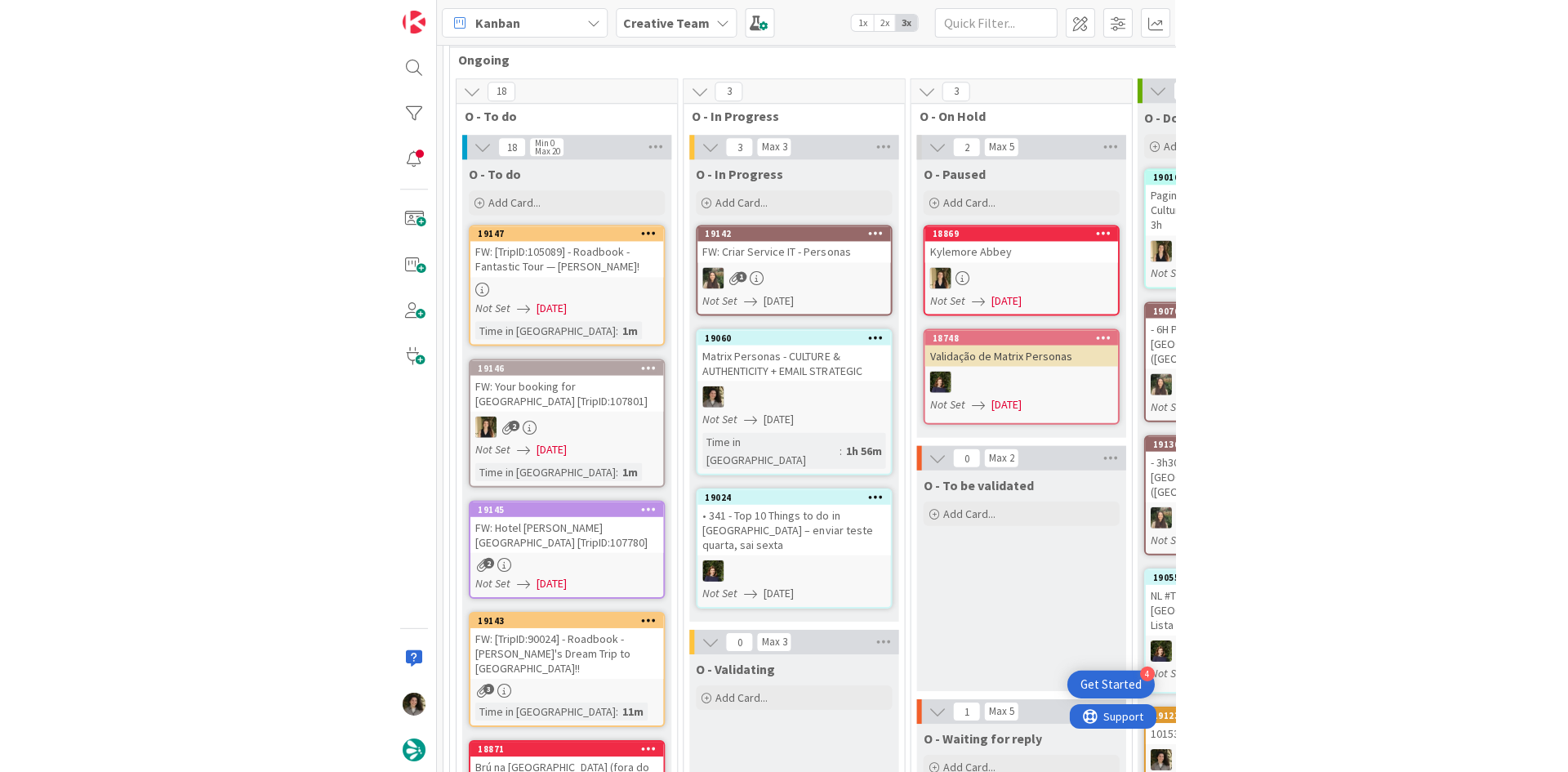 scroll, scrollTop: 0, scrollLeft: 0, axis: both 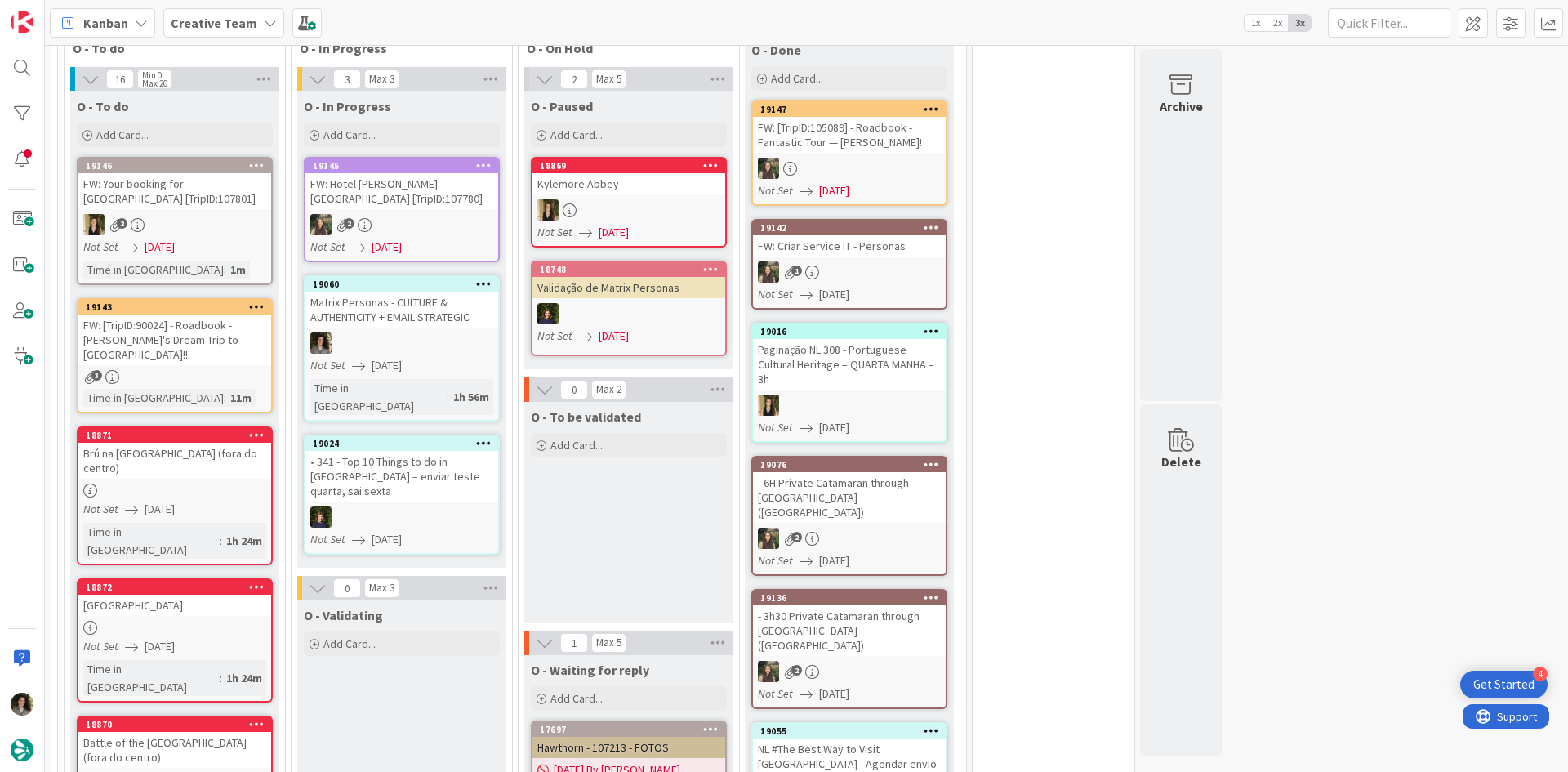 click on "19060 Matrix Personas - CULTURE & AUTHENTICITY + EMAIL STRATEGIC  Not Set [DATE] Time in [GEOGRAPHIC_DATA] : 1h 56m" at bounding box center [402, 348] 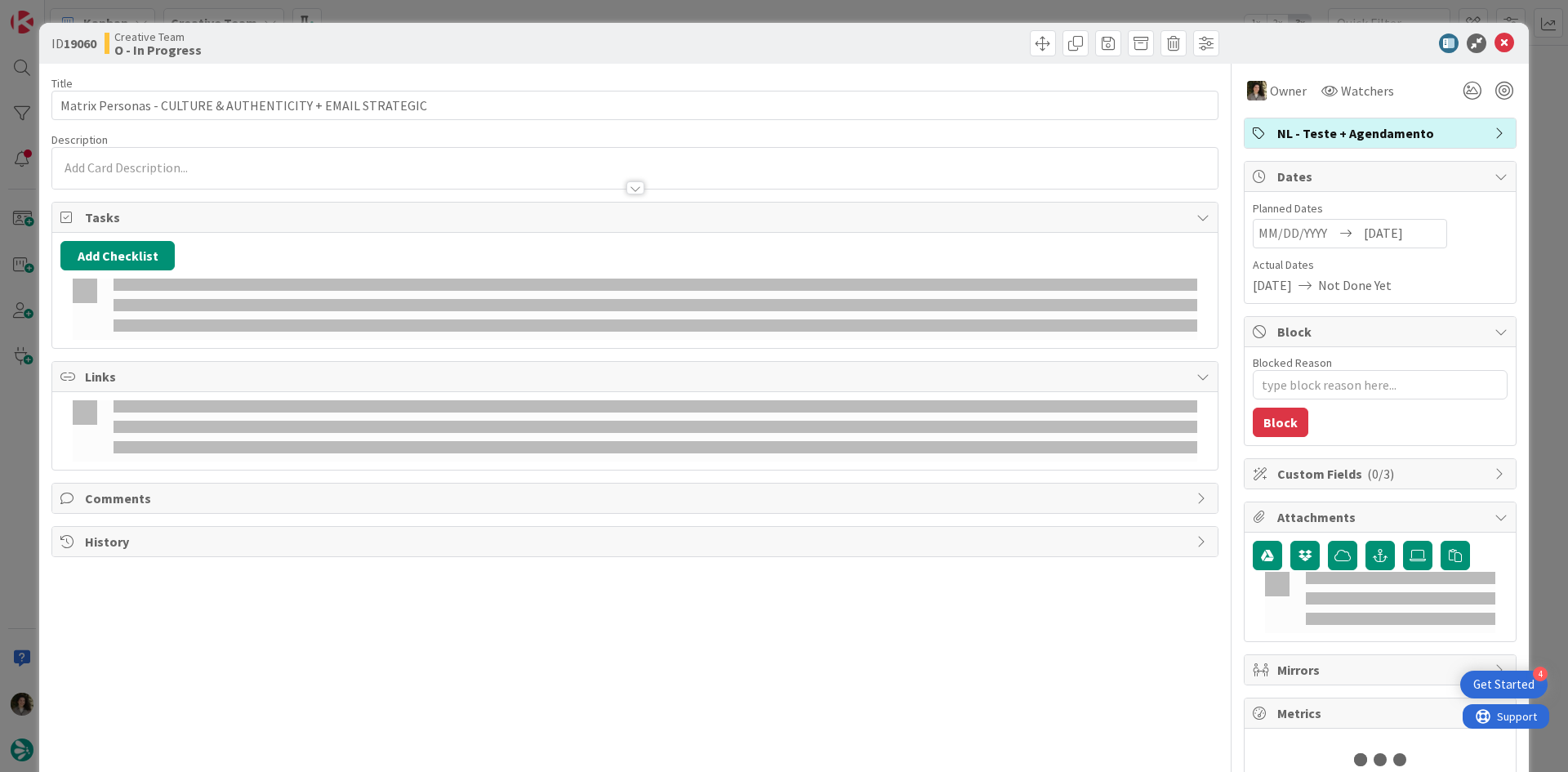 scroll, scrollTop: 0, scrollLeft: 0, axis: both 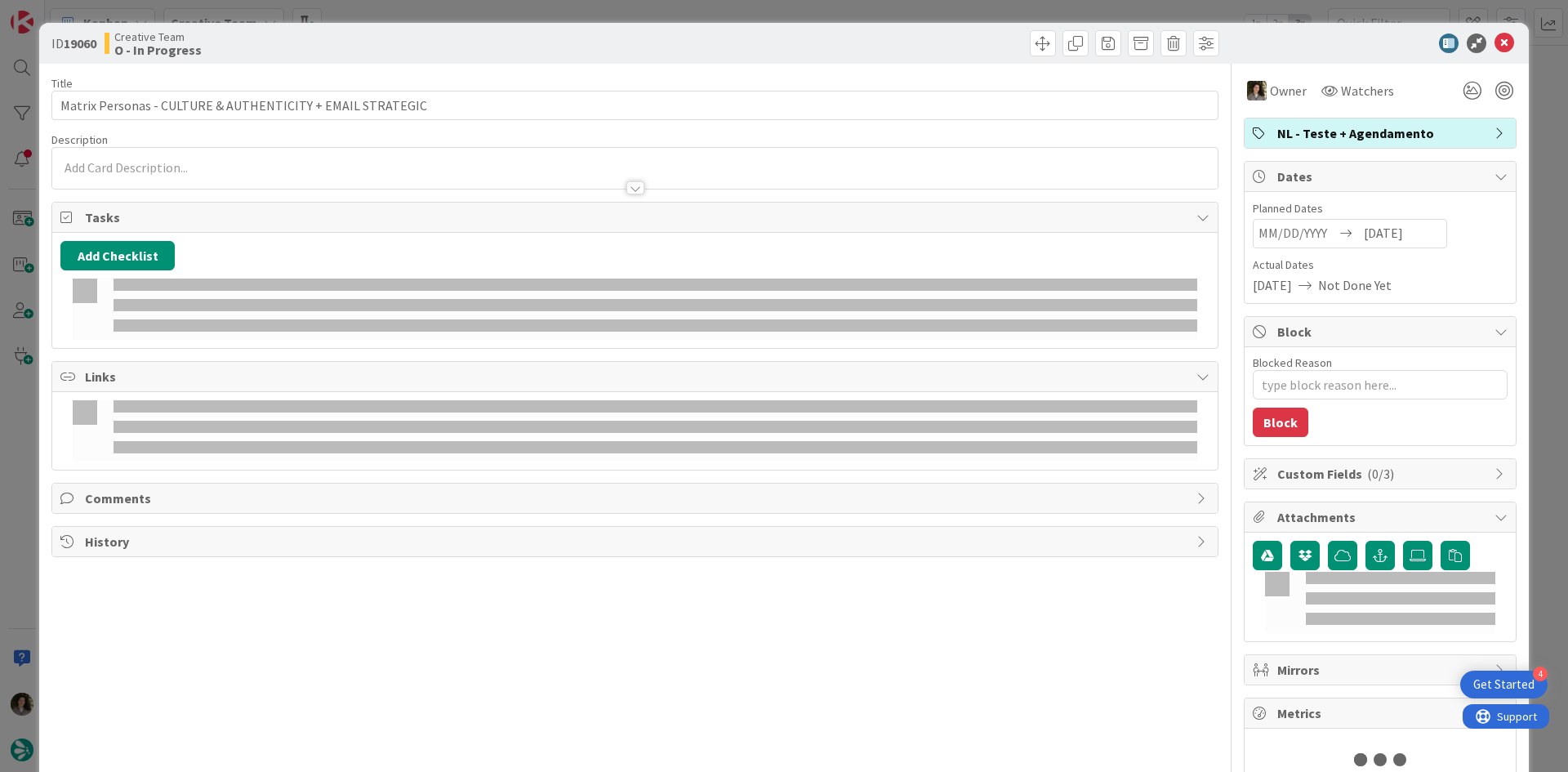 type on "x" 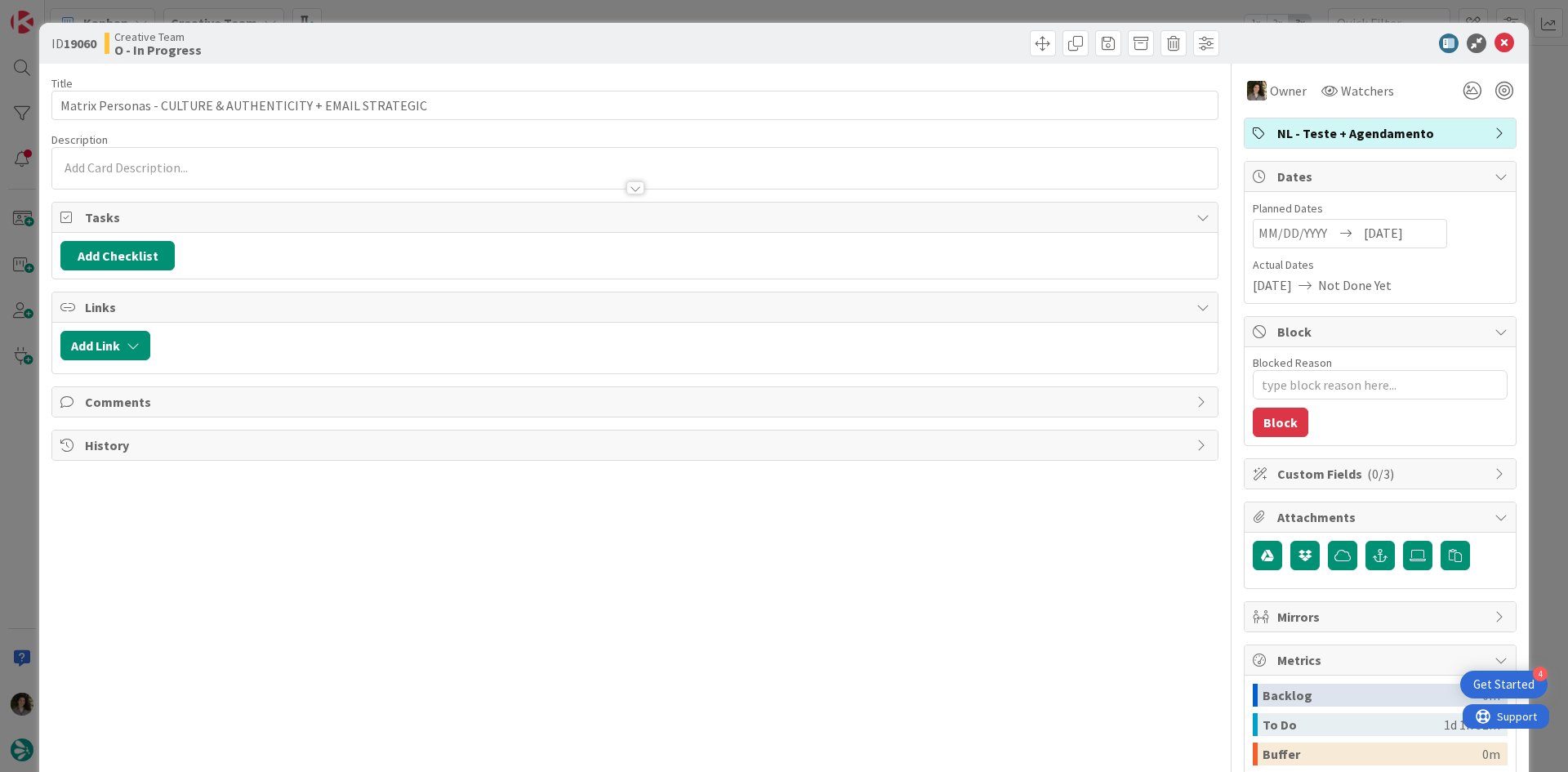 scroll, scrollTop: 217, scrollLeft: 0, axis: vertical 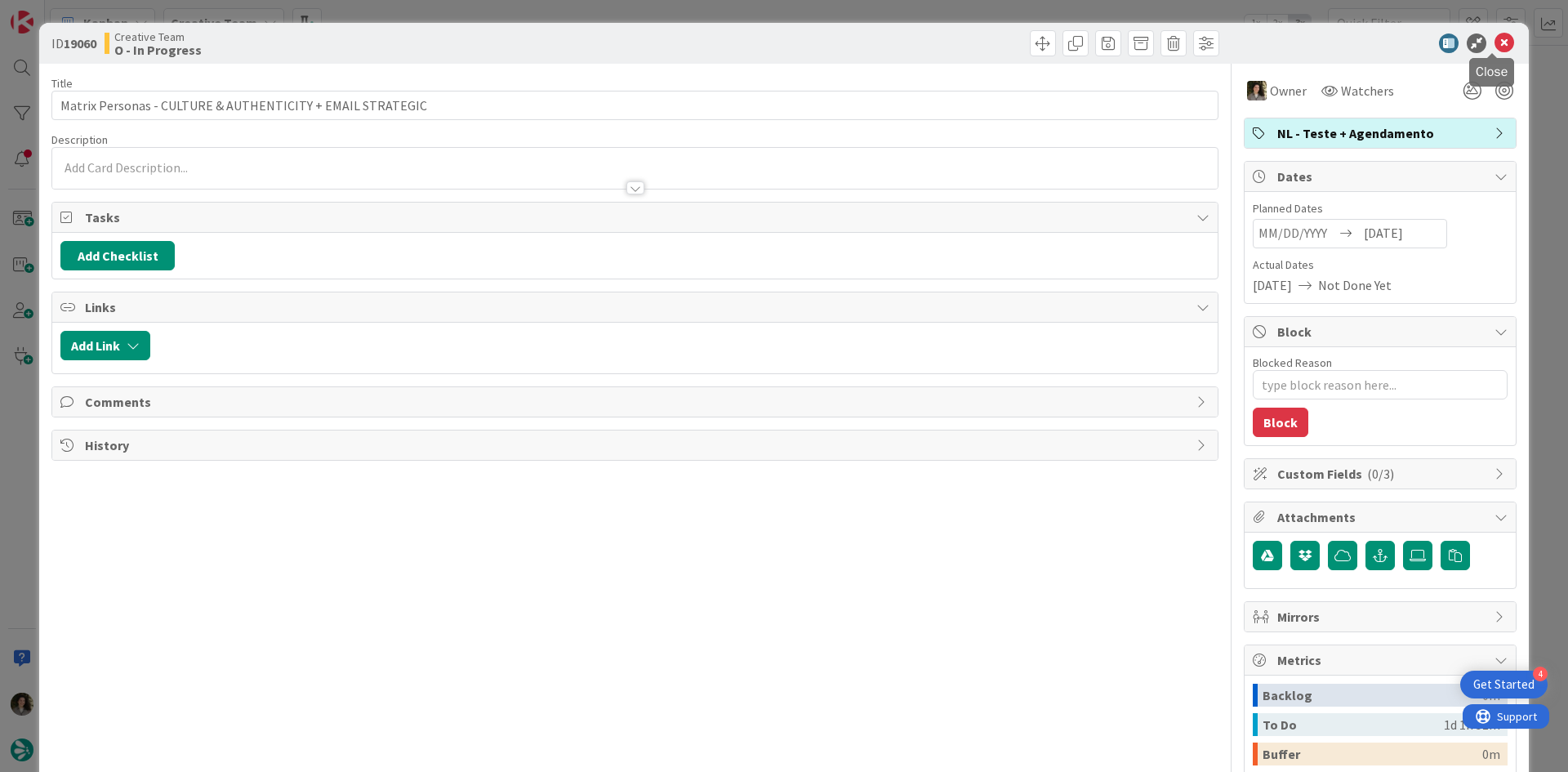 click at bounding box center [1504, 43] 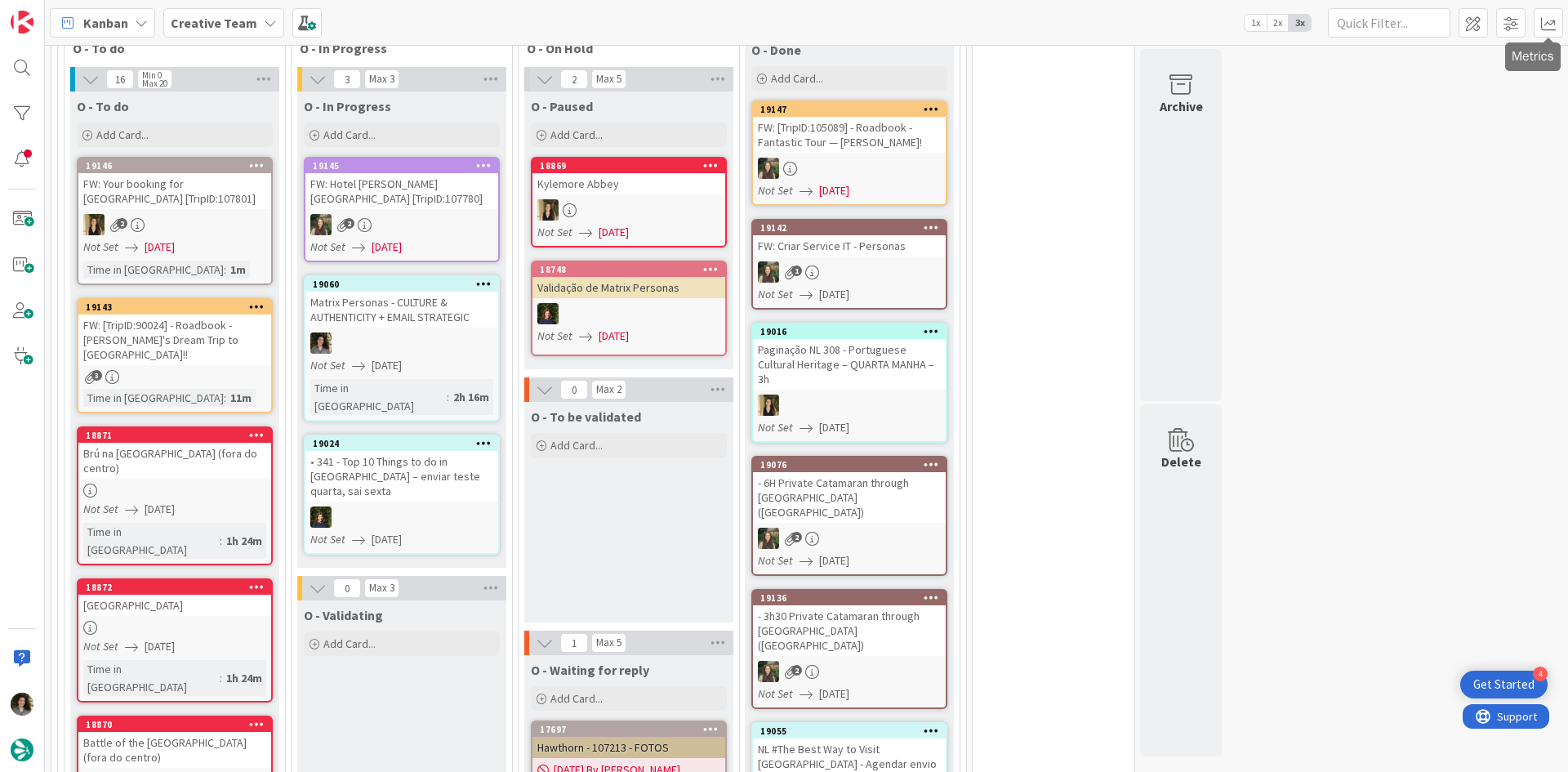 click on "Metrics" at bounding box center (1533, 56) 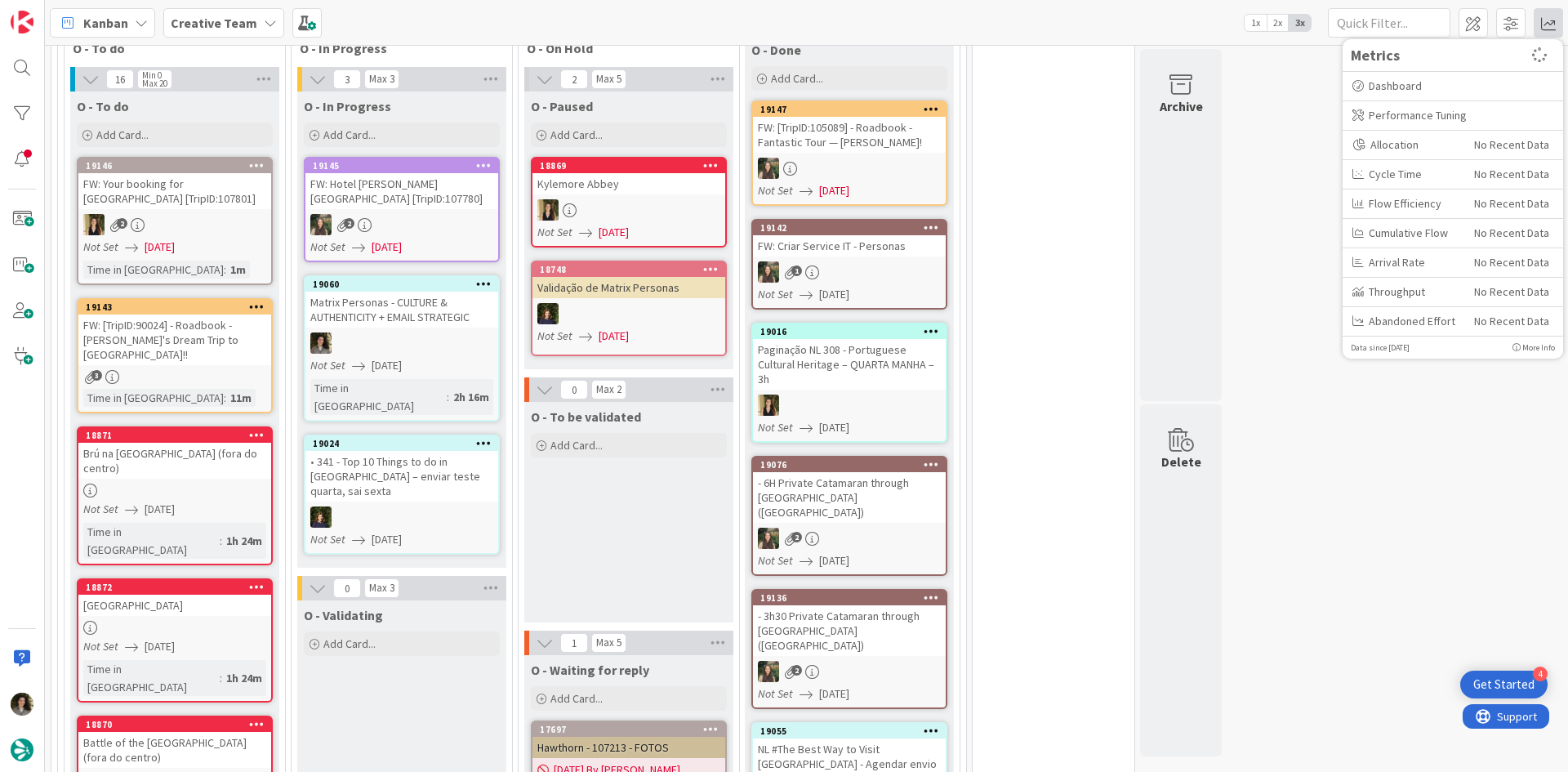 scroll, scrollTop: 0, scrollLeft: 0, axis: both 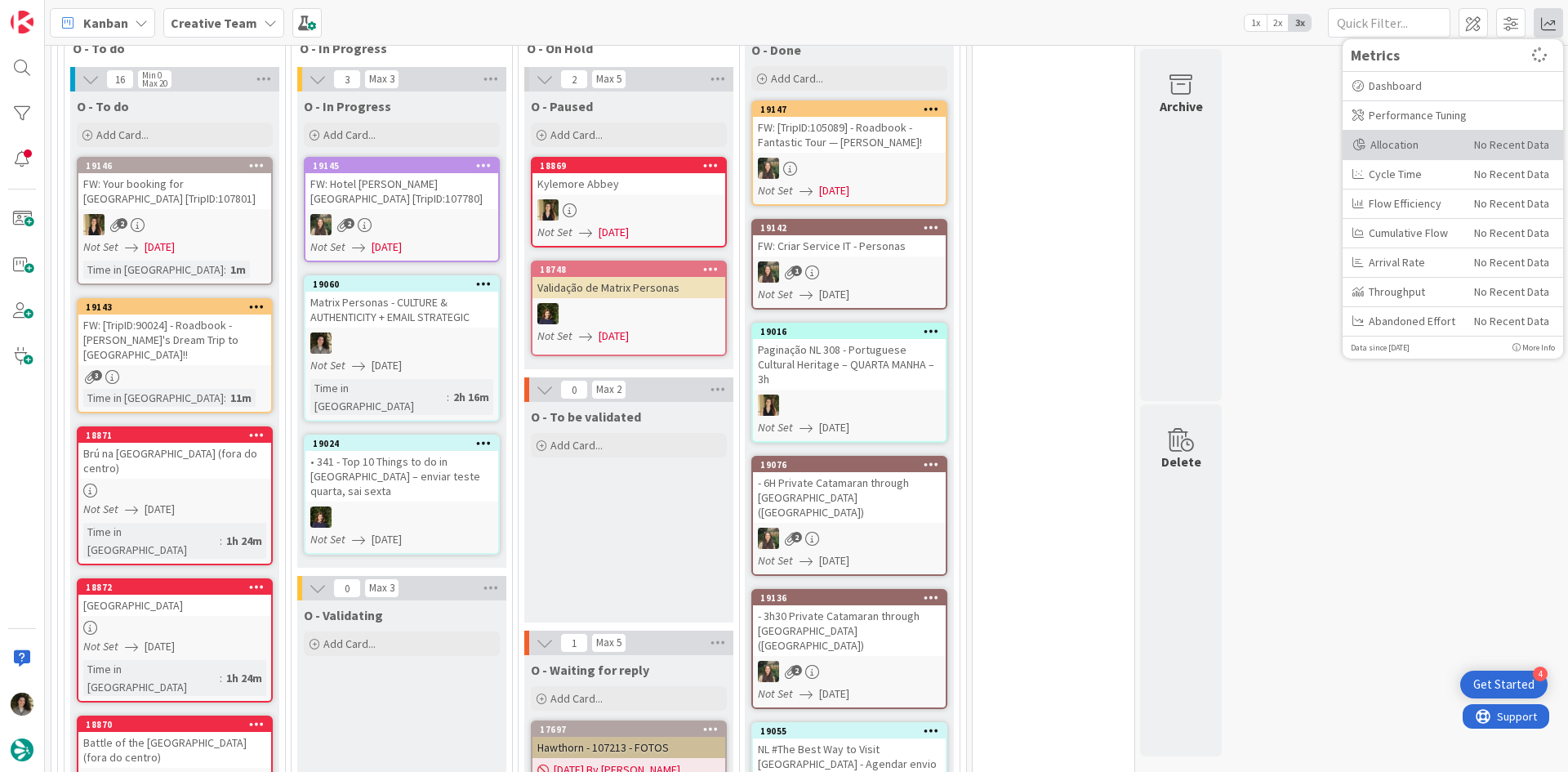click on "Allocation" at bounding box center [1407, 145] 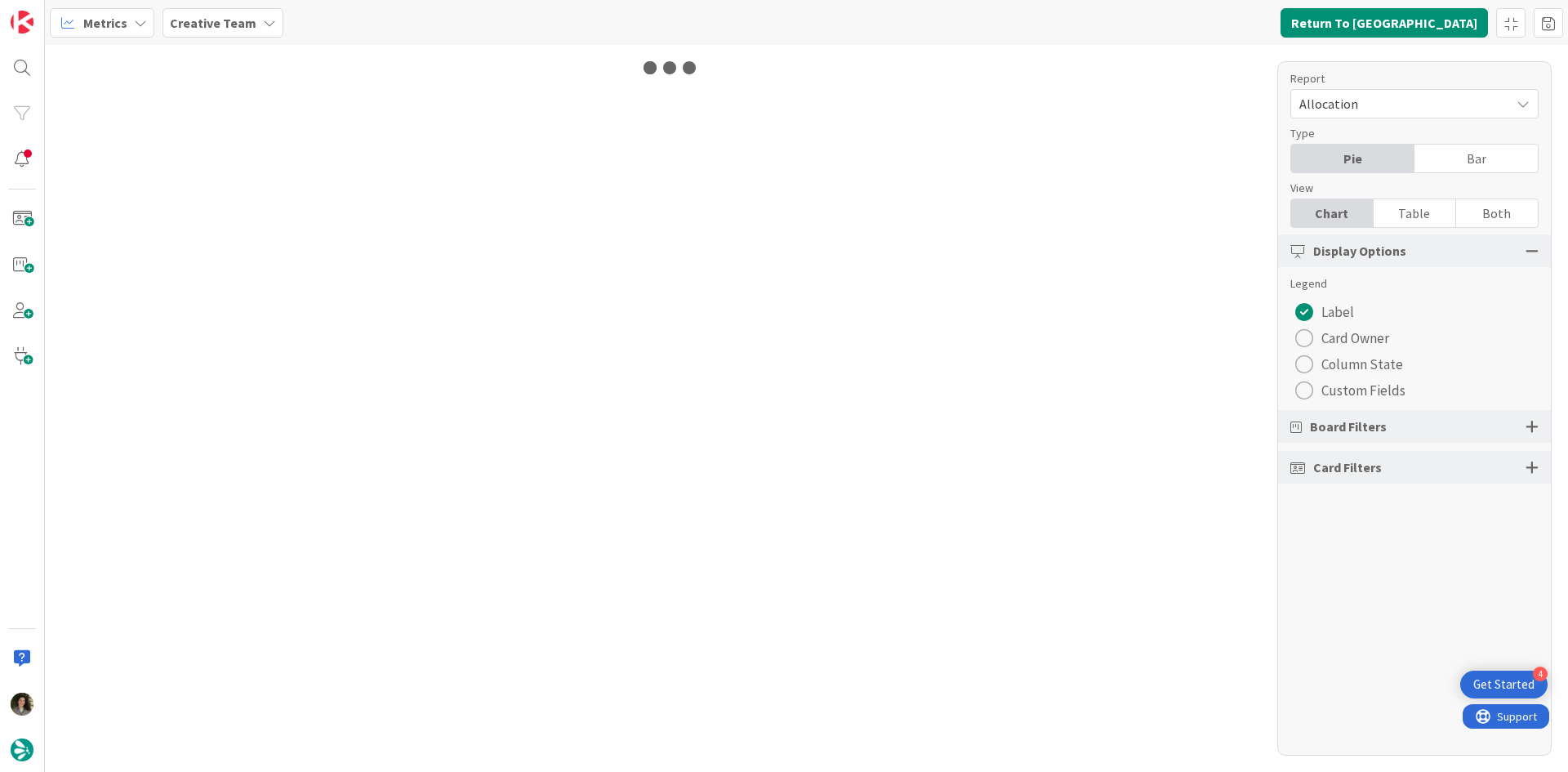 scroll, scrollTop: 0, scrollLeft: 0, axis: both 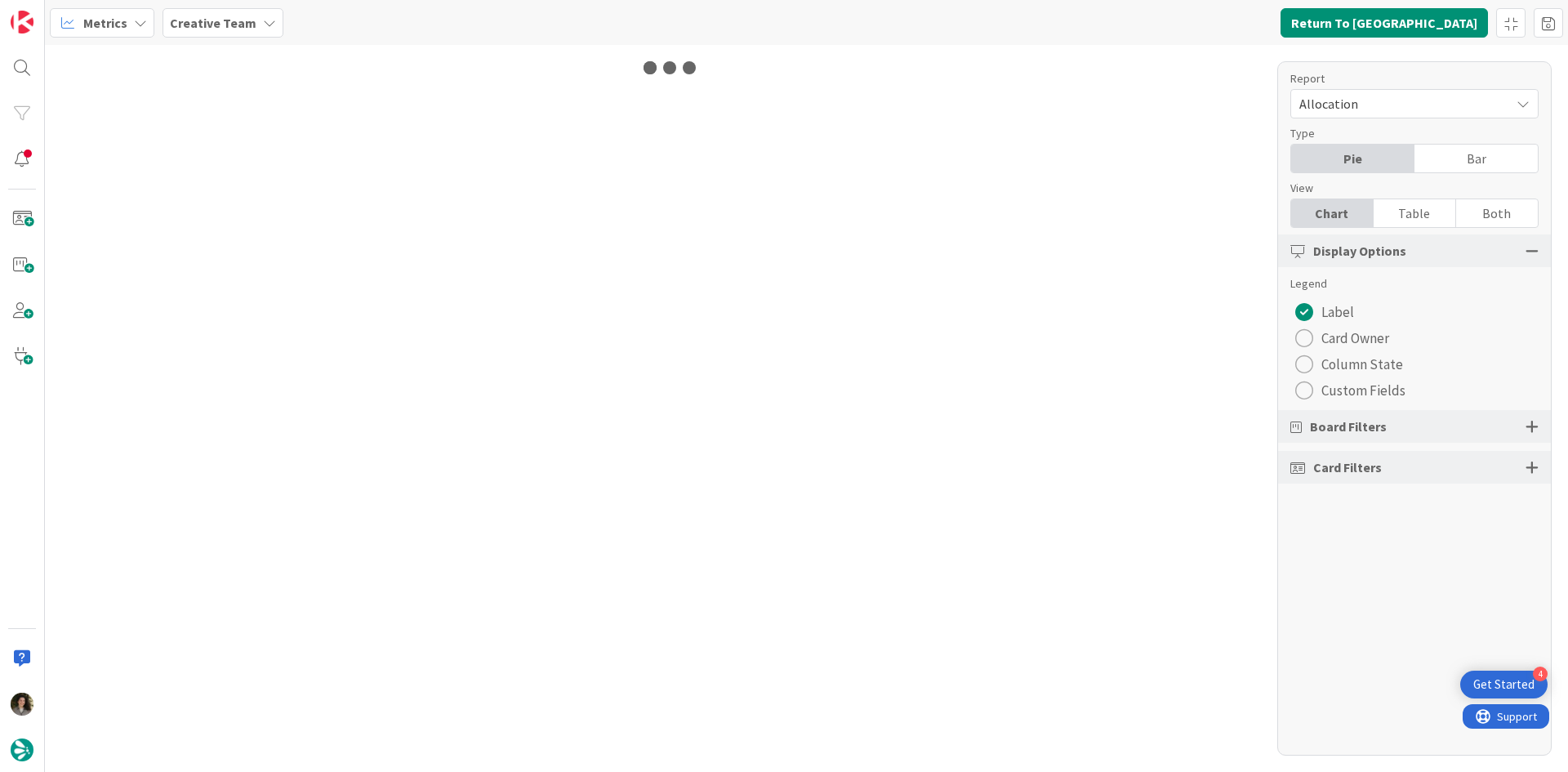 click on "Table" at bounding box center [1414, 213] 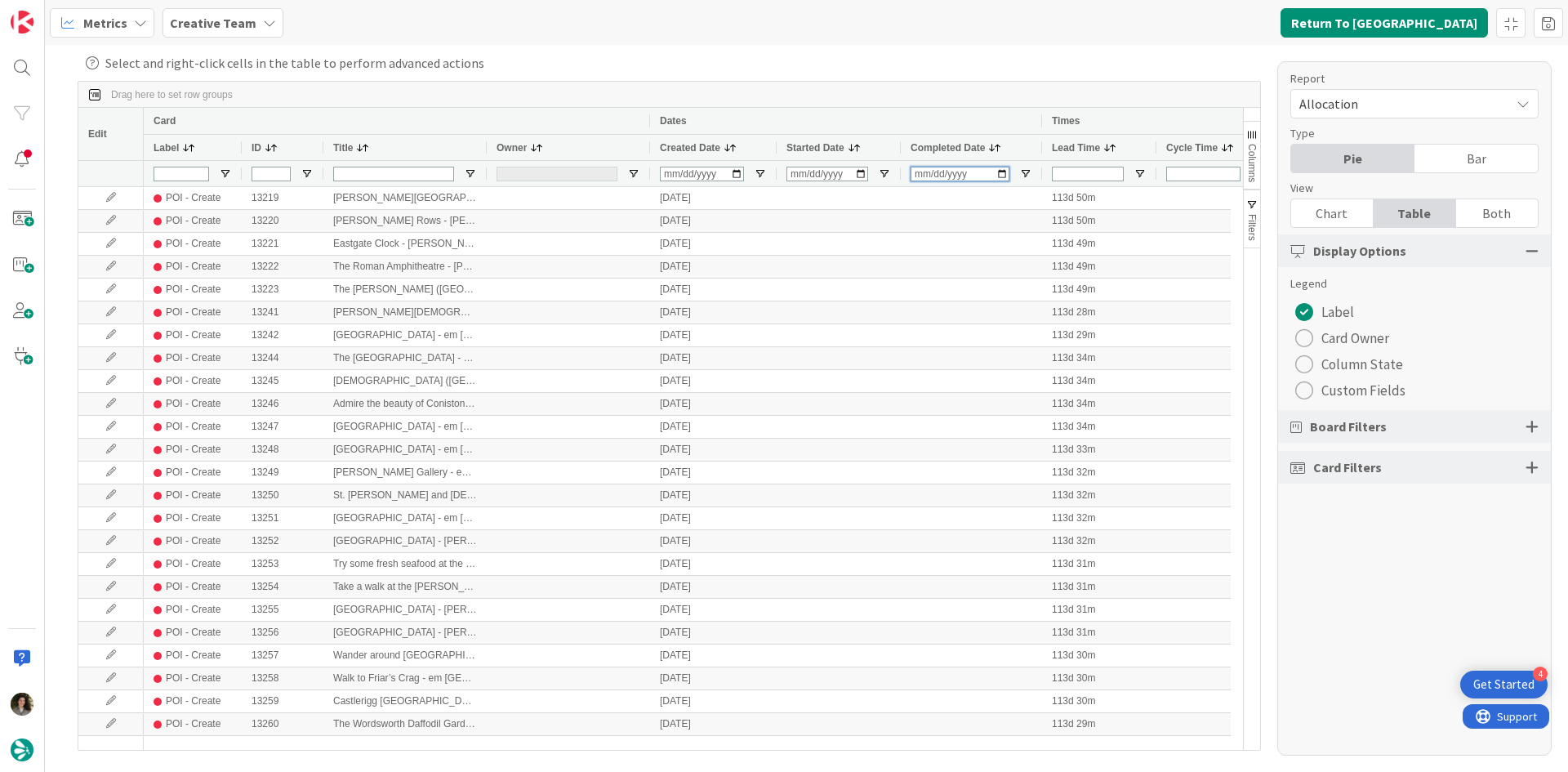 click at bounding box center (960, 174) 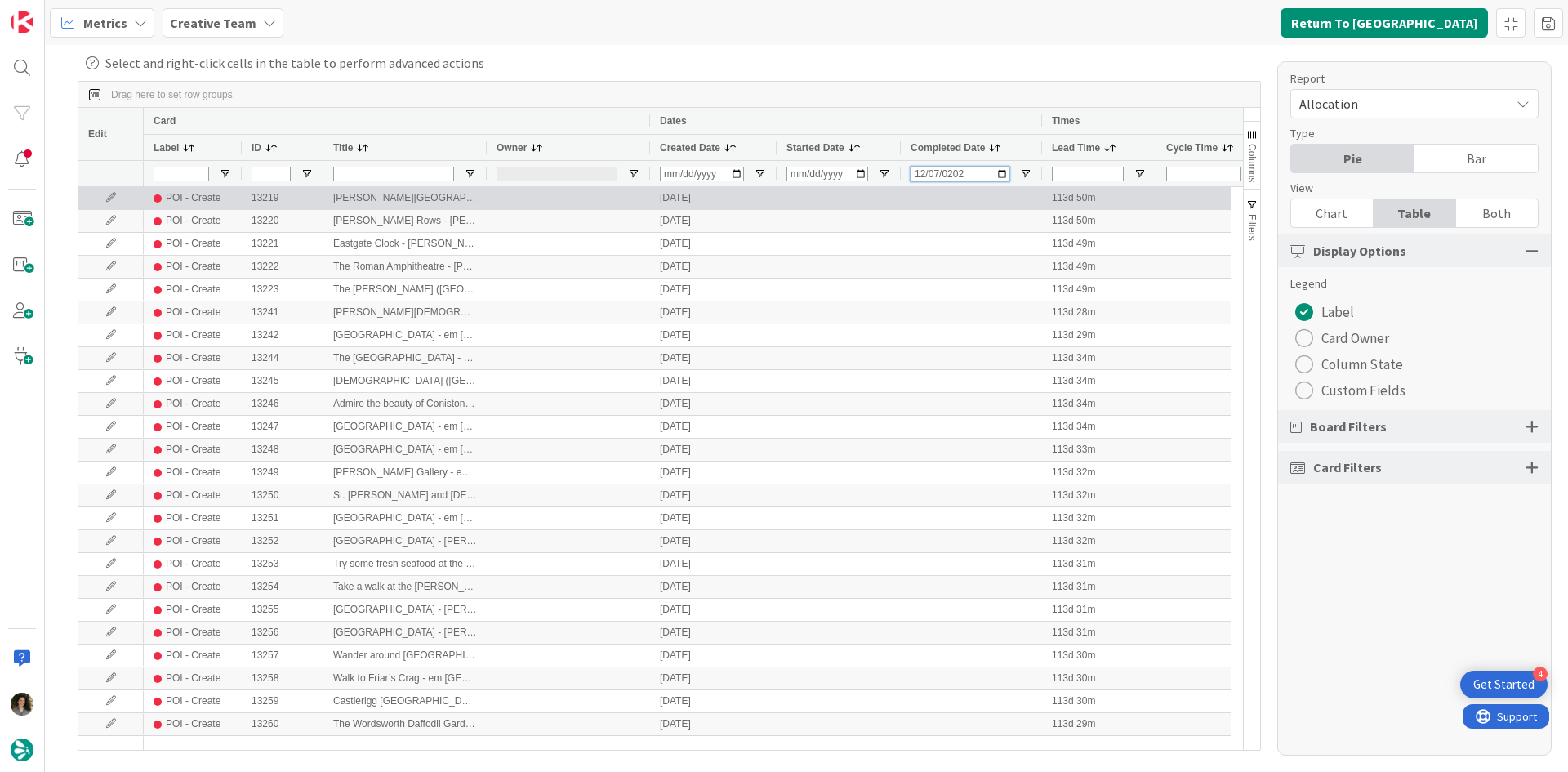 type on "[DATE]" 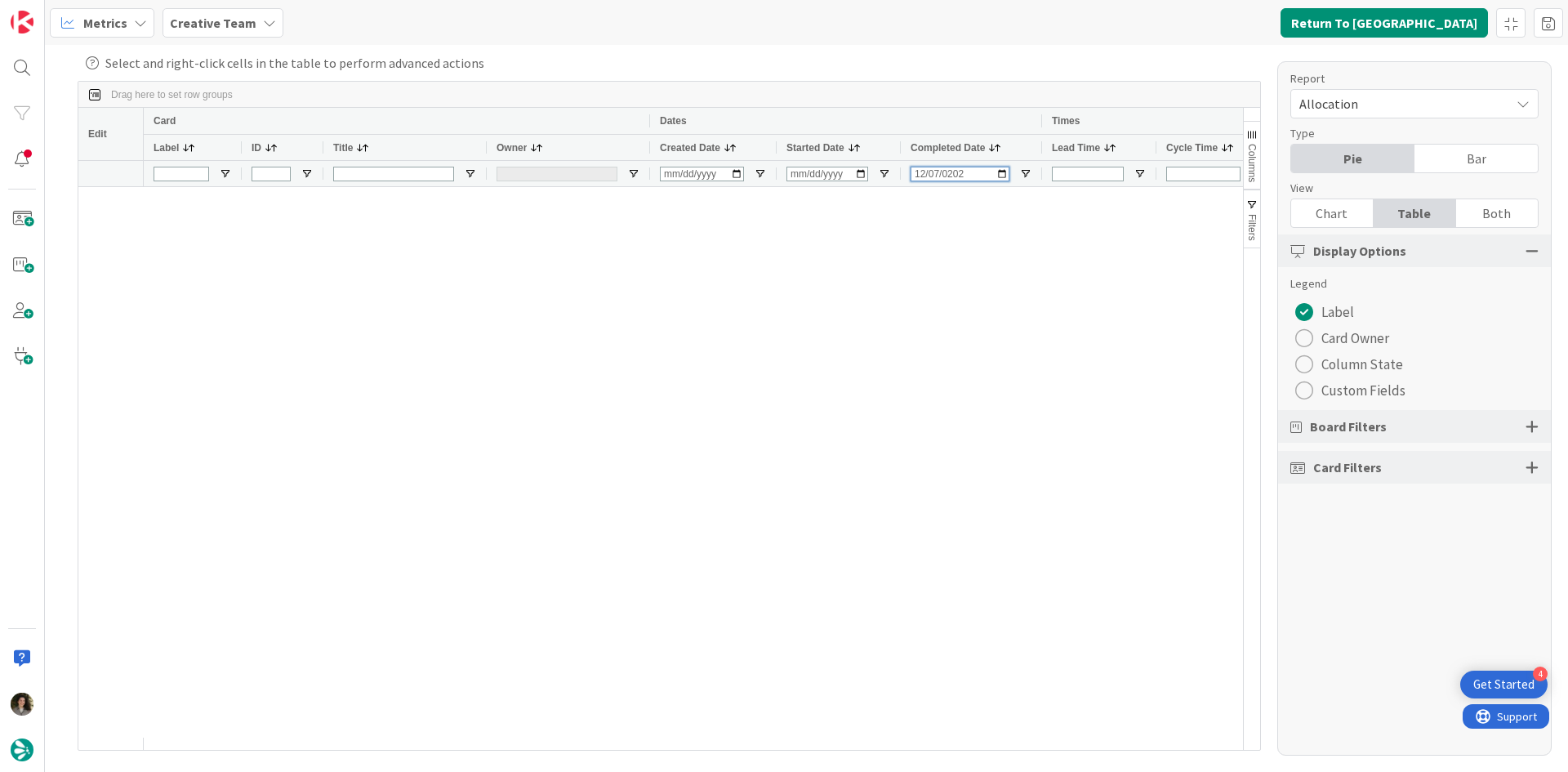 click on "[DATE]" at bounding box center [960, 174] 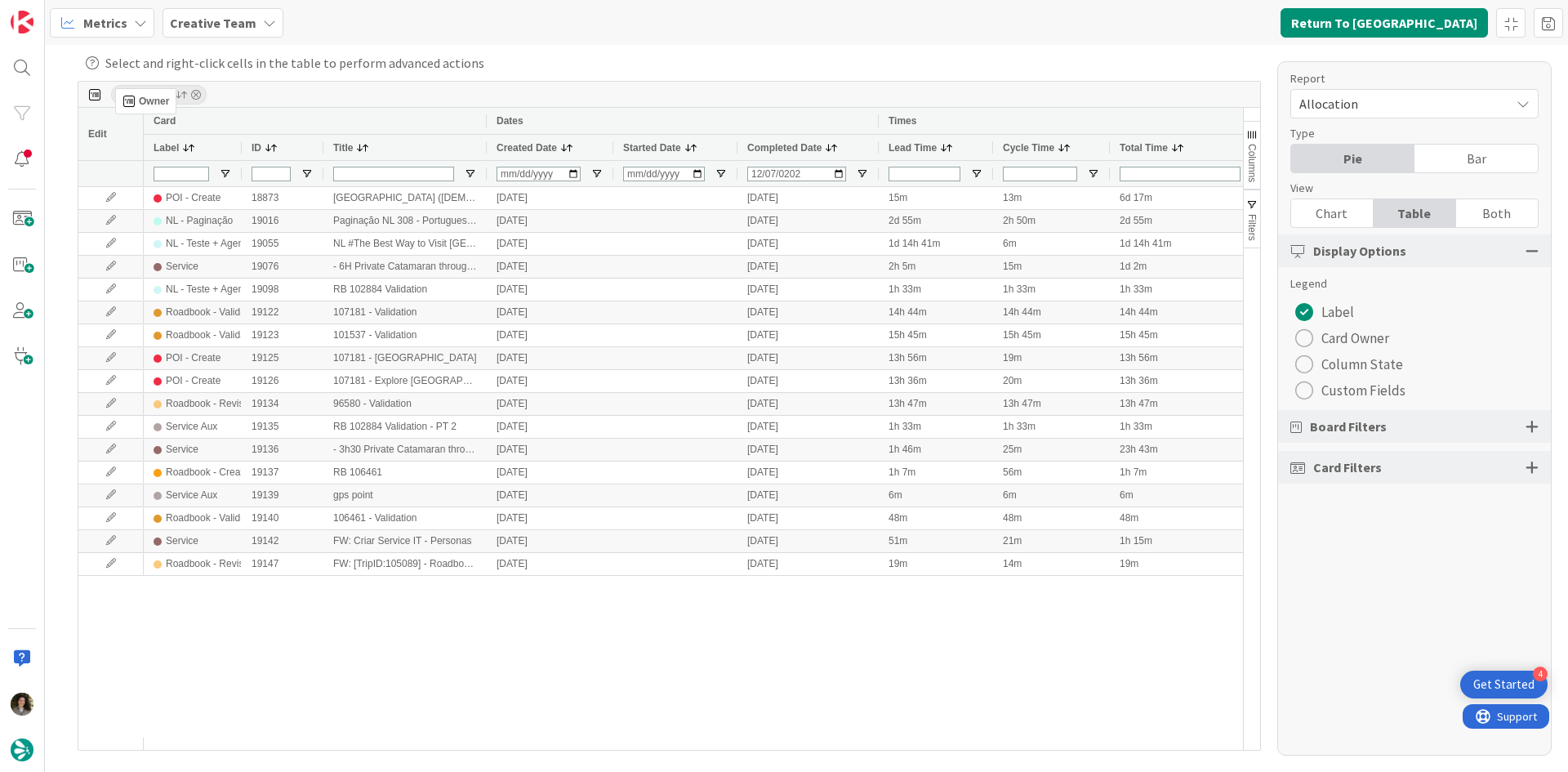 drag, startPoint x: 532, startPoint y: 143, endPoint x: 123, endPoint y: 95, distance: 411.80699 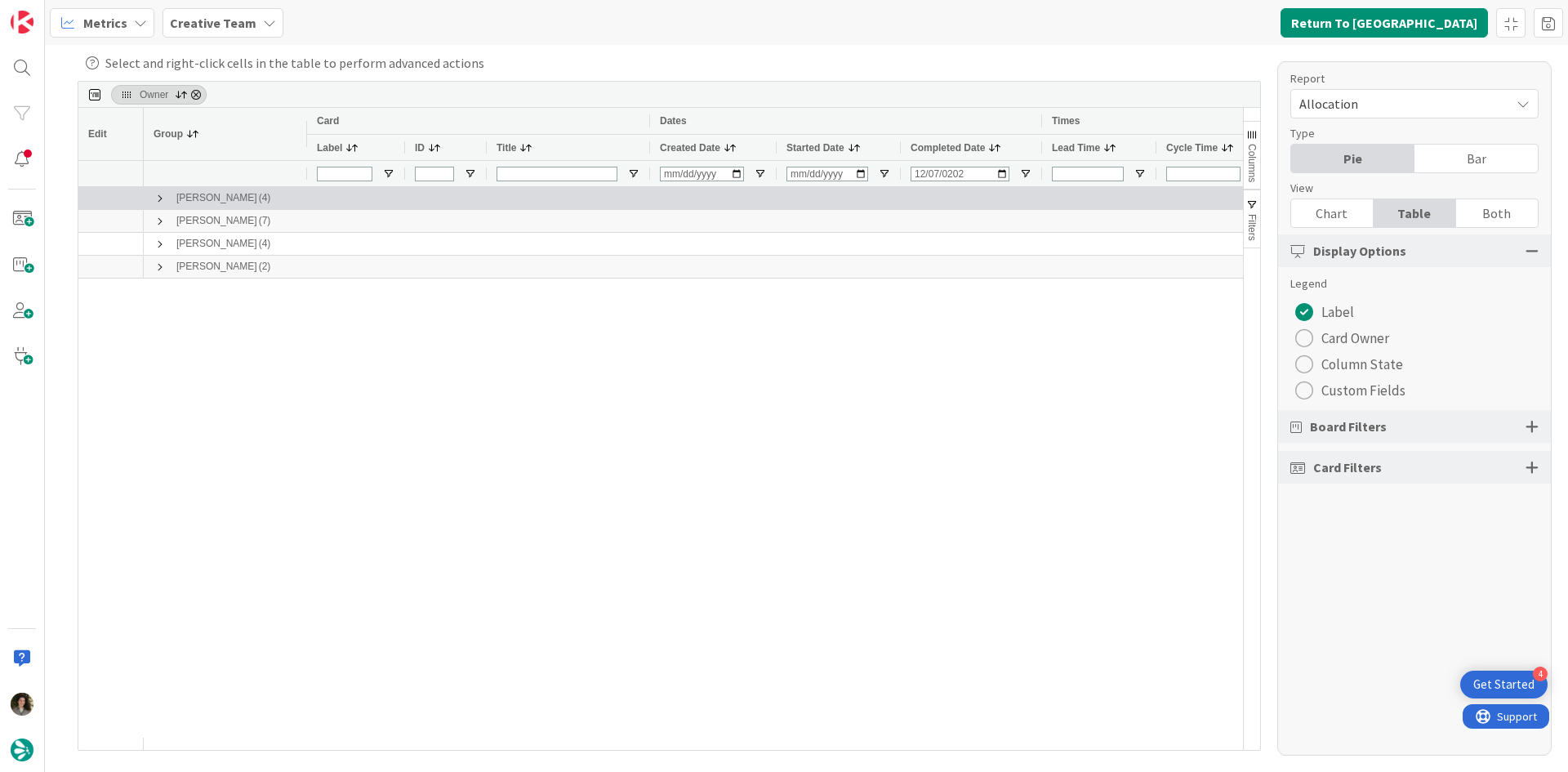 click at bounding box center [160, 199] 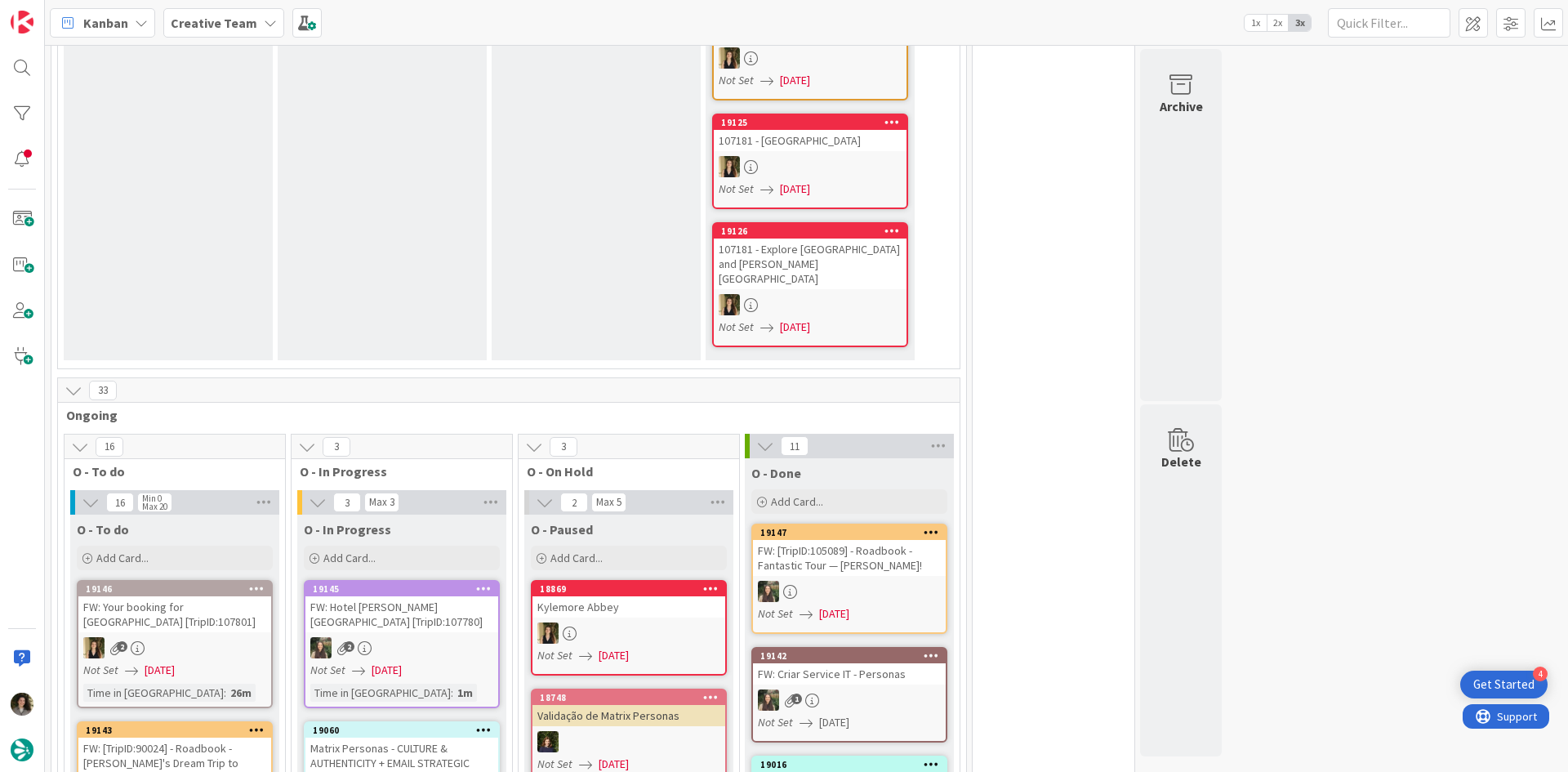 scroll, scrollTop: 980, scrollLeft: 0, axis: vertical 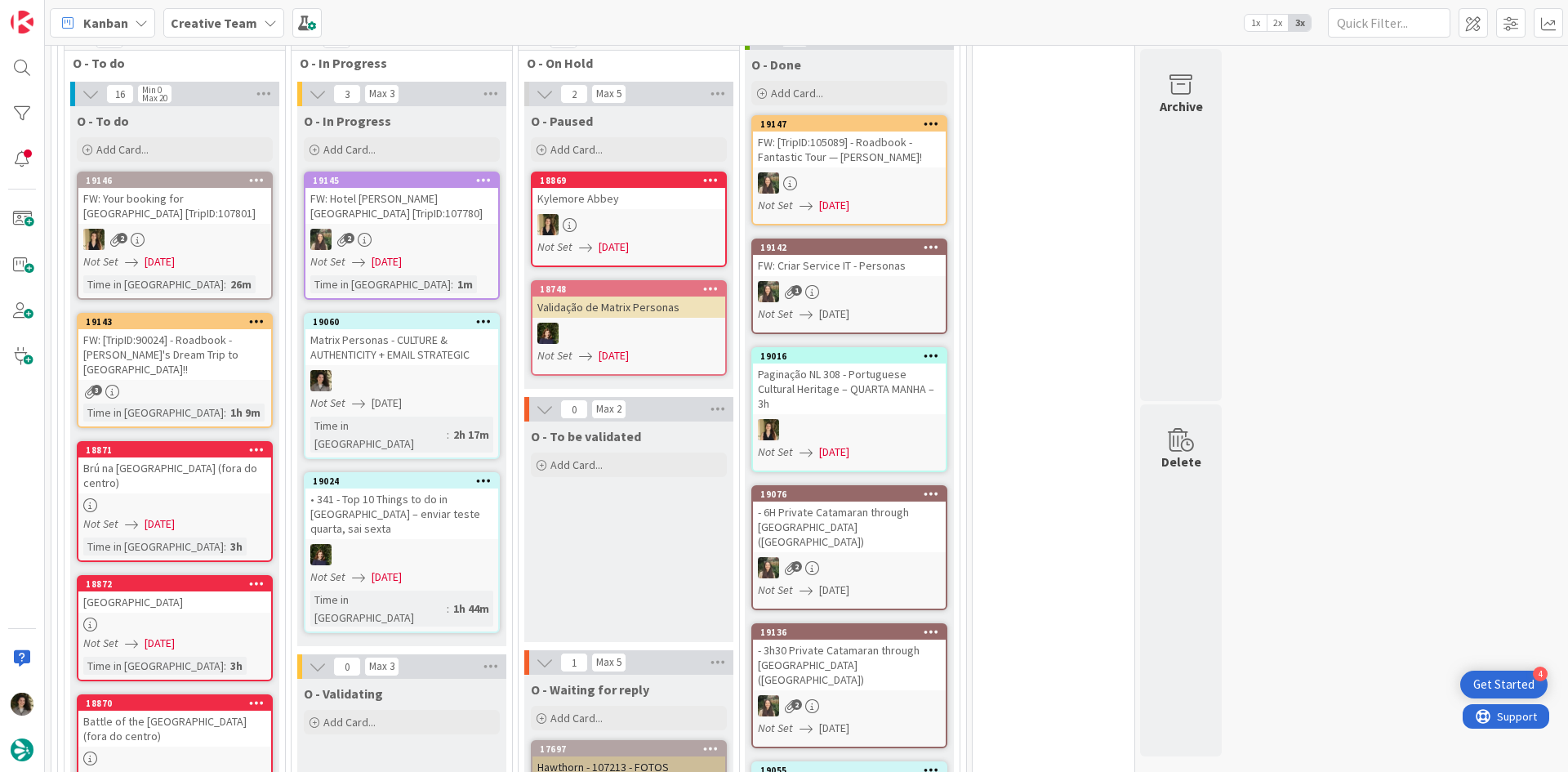 click at bounding box center [402, 381] 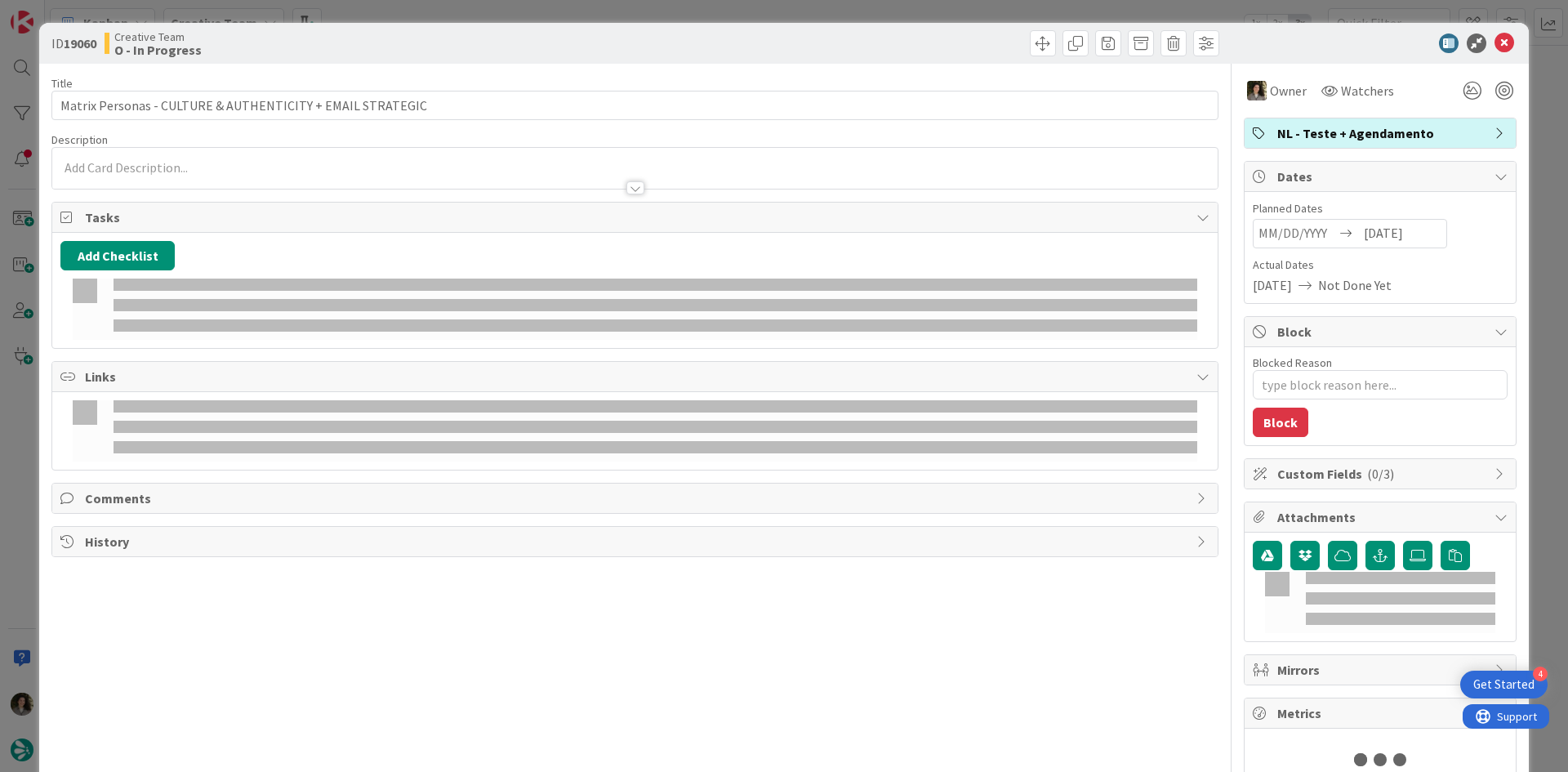 scroll, scrollTop: 0, scrollLeft: 0, axis: both 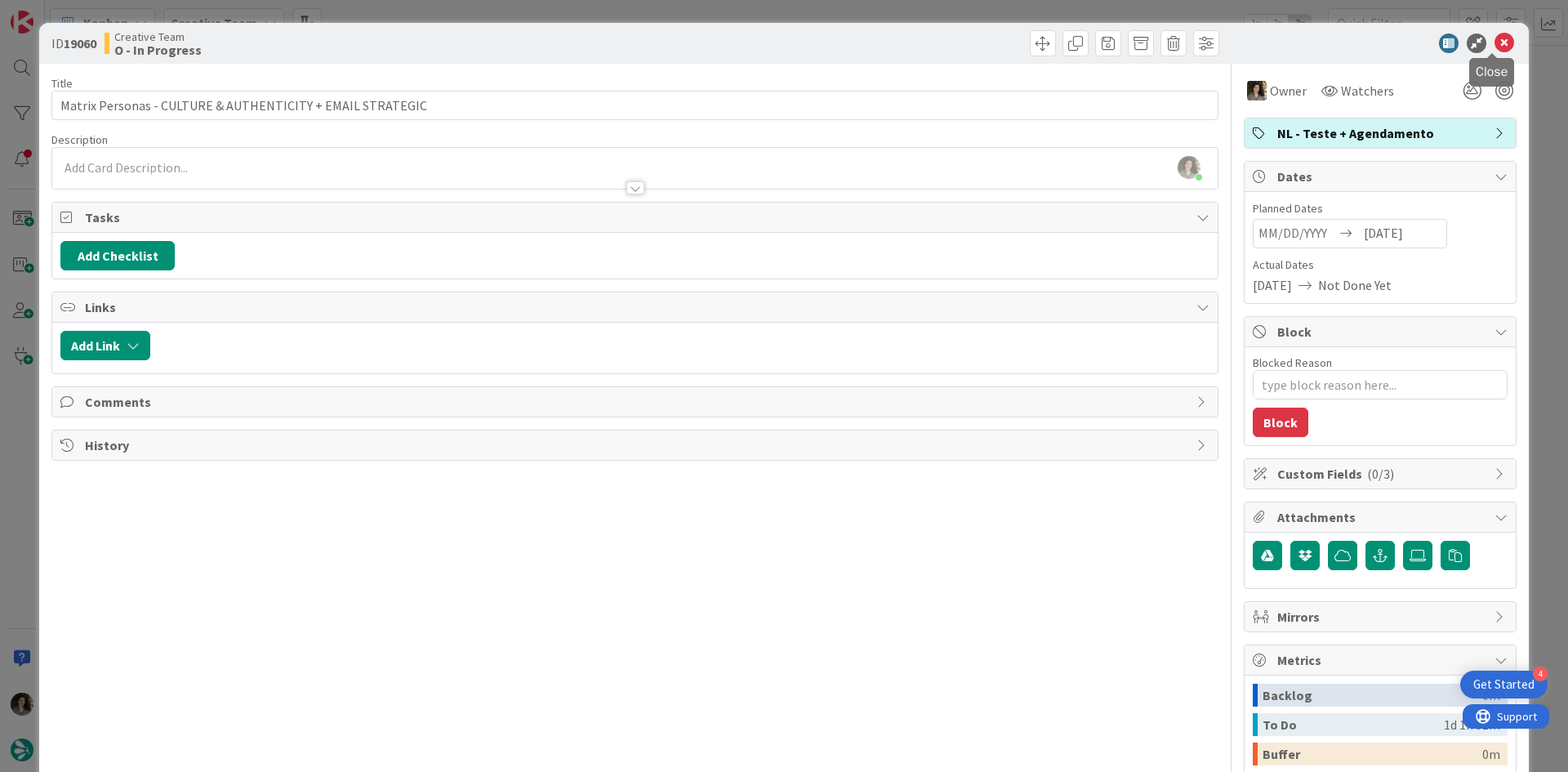 click at bounding box center [1504, 43] 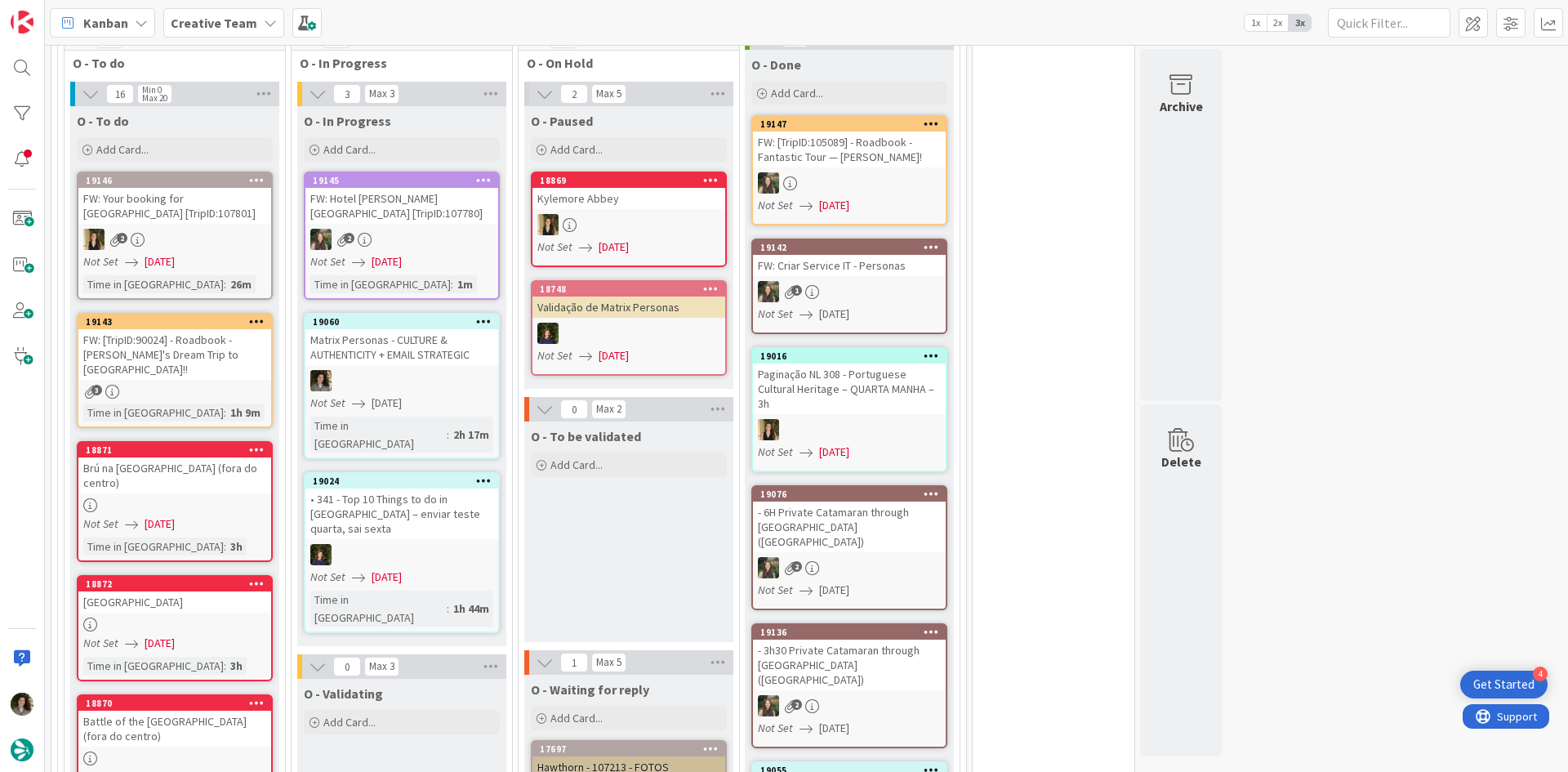 scroll, scrollTop: 0, scrollLeft: 0, axis: both 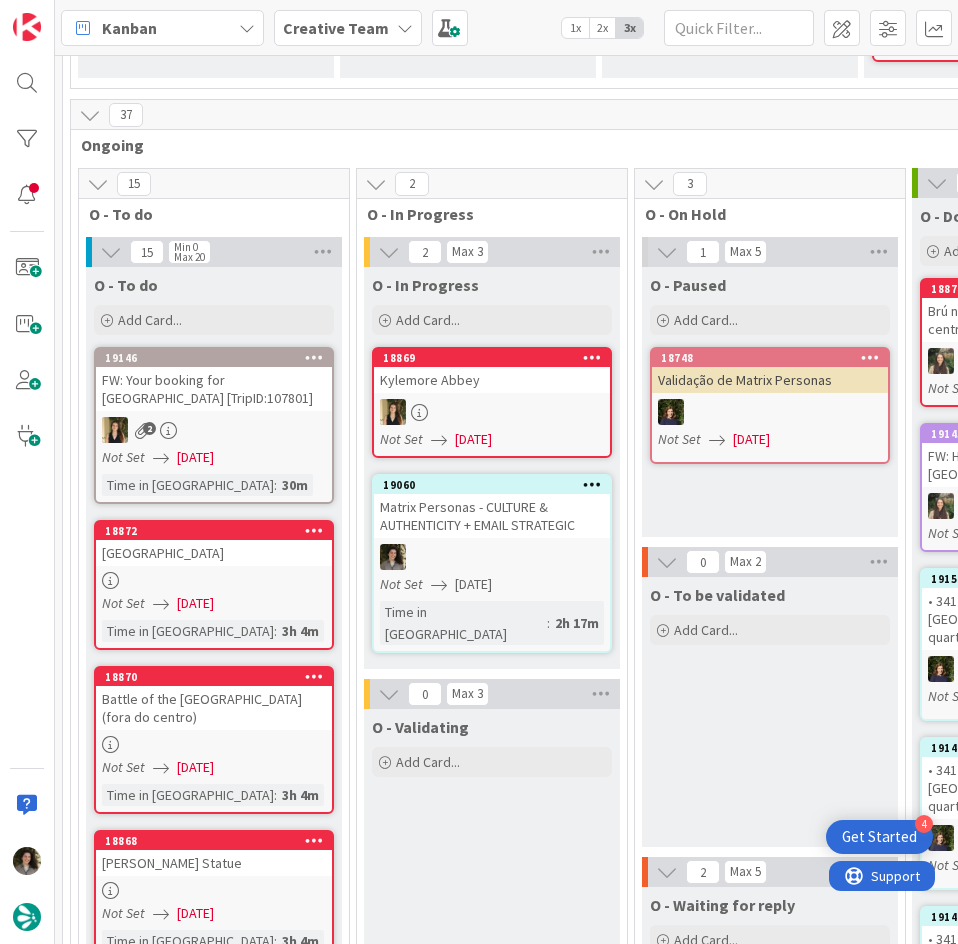 click at bounding box center [492, 557] 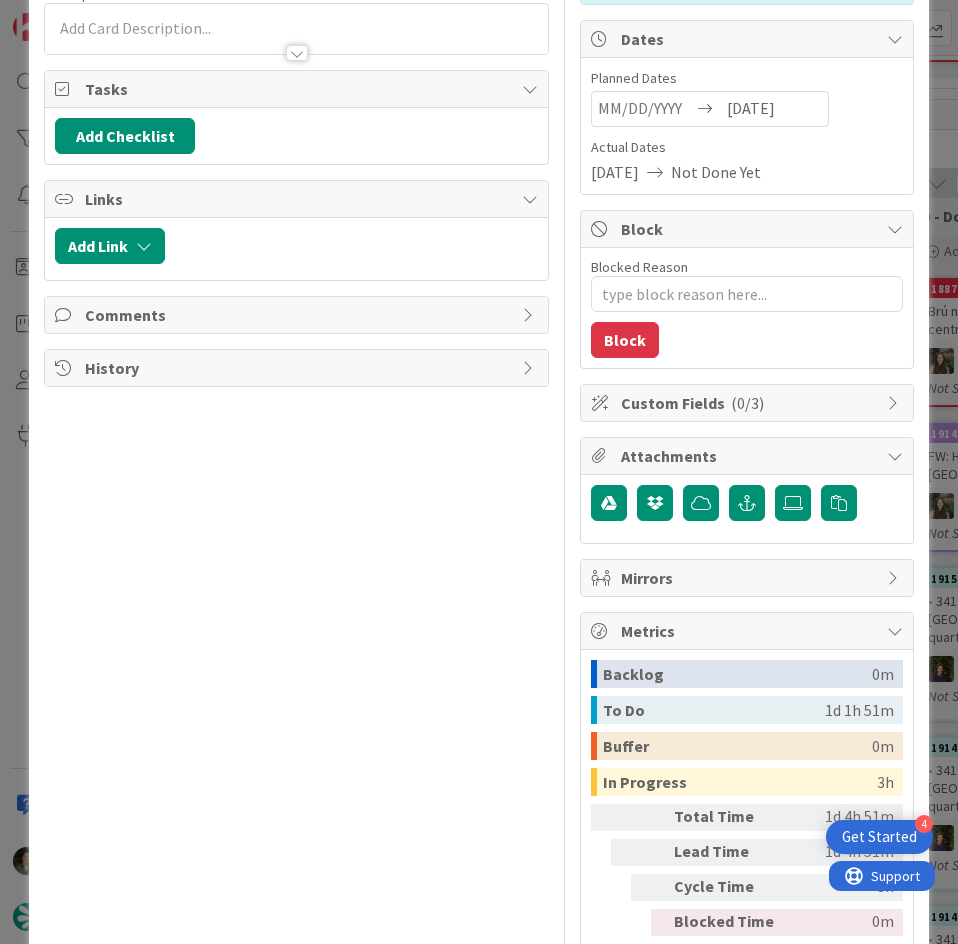 scroll, scrollTop: 267, scrollLeft: 0, axis: vertical 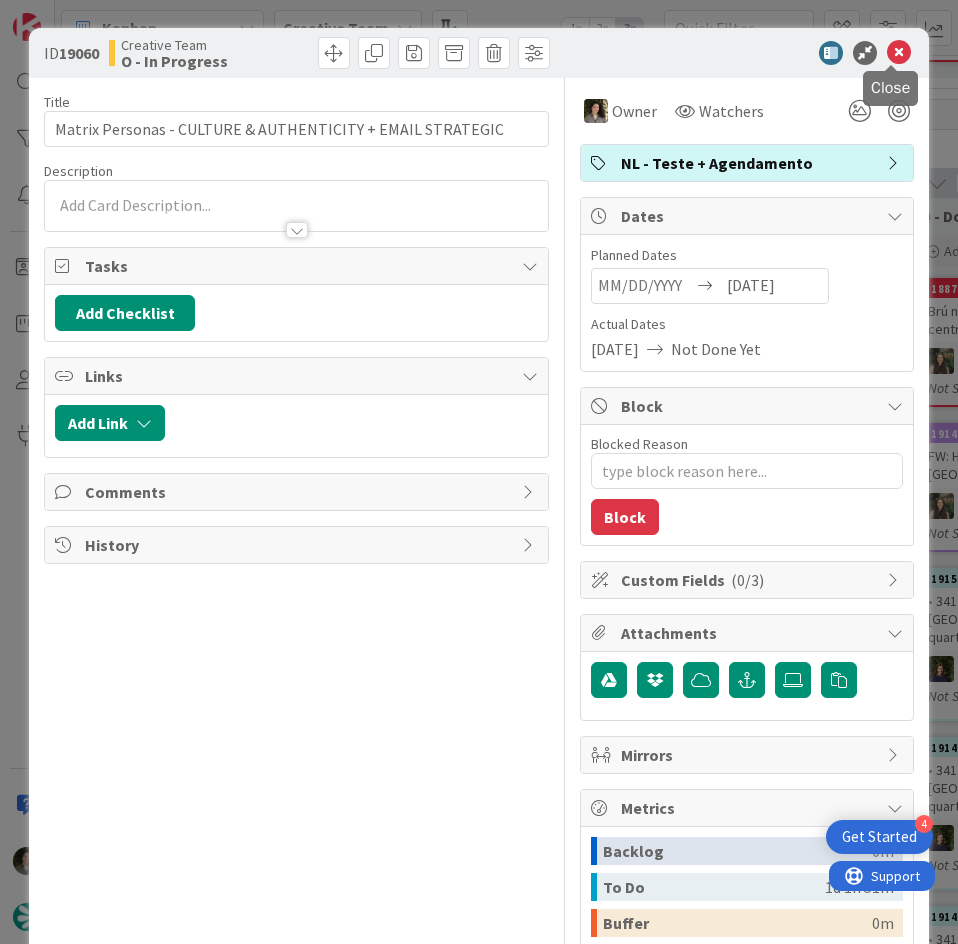 click at bounding box center (899, 53) 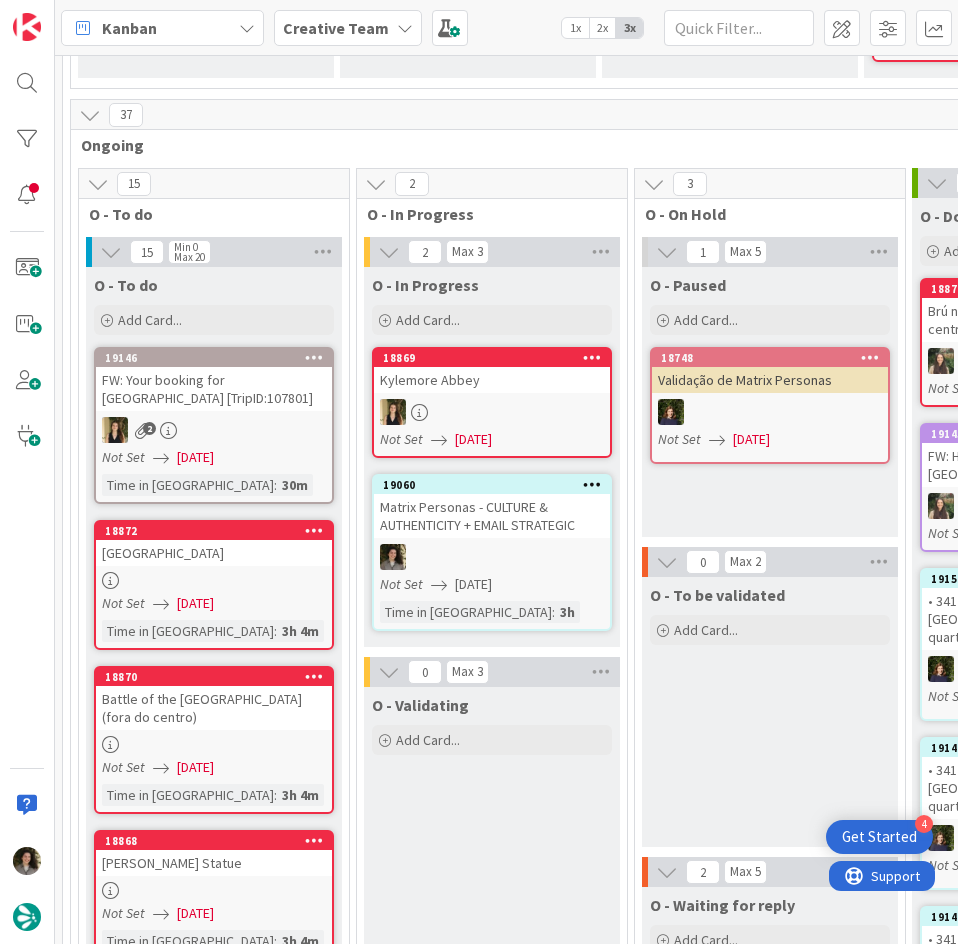 scroll, scrollTop: 0, scrollLeft: 0, axis: both 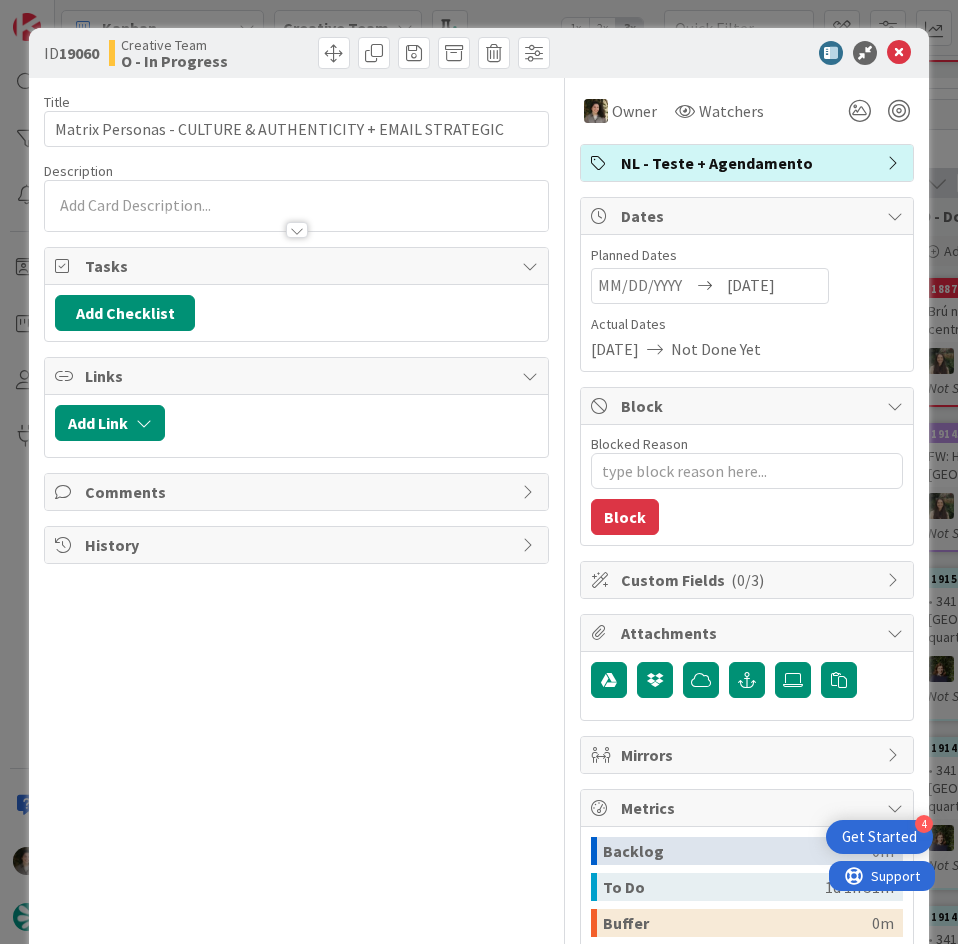 click on "NL - Teste + Agendamento" at bounding box center [749, 163] 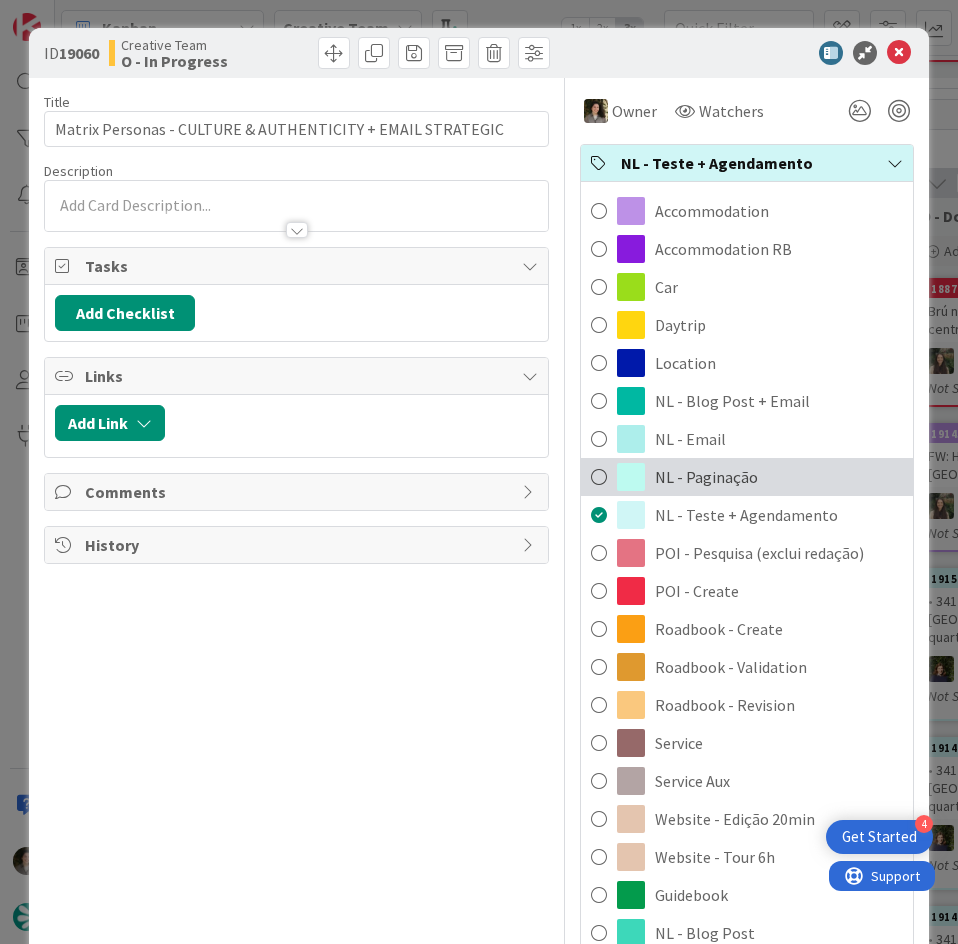 click on "NL - Paginação" at bounding box center (747, 477) 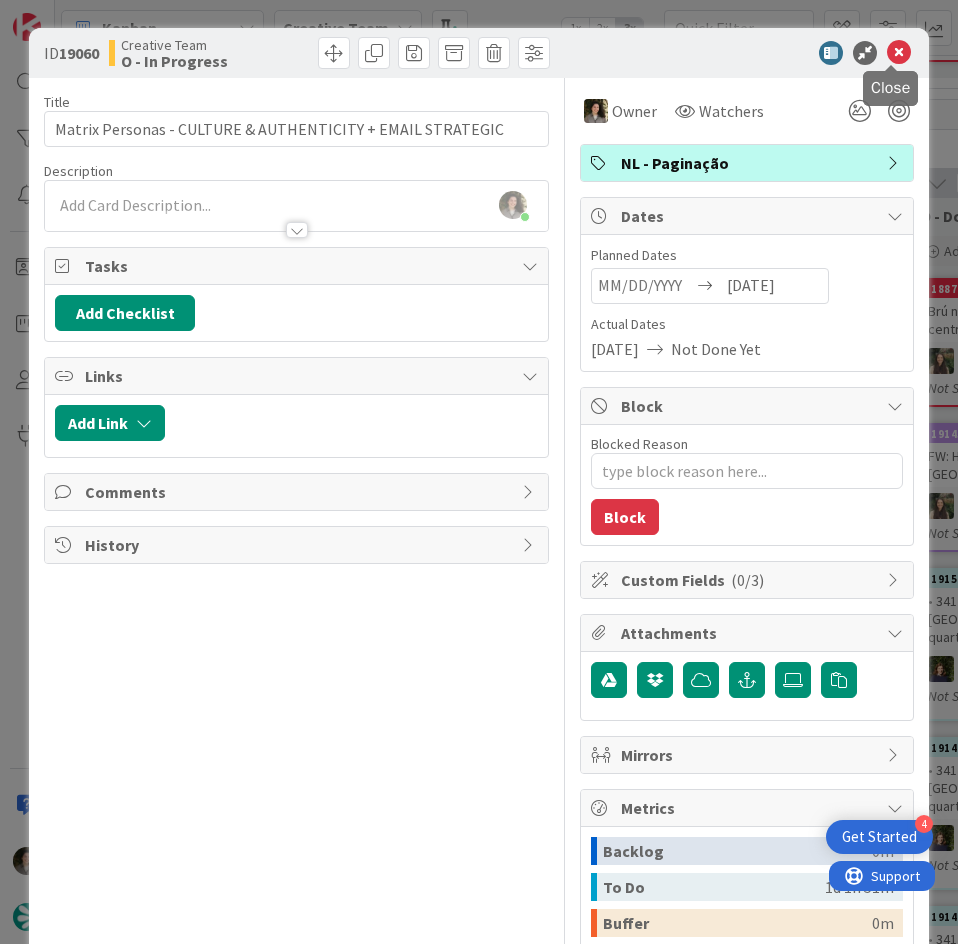 click at bounding box center (899, 53) 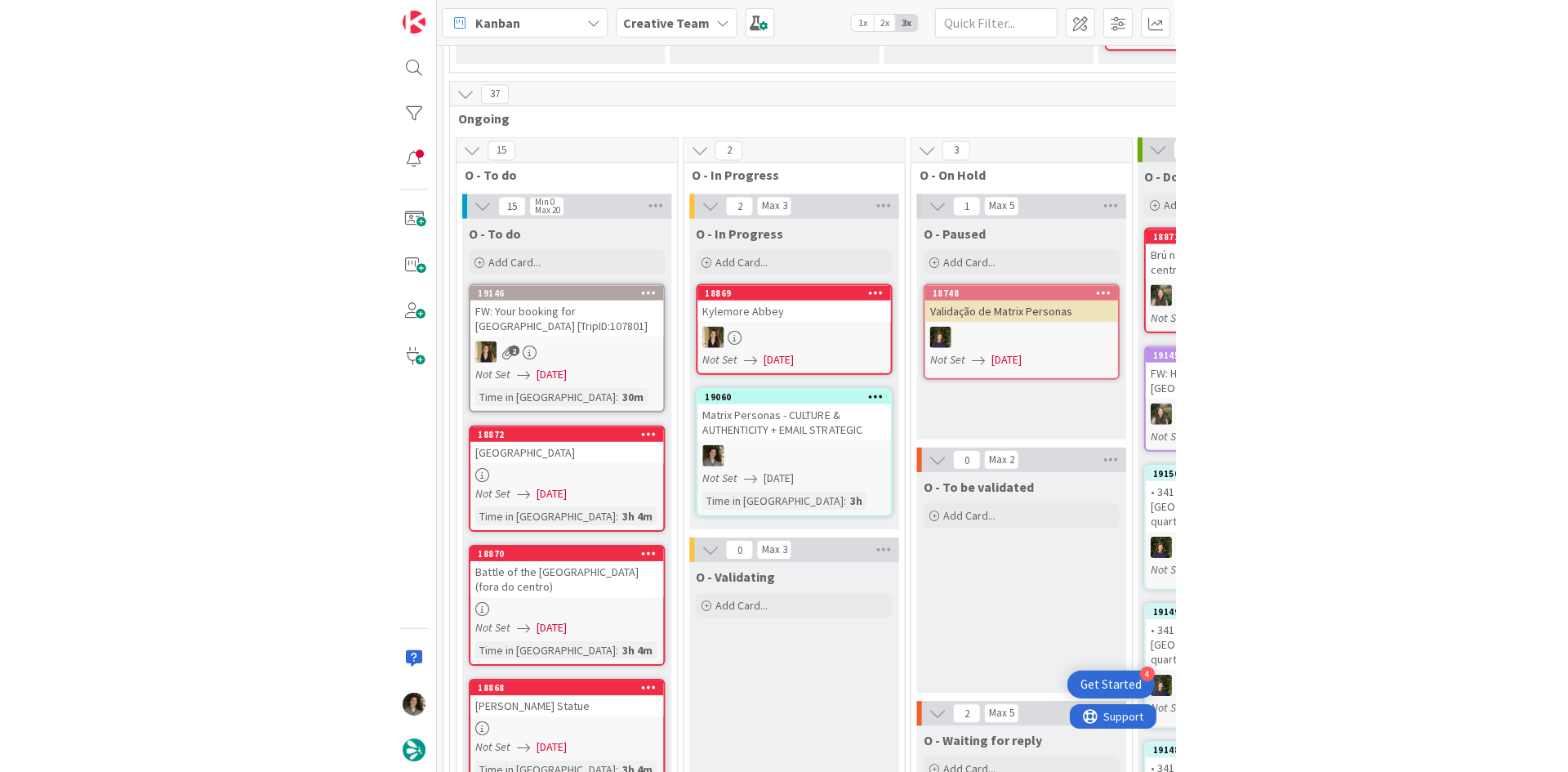 scroll, scrollTop: 0, scrollLeft: 0, axis: both 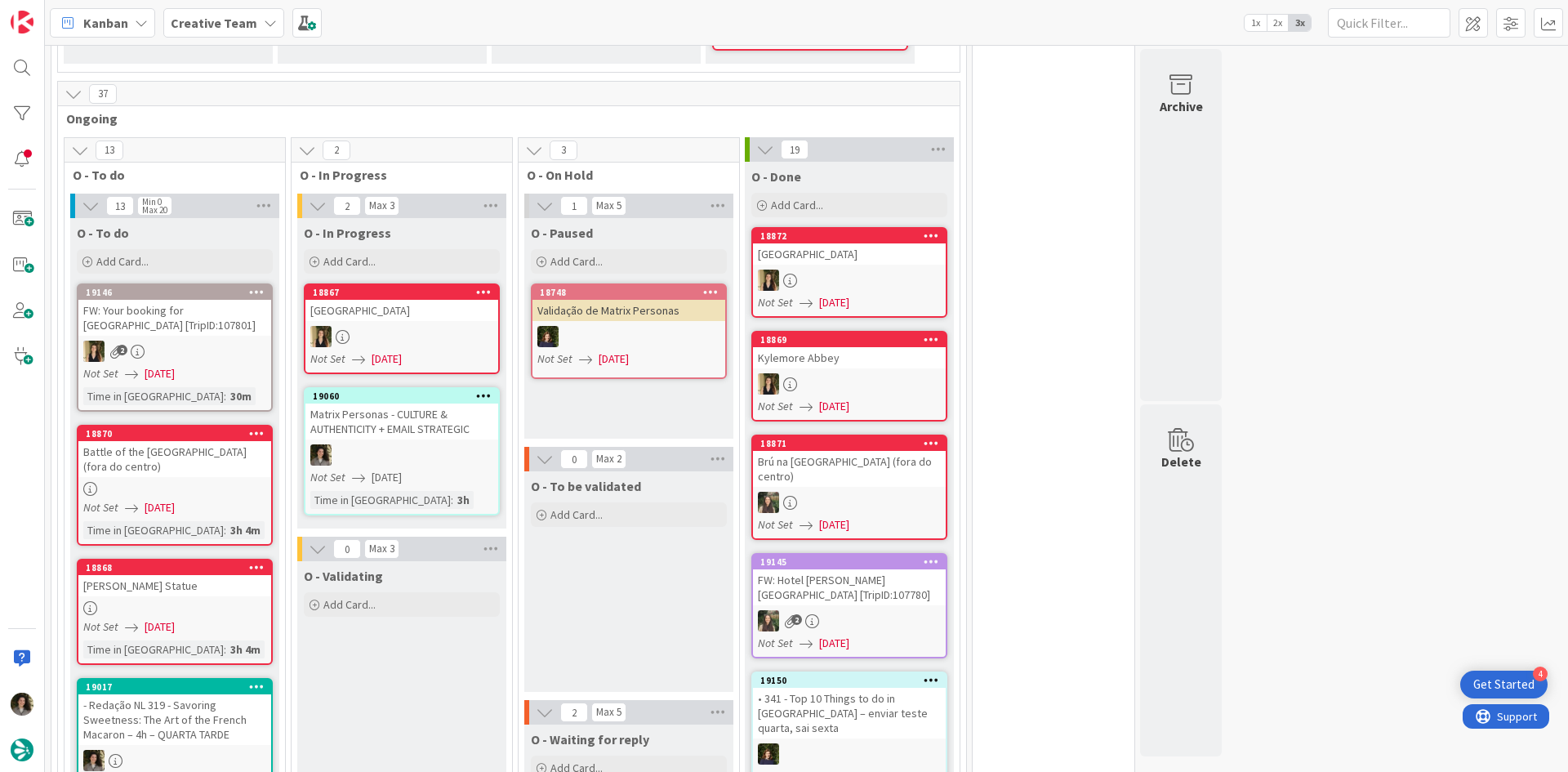 click on "Matrix Personas - CULTURE & AUTHENTICITY + EMAIL STRATEGIC" at bounding box center (402, 422) 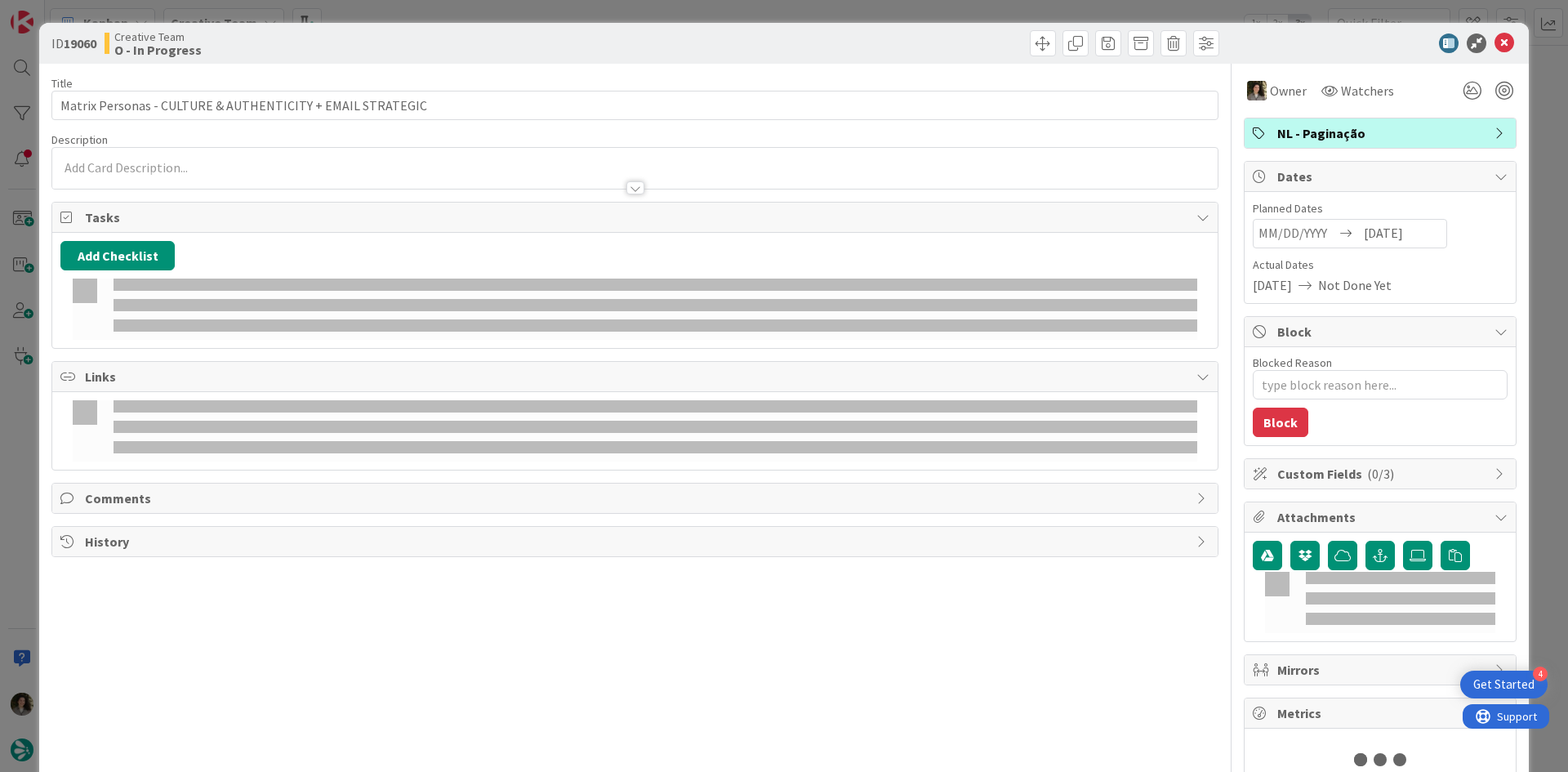 scroll, scrollTop: 0, scrollLeft: 0, axis: both 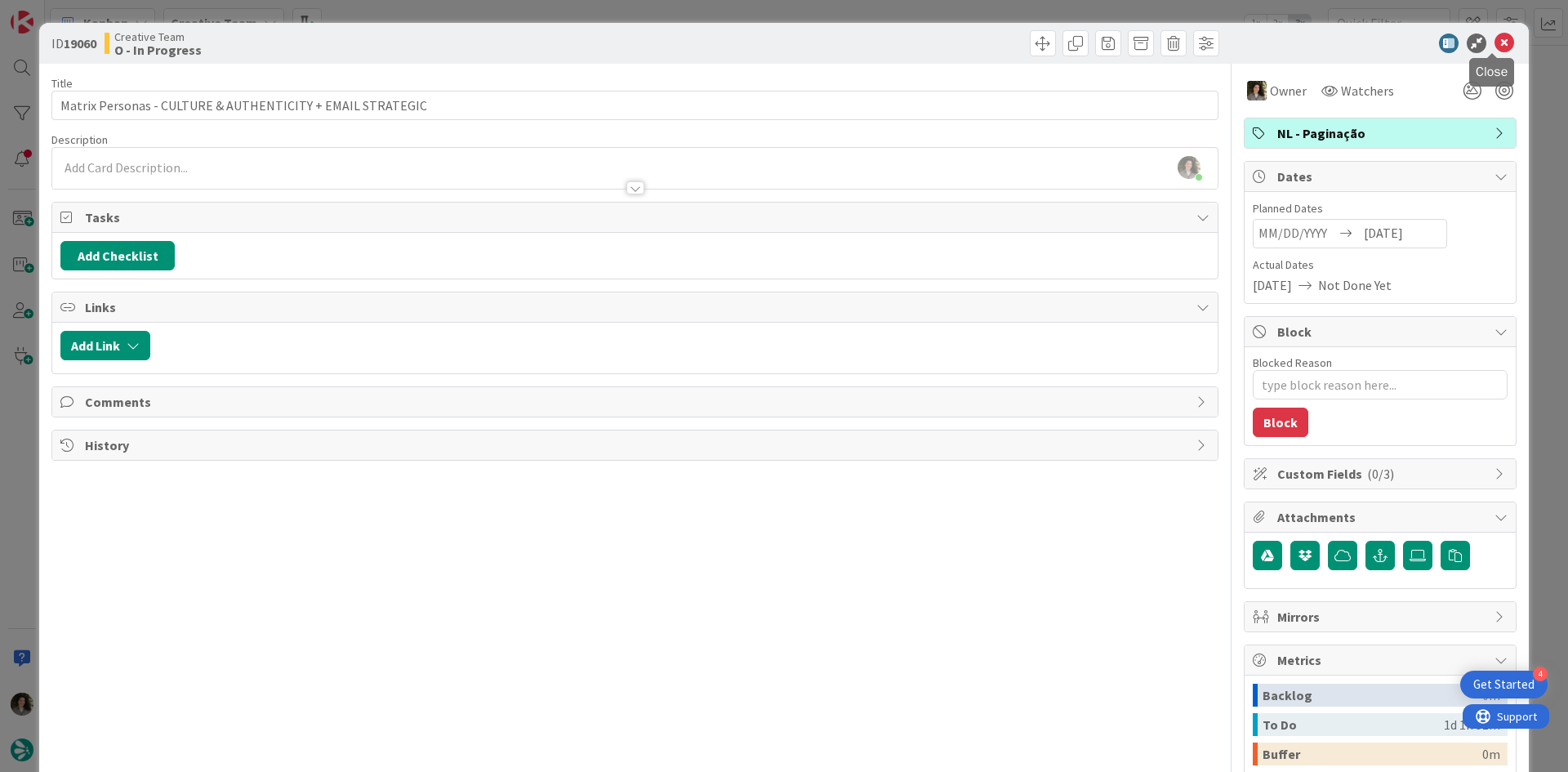 drag, startPoint x: 1497, startPoint y: 45, endPoint x: 1427, endPoint y: 64, distance: 72.53275 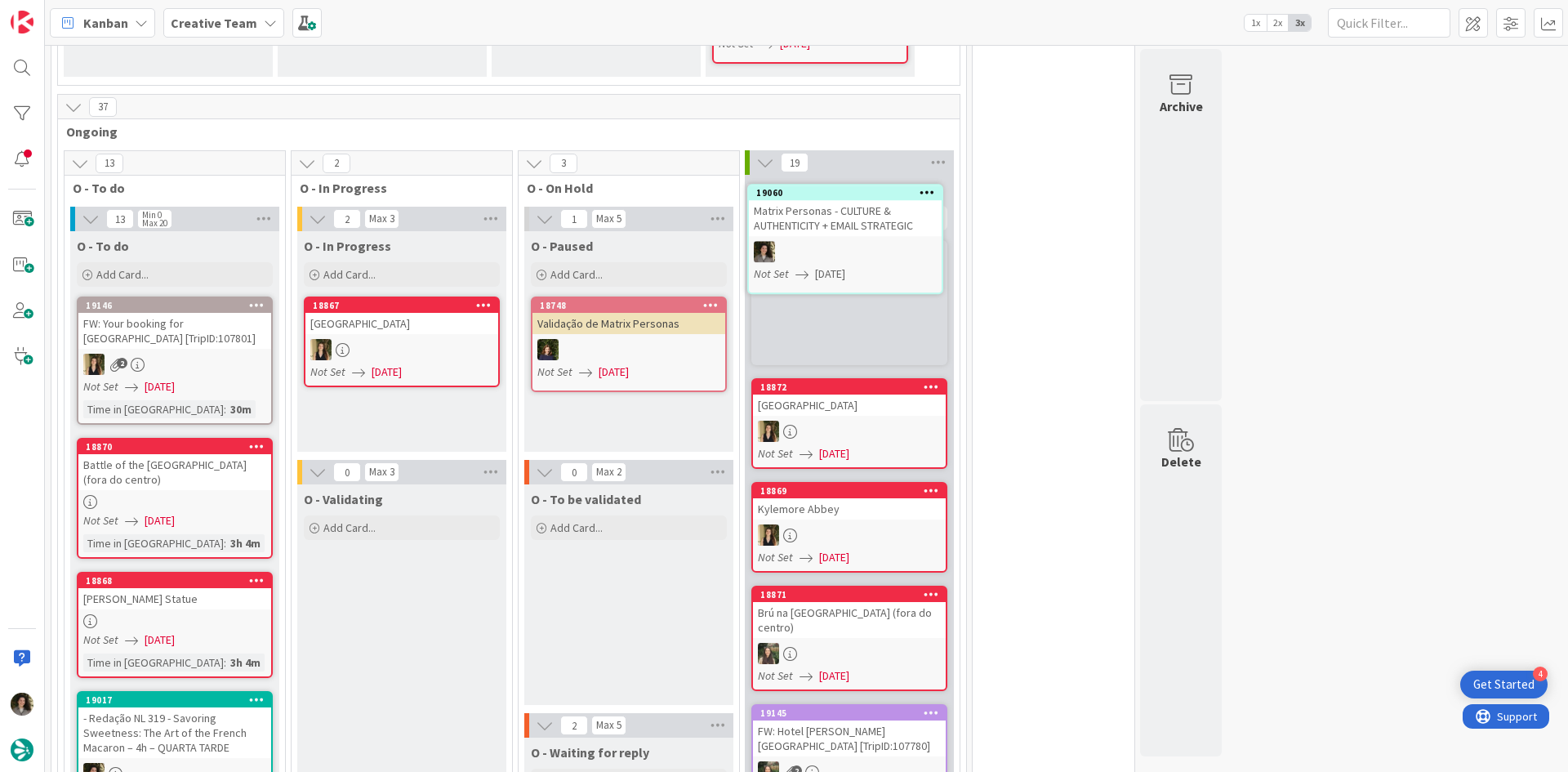 scroll, scrollTop: 969, scrollLeft: 0, axis: vertical 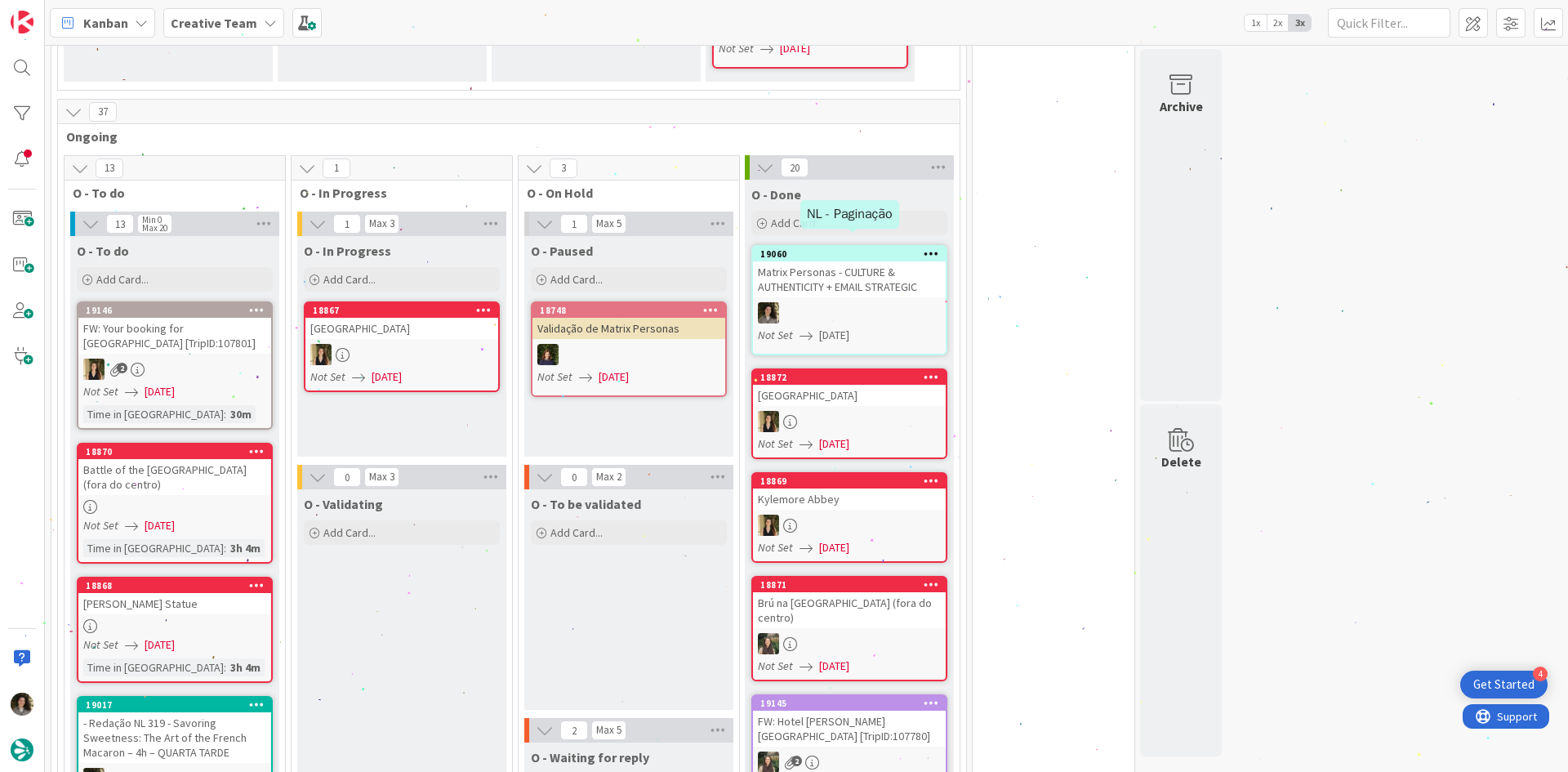 click on "Matrix Personas - CULTURE & AUTHENTICITY + EMAIL STRATEGIC" at bounding box center (849, 279) 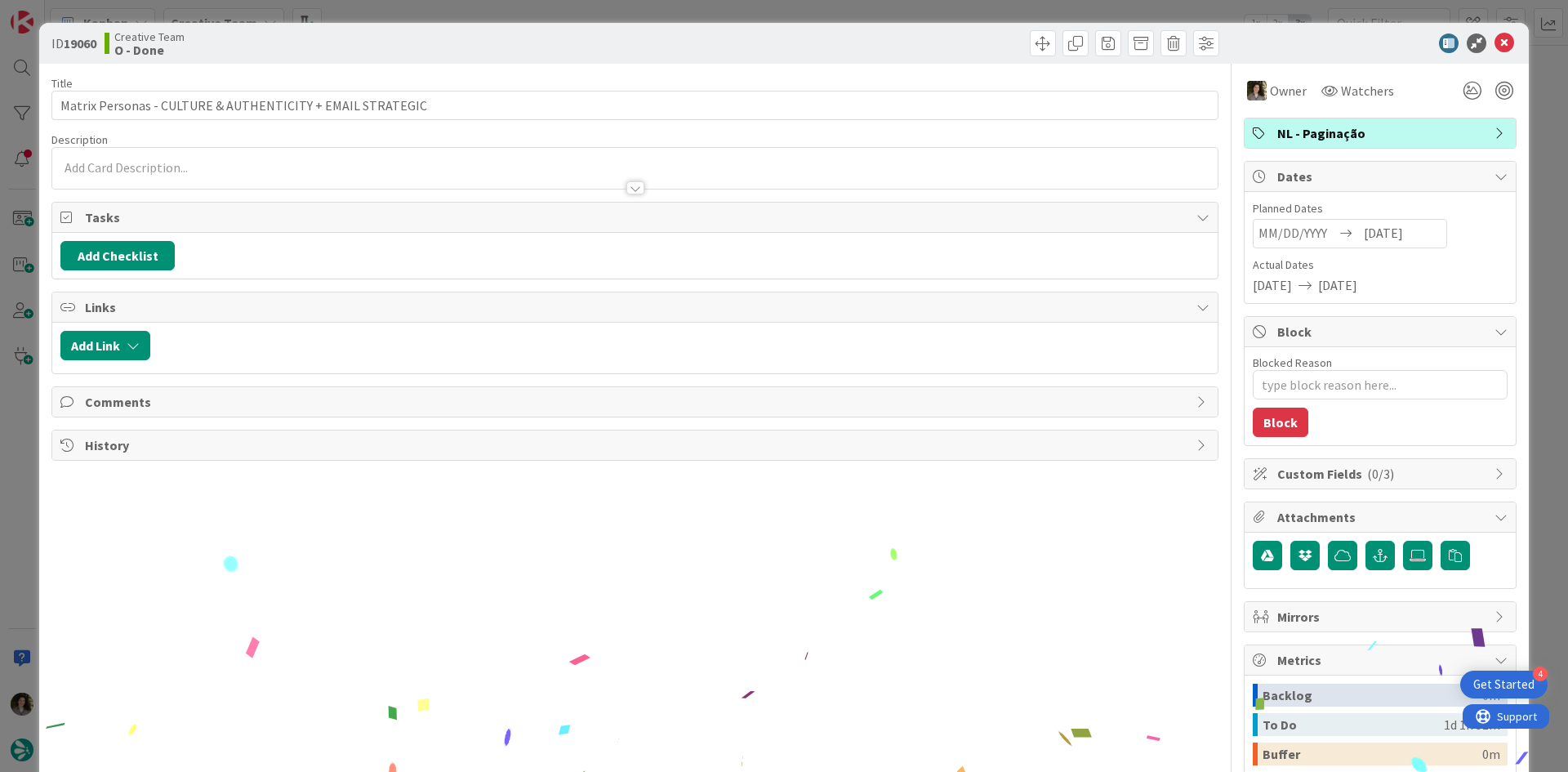 scroll, scrollTop: 0, scrollLeft: 0, axis: both 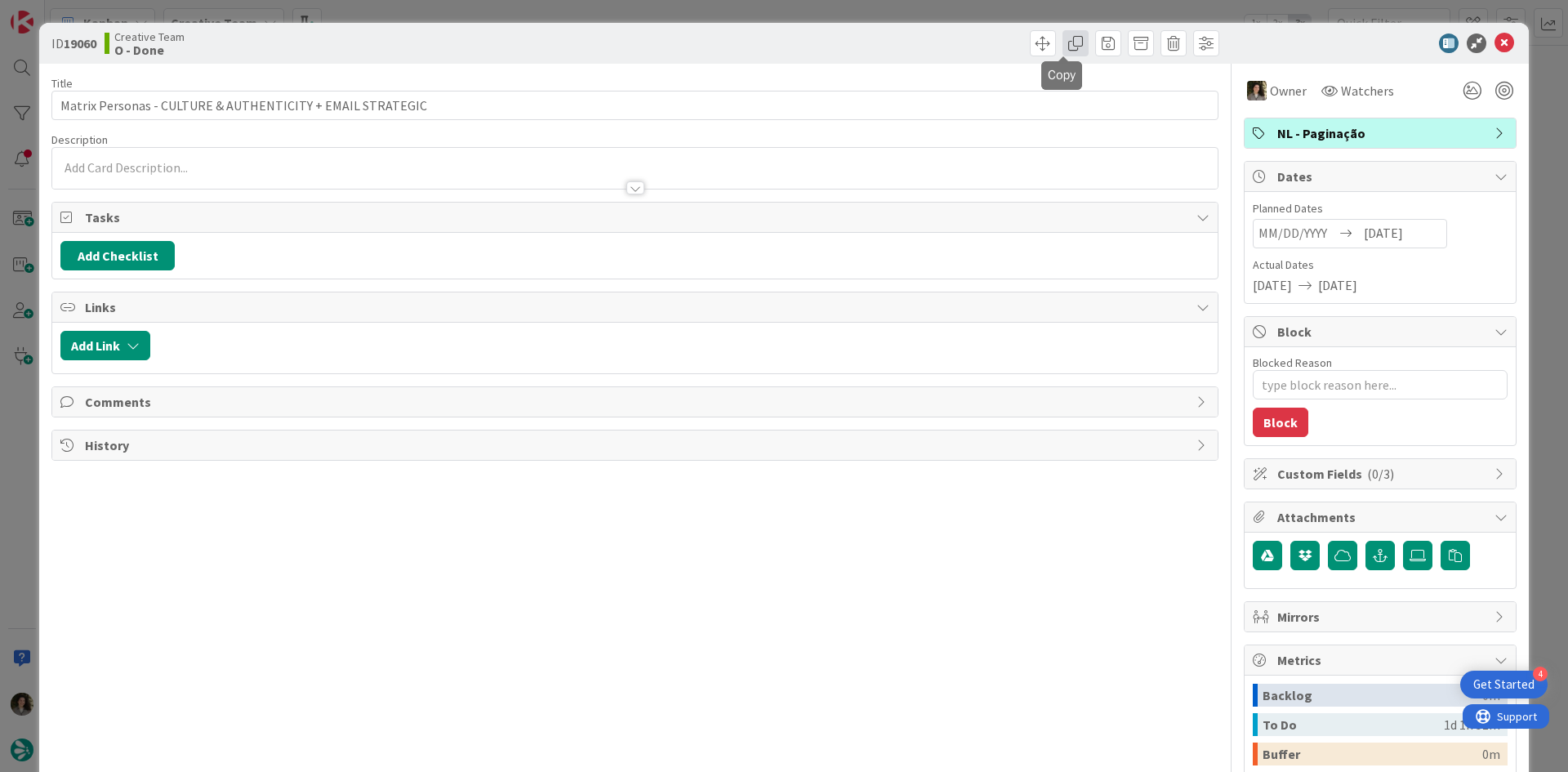 click at bounding box center (1076, 43) 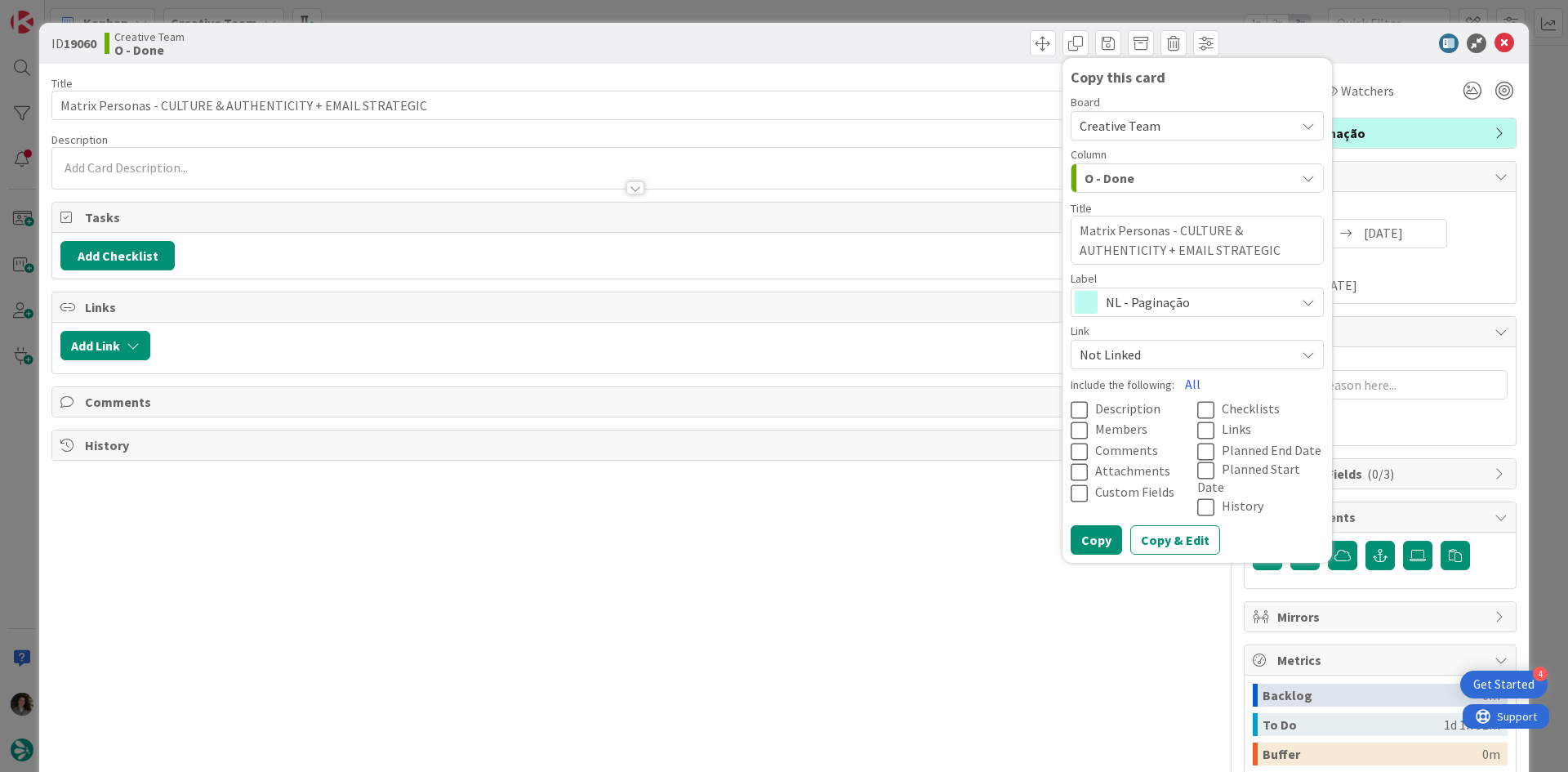 click on "NL - Paginação" at bounding box center [1196, 302] 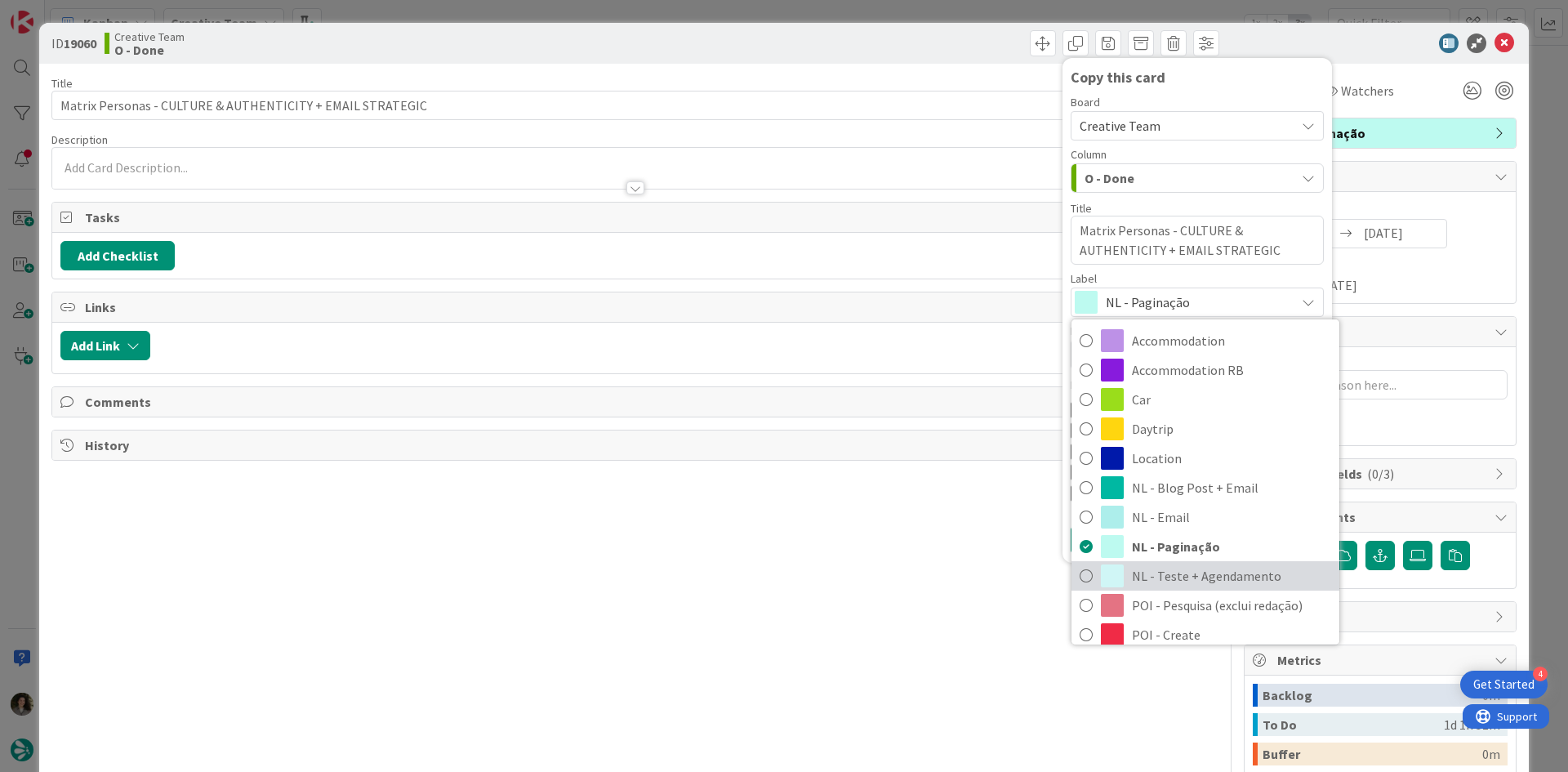 click on "NL - Teste + Agendamento" at bounding box center (1232, 576) 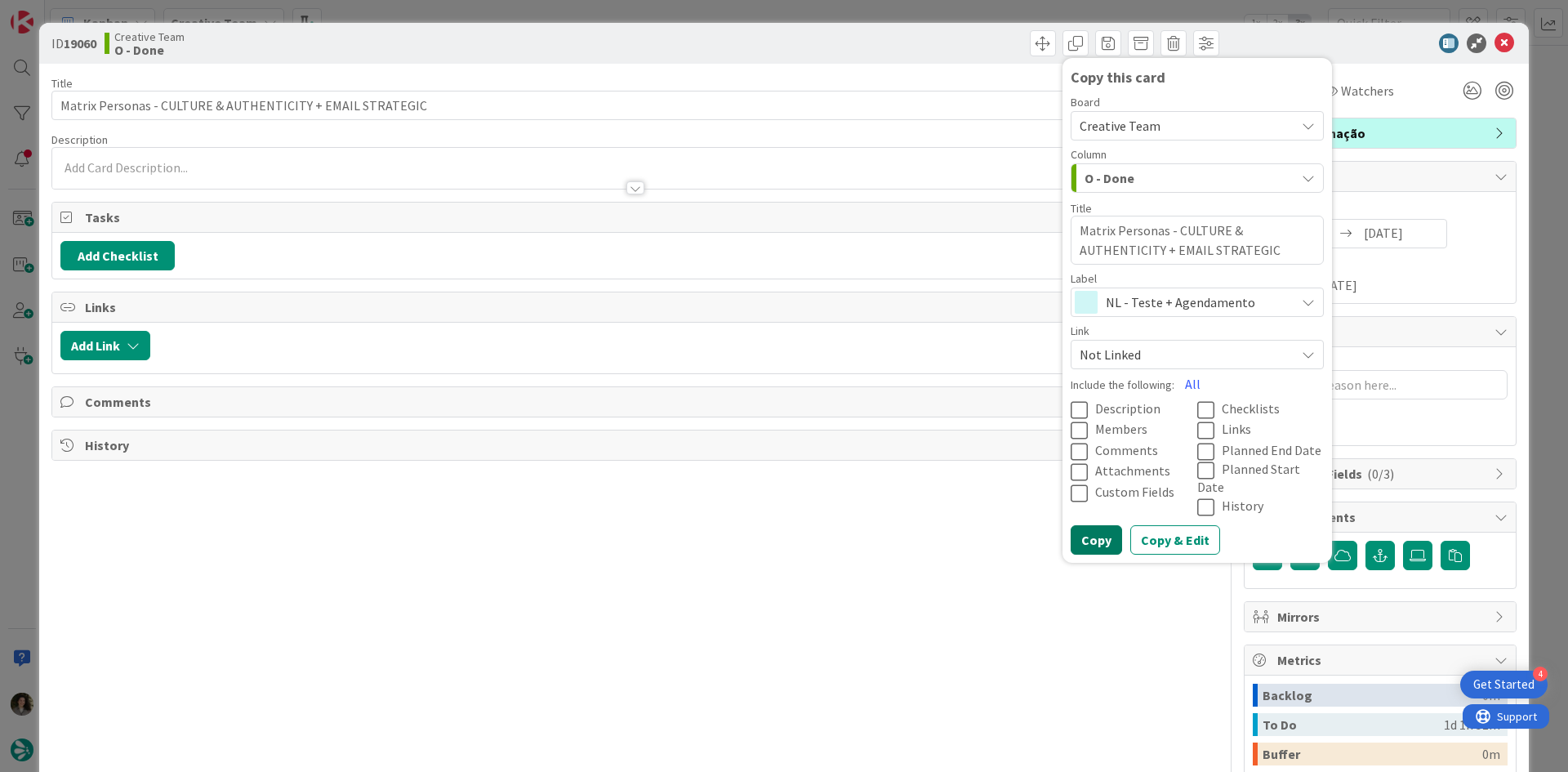 click on "Copy" at bounding box center (1096, 540) 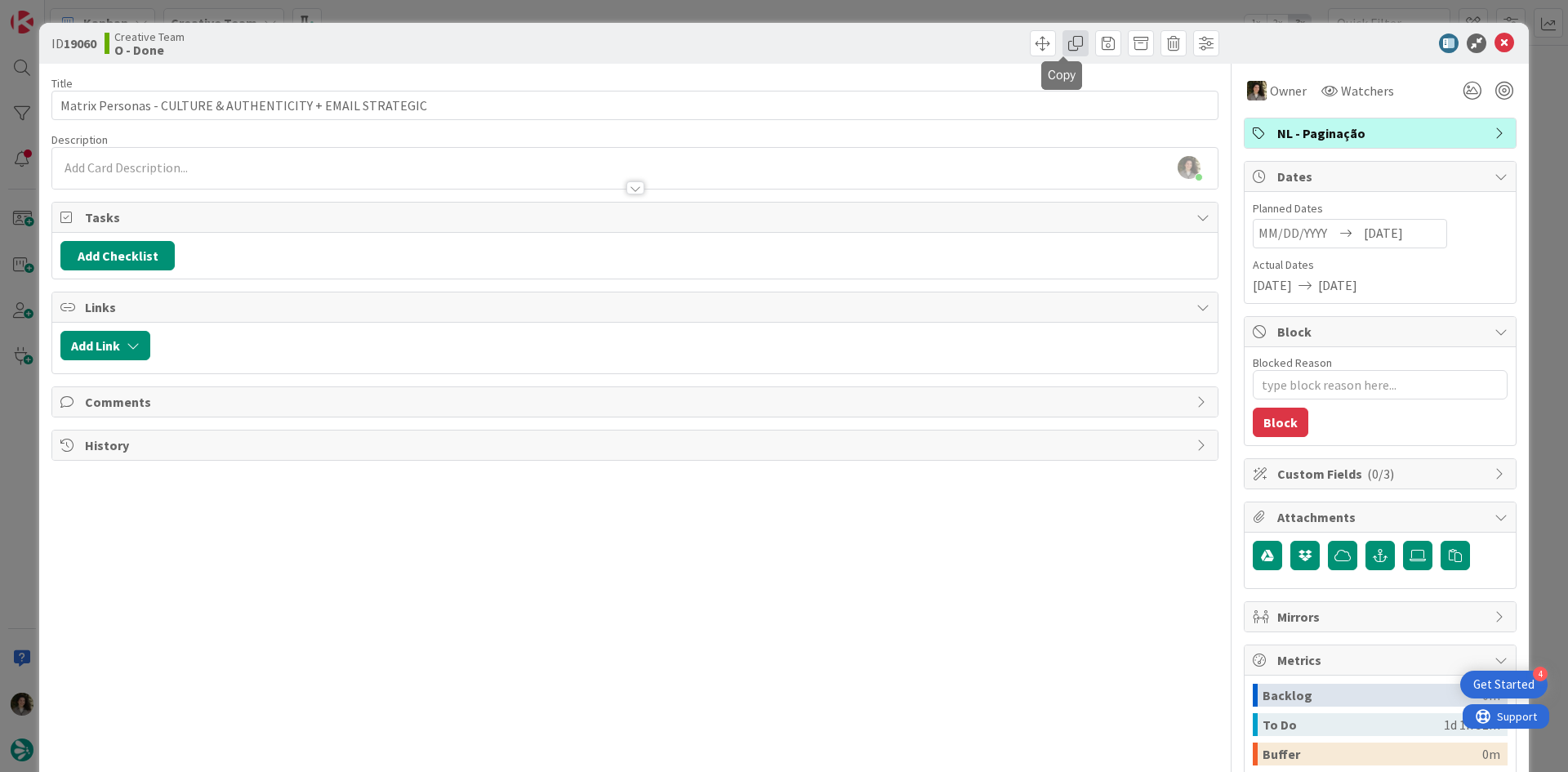 click at bounding box center [1076, 43] 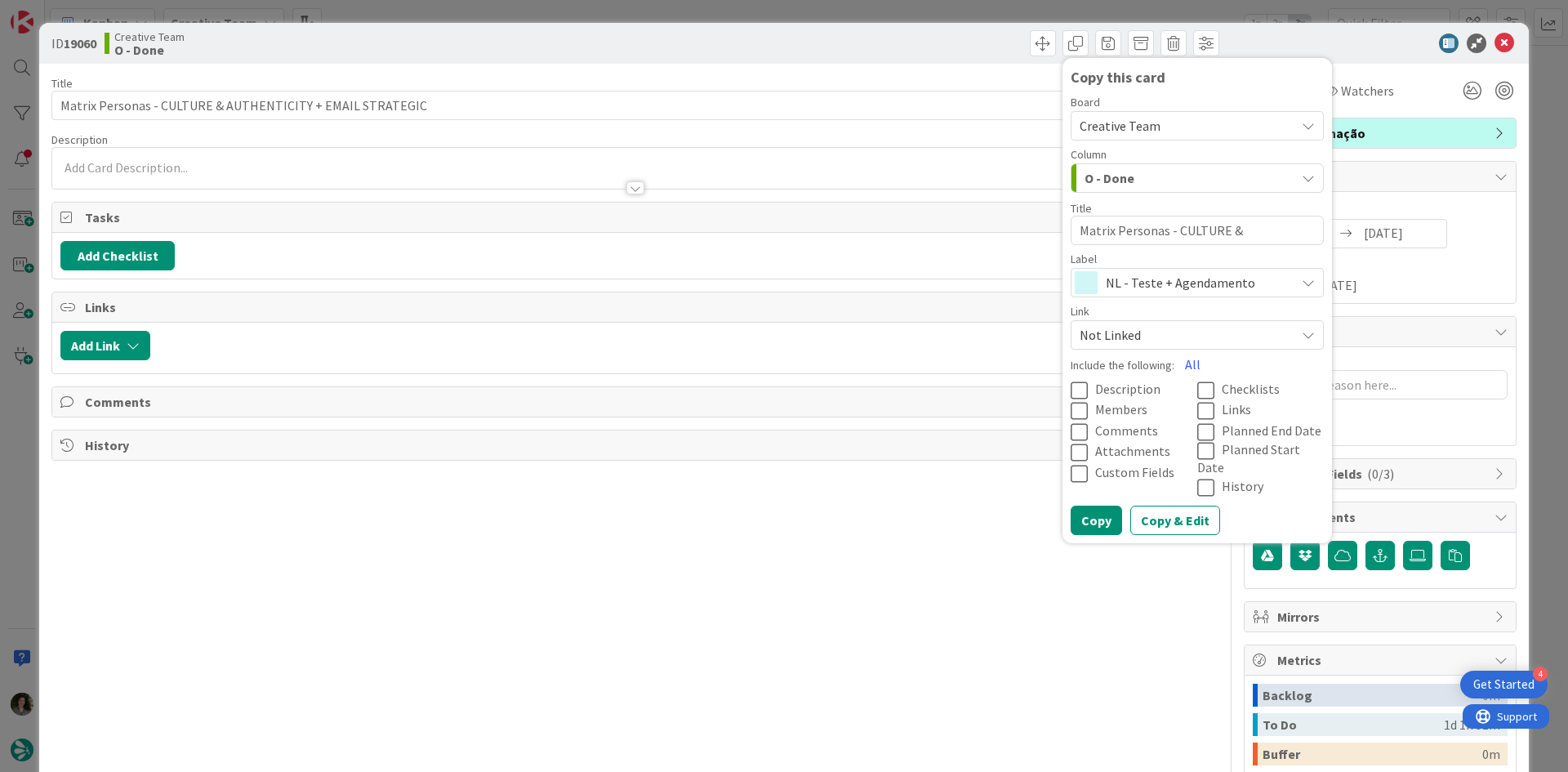 click on "NL - Teste + Agendamento" at bounding box center [1196, 283] 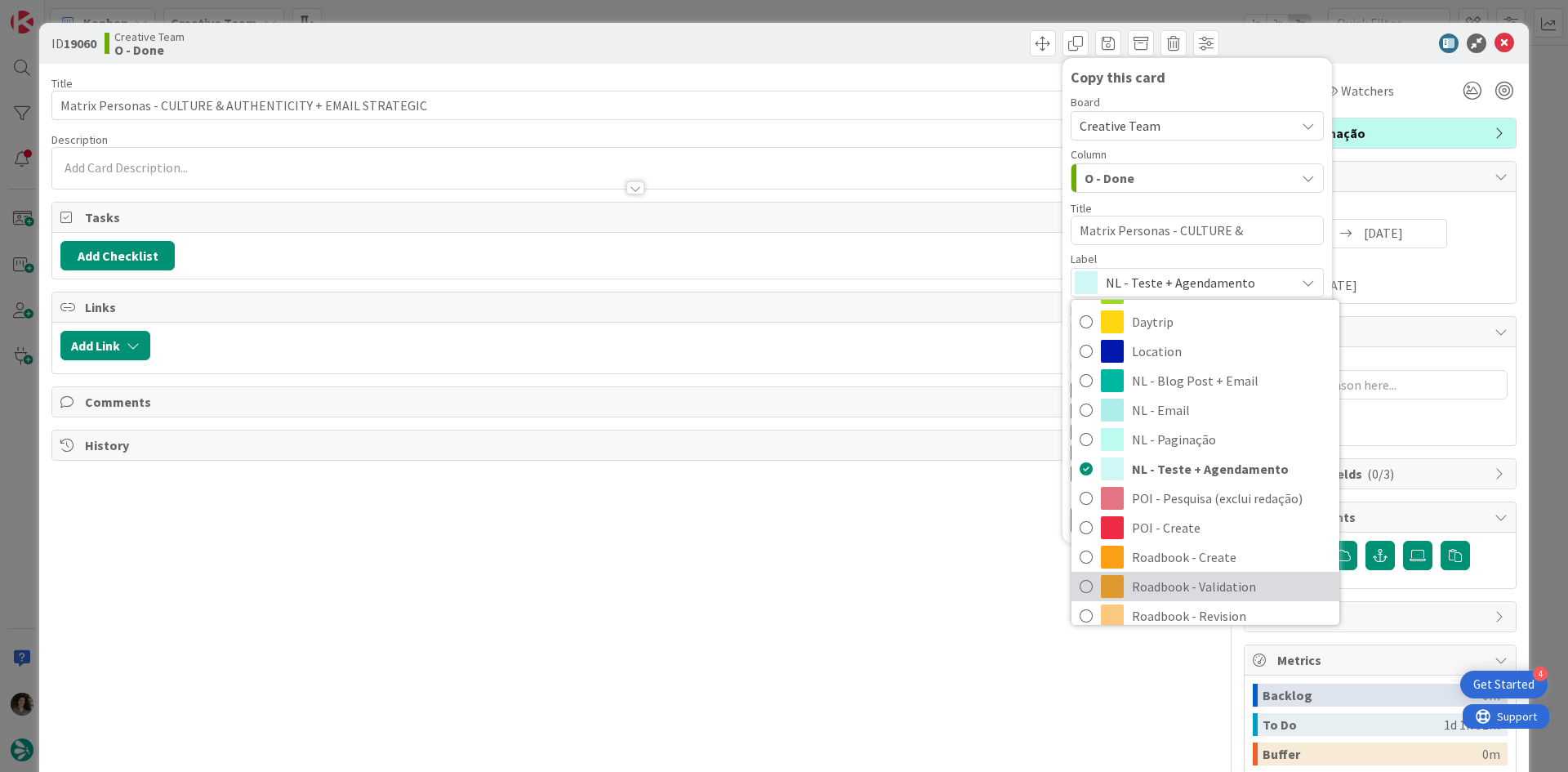 scroll, scrollTop: 163, scrollLeft: 0, axis: vertical 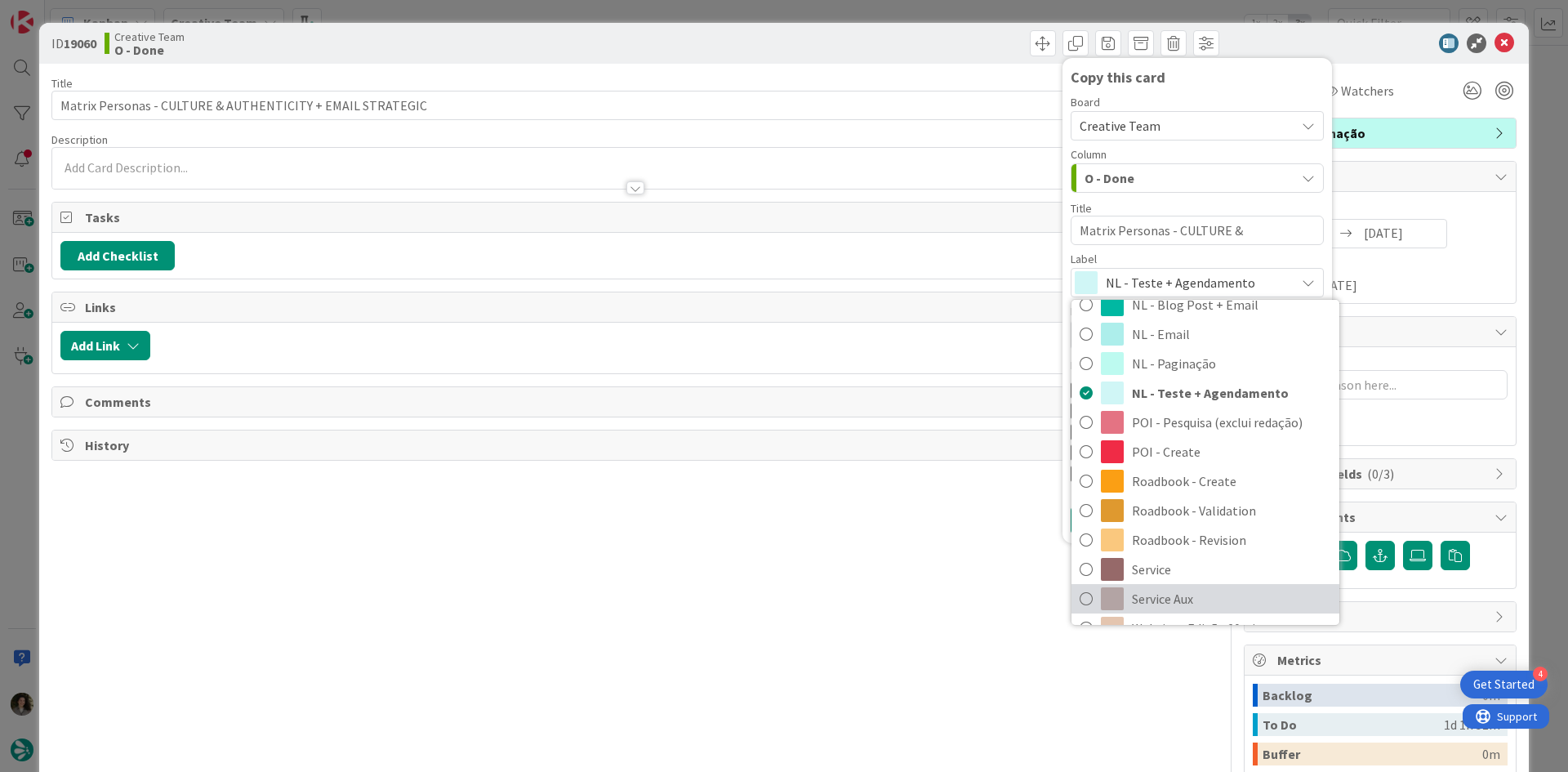 click on "Service Aux" at bounding box center (1232, 599) 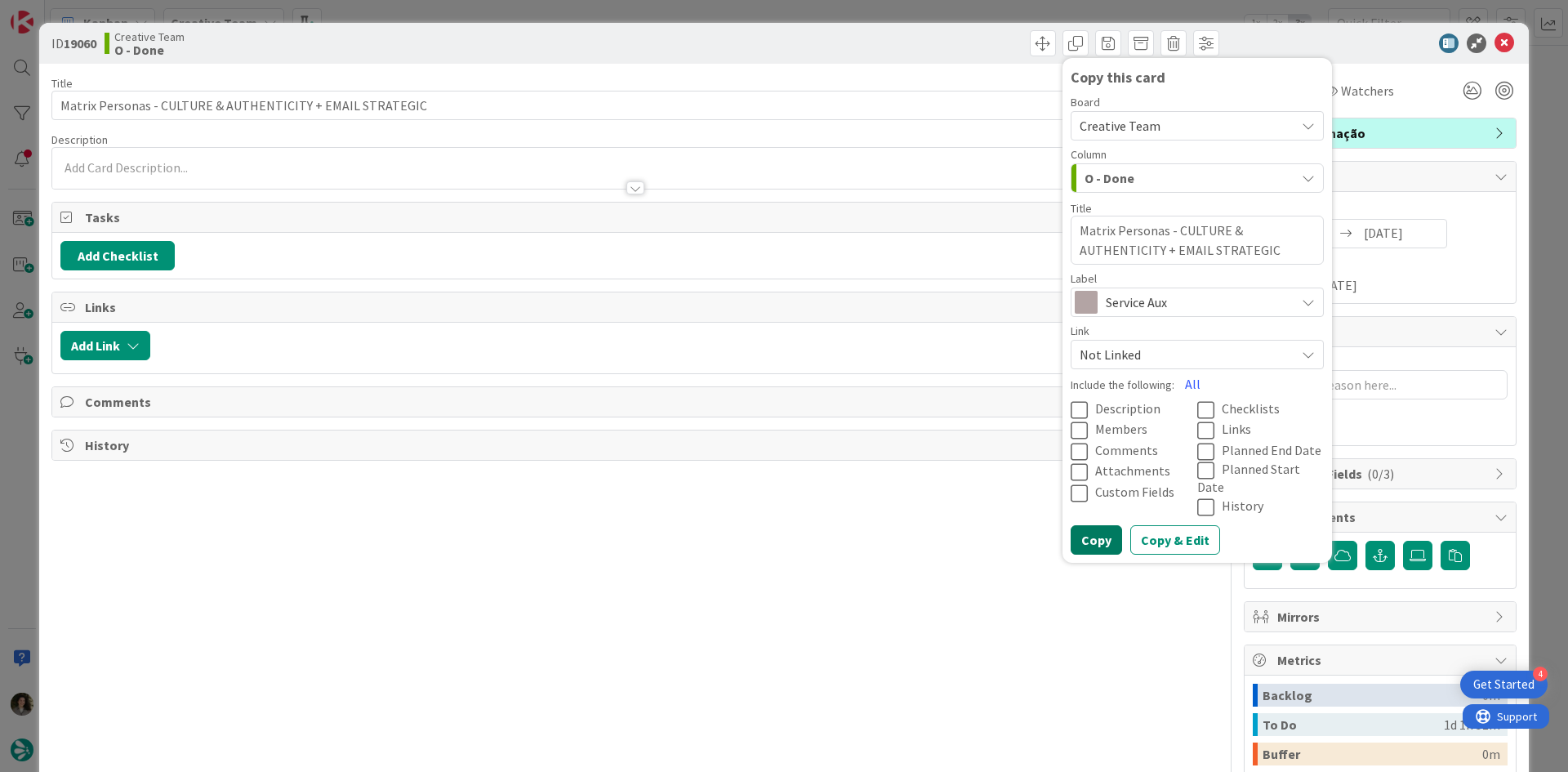 click on "Copy" at bounding box center [1096, 540] 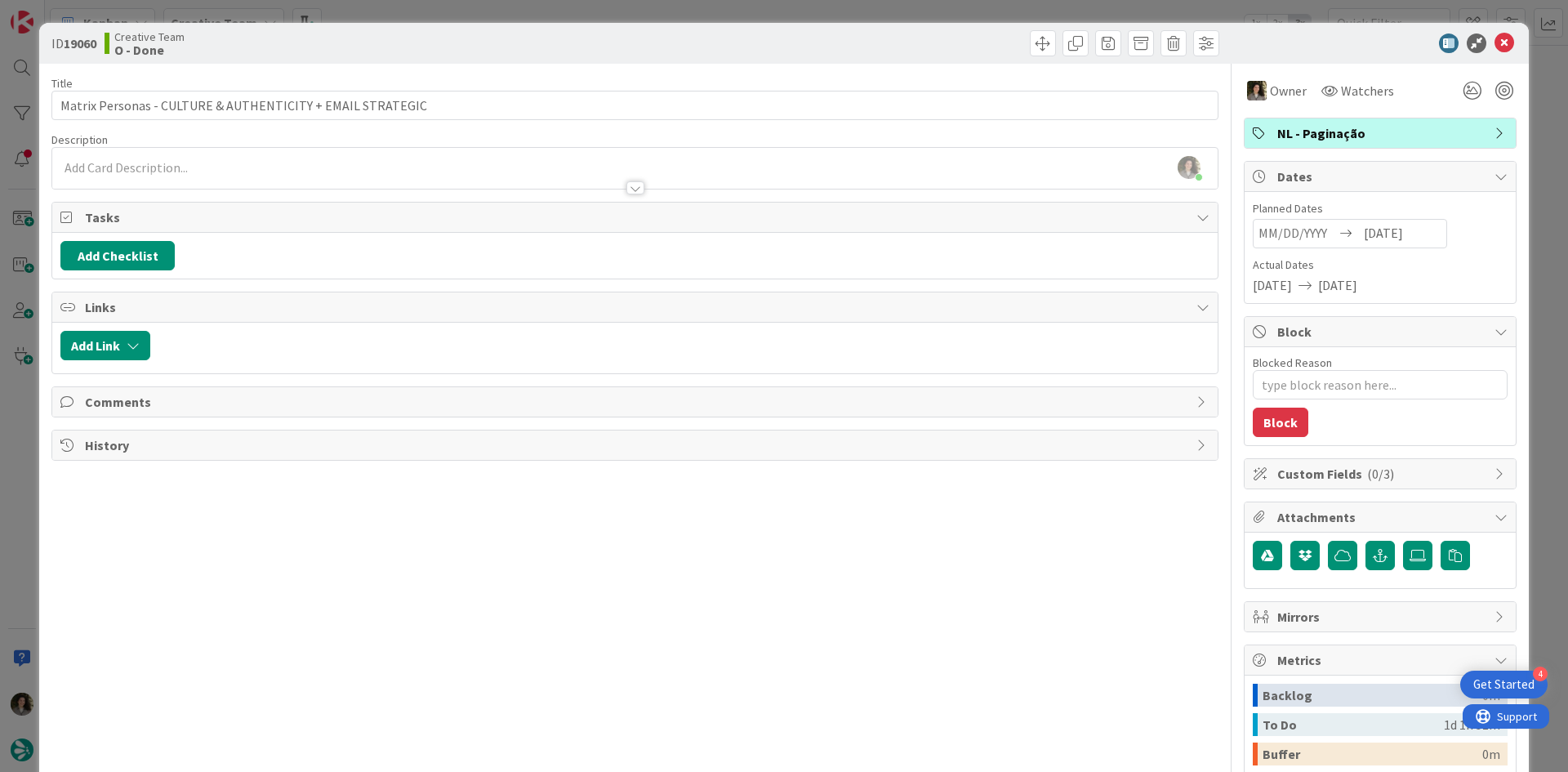 click at bounding box center (1504, 43) 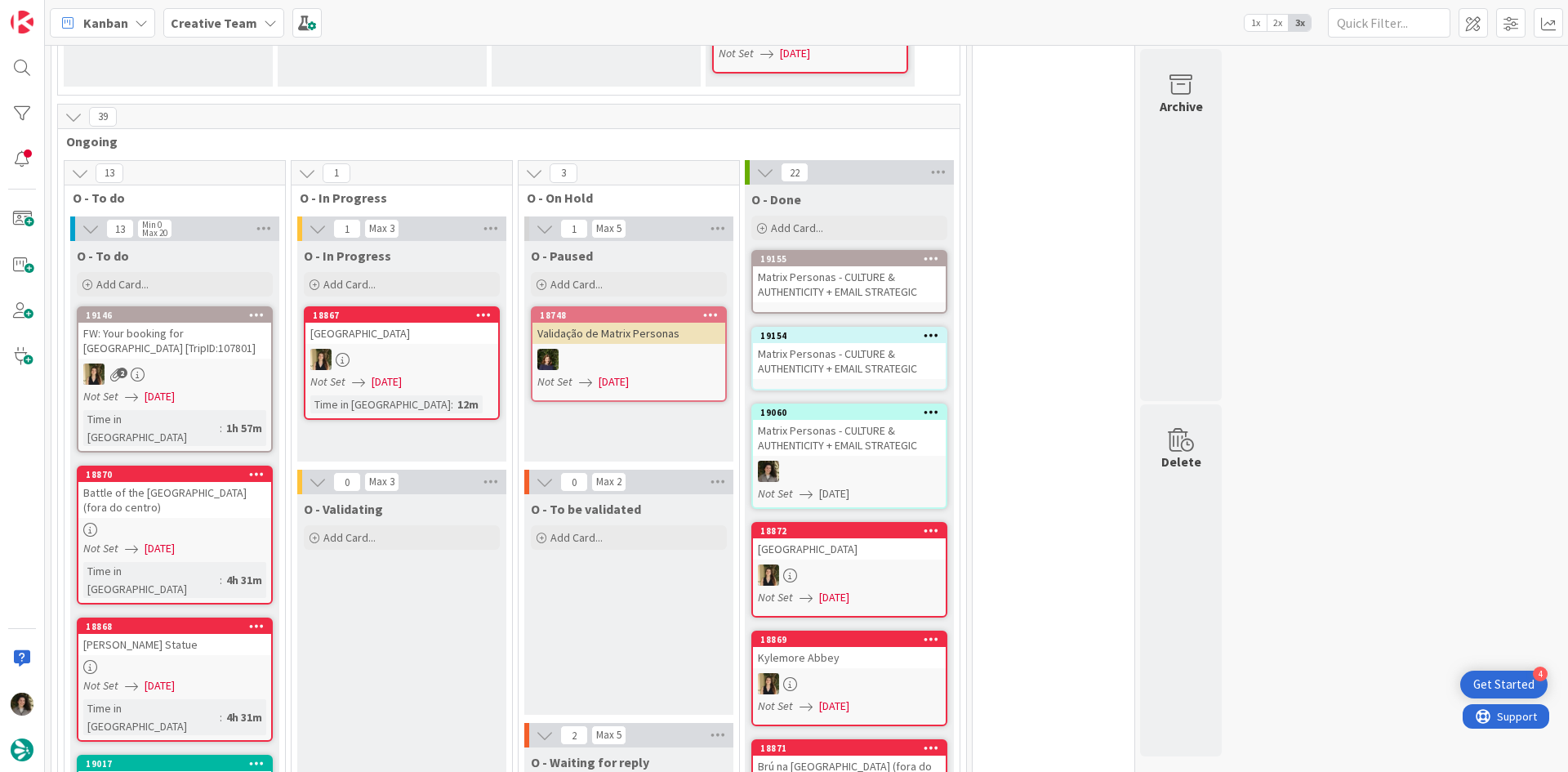 click on "Matrix Personas - CULTURE & AUTHENTICITY + EMAIL STRATEGIC" at bounding box center [849, 361] 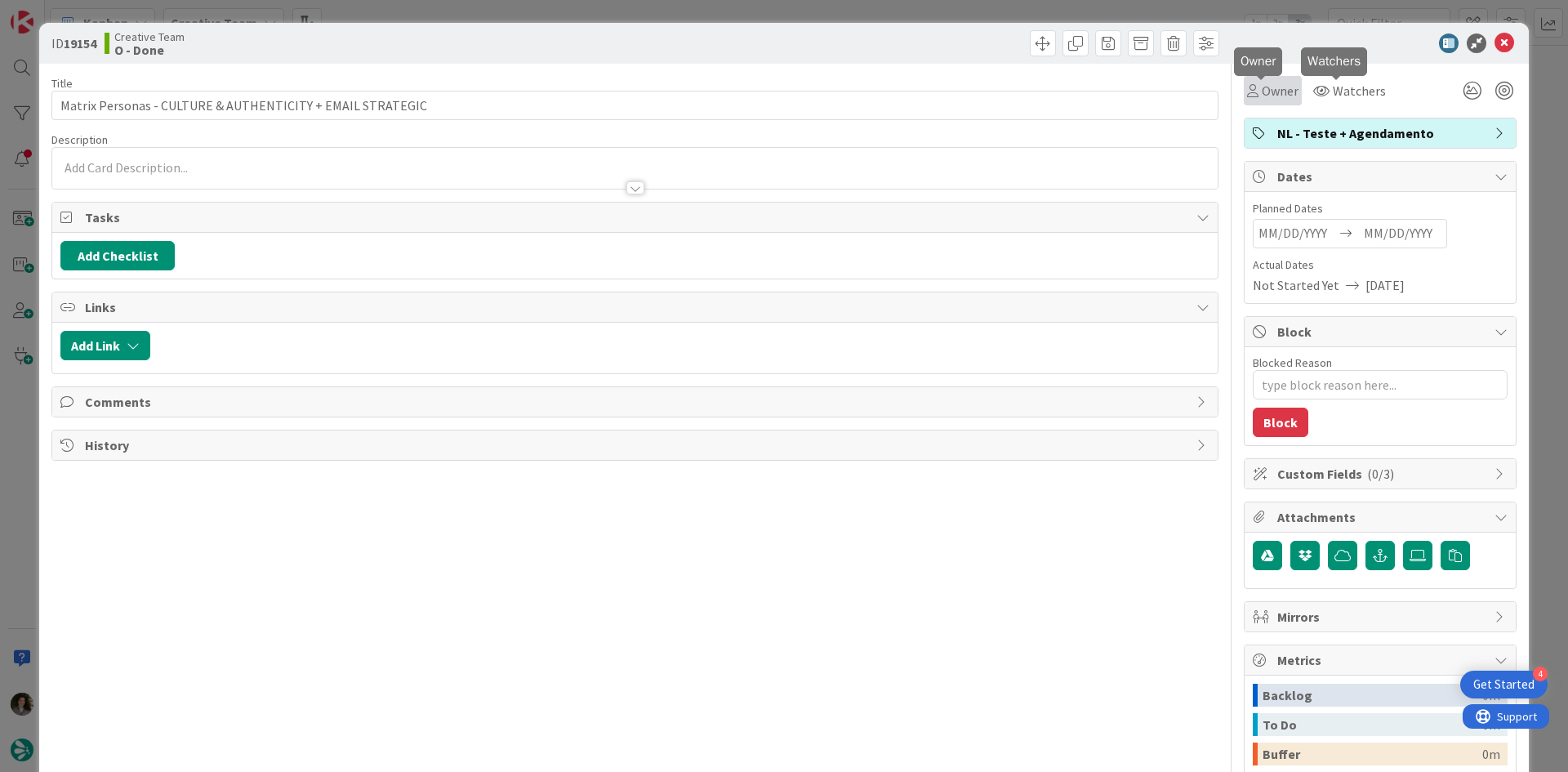 click on "Owner" at bounding box center (1280, 91) 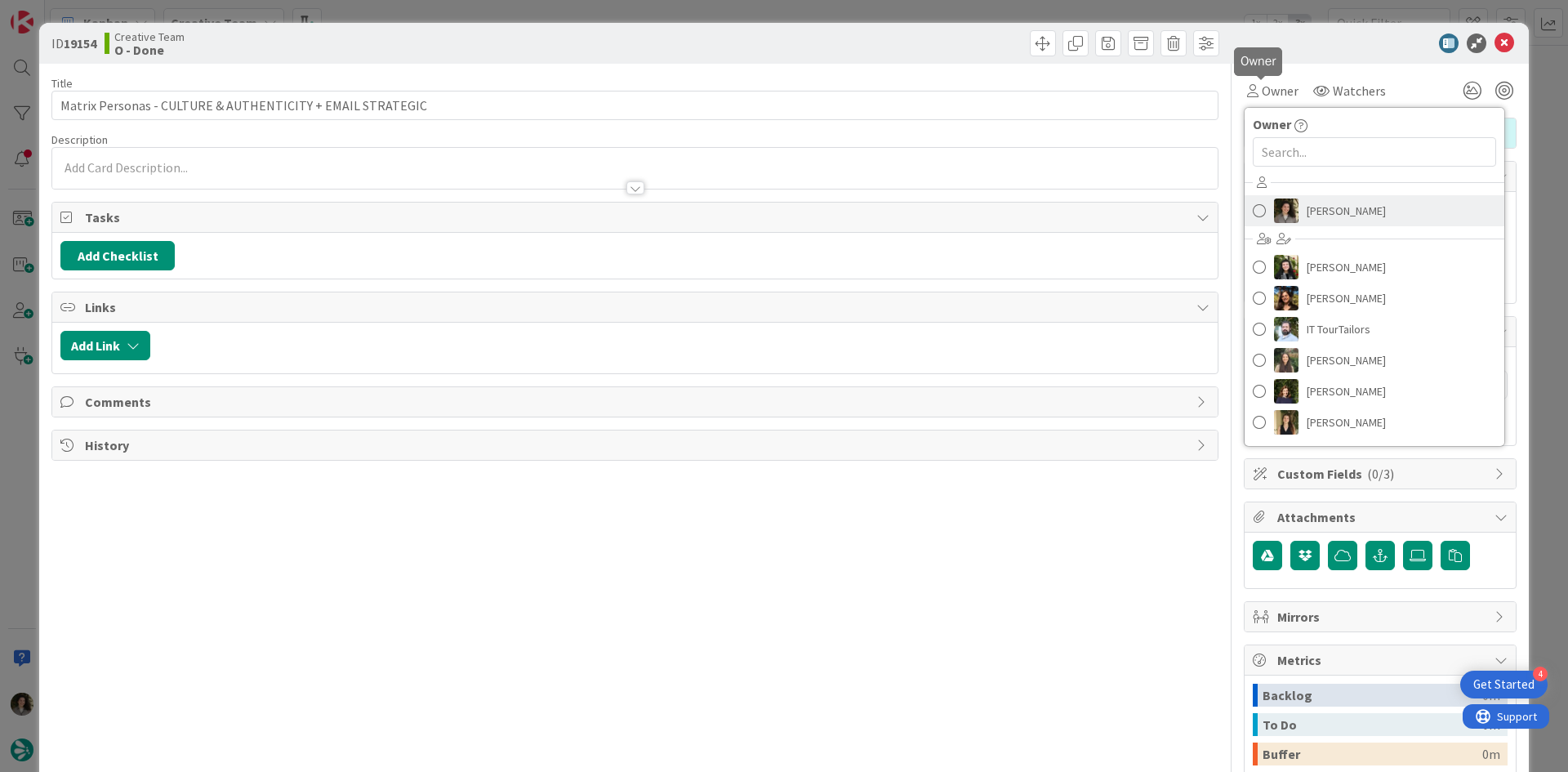 scroll, scrollTop: 0, scrollLeft: 0, axis: both 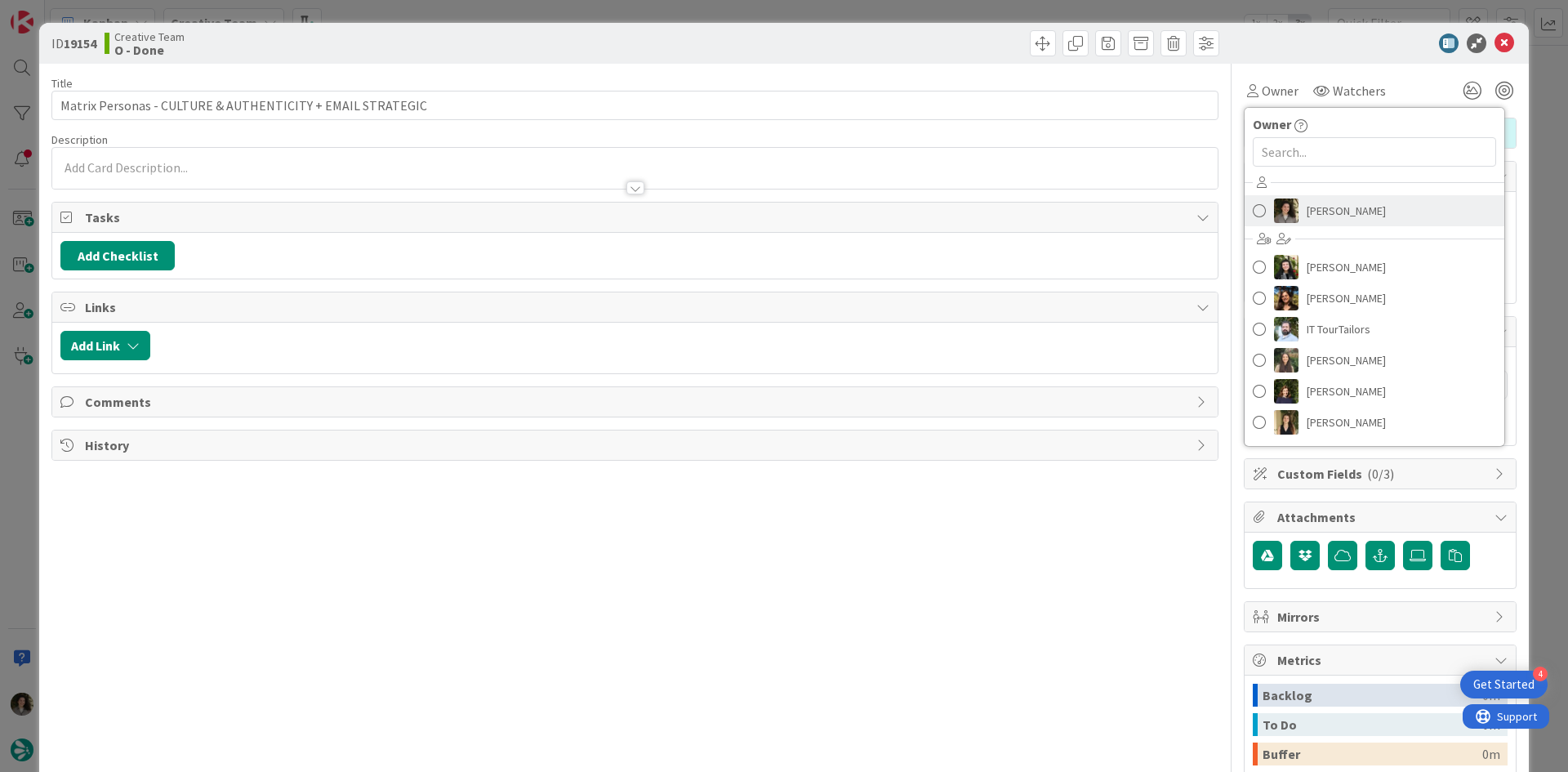 click on "[PERSON_NAME]" at bounding box center (1346, 211) 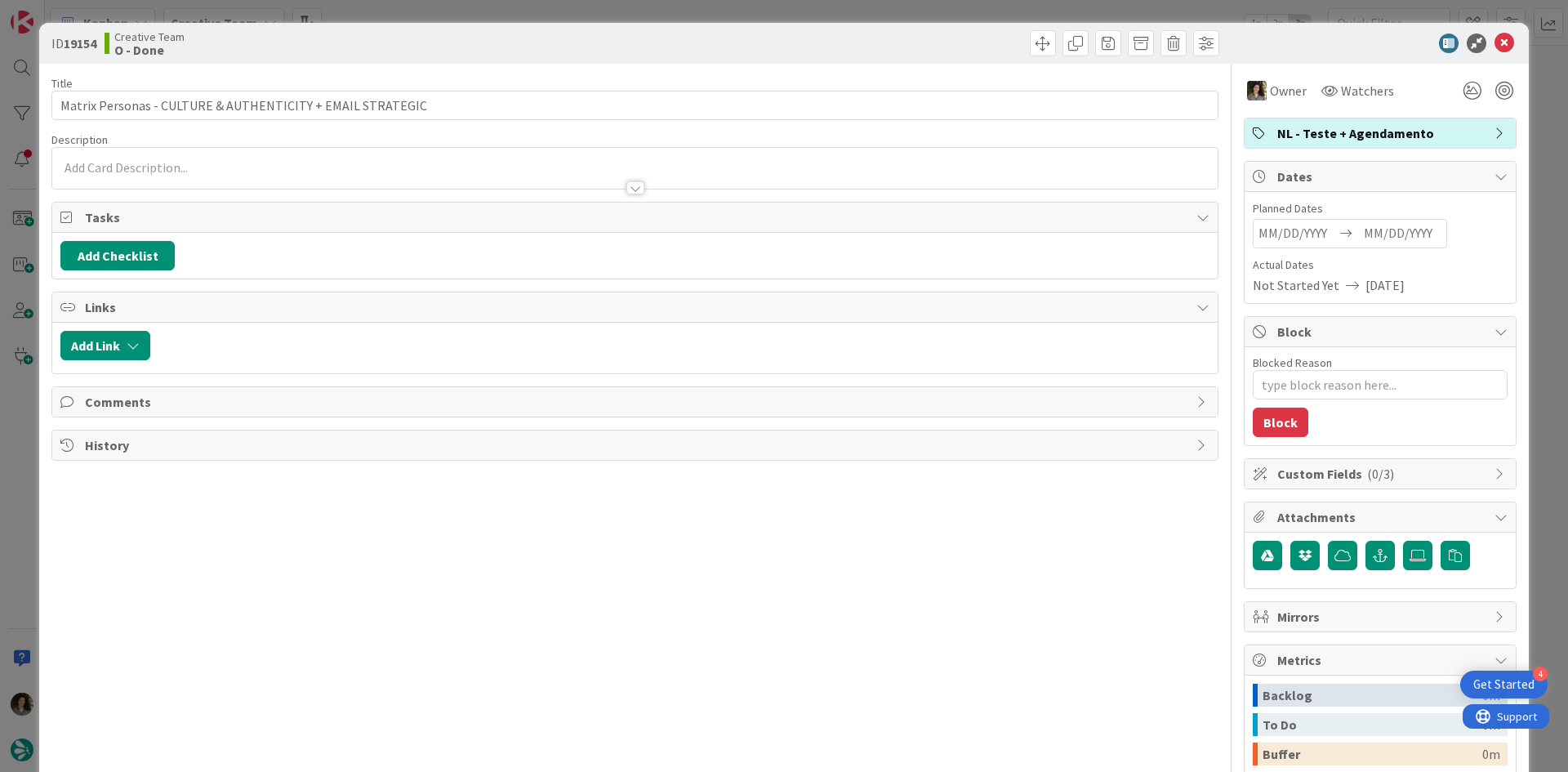 type on "x" 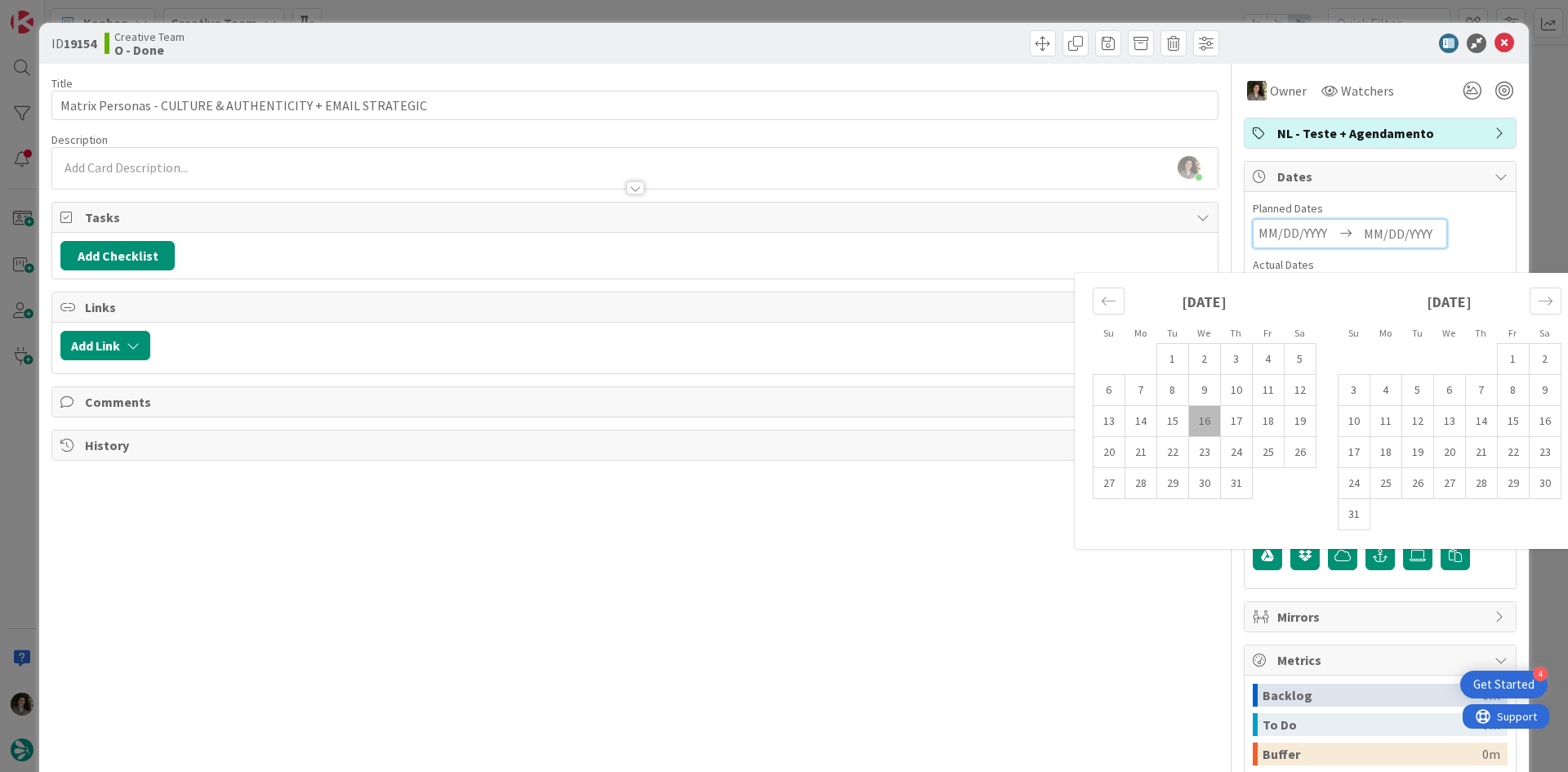 click on "16" at bounding box center (1204, 422) 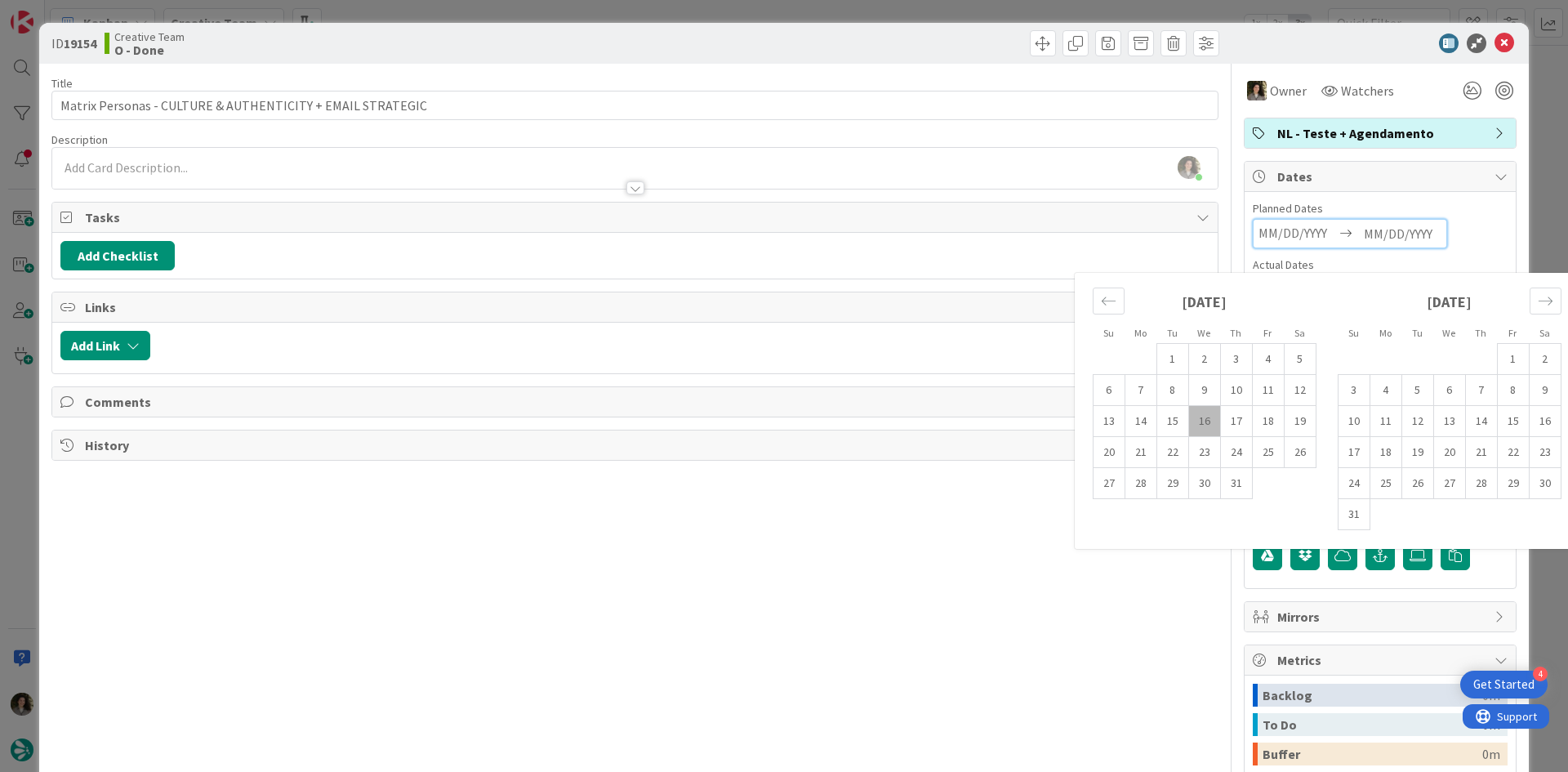 type on "[DATE]" 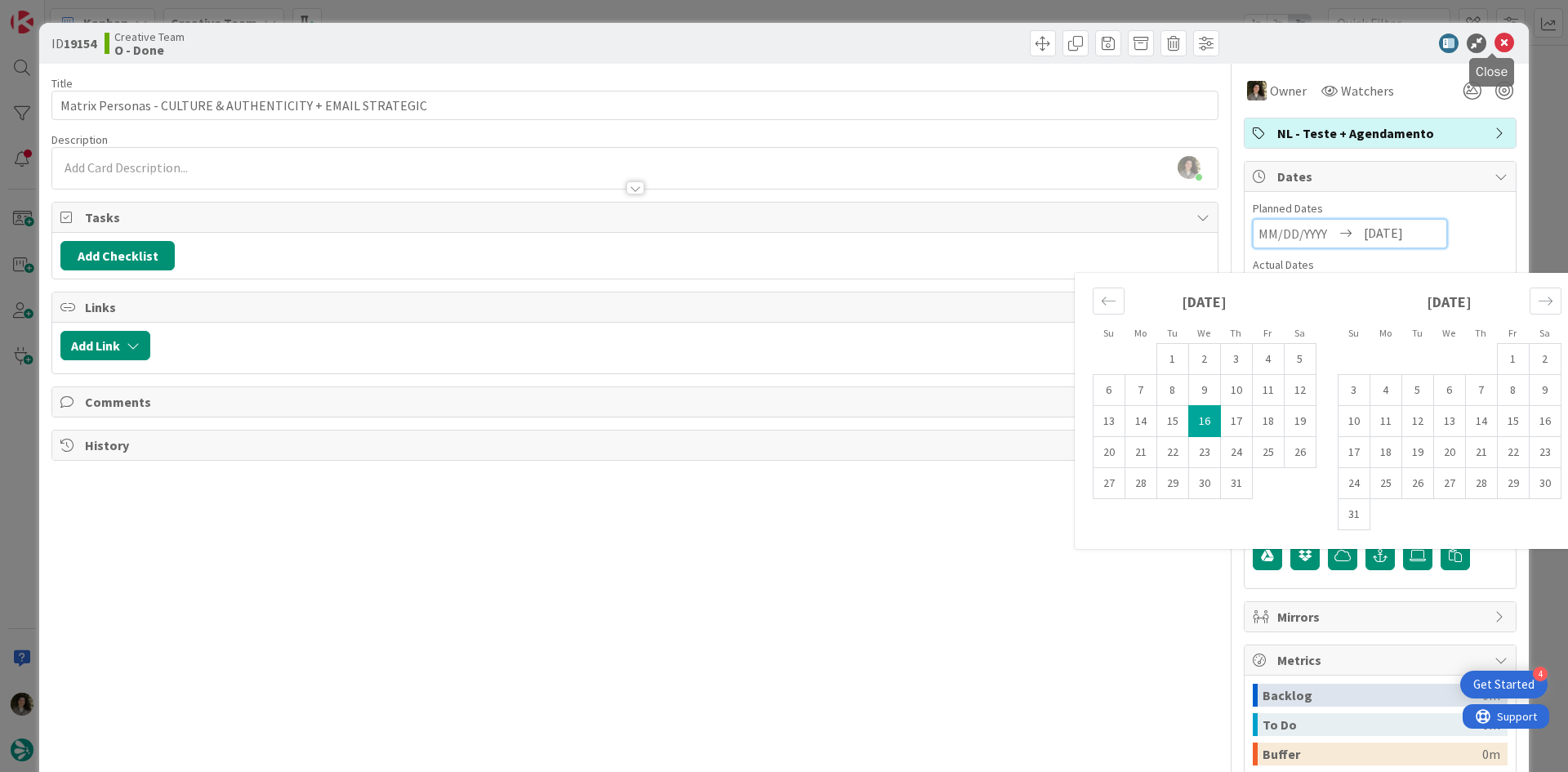 click at bounding box center [1504, 43] 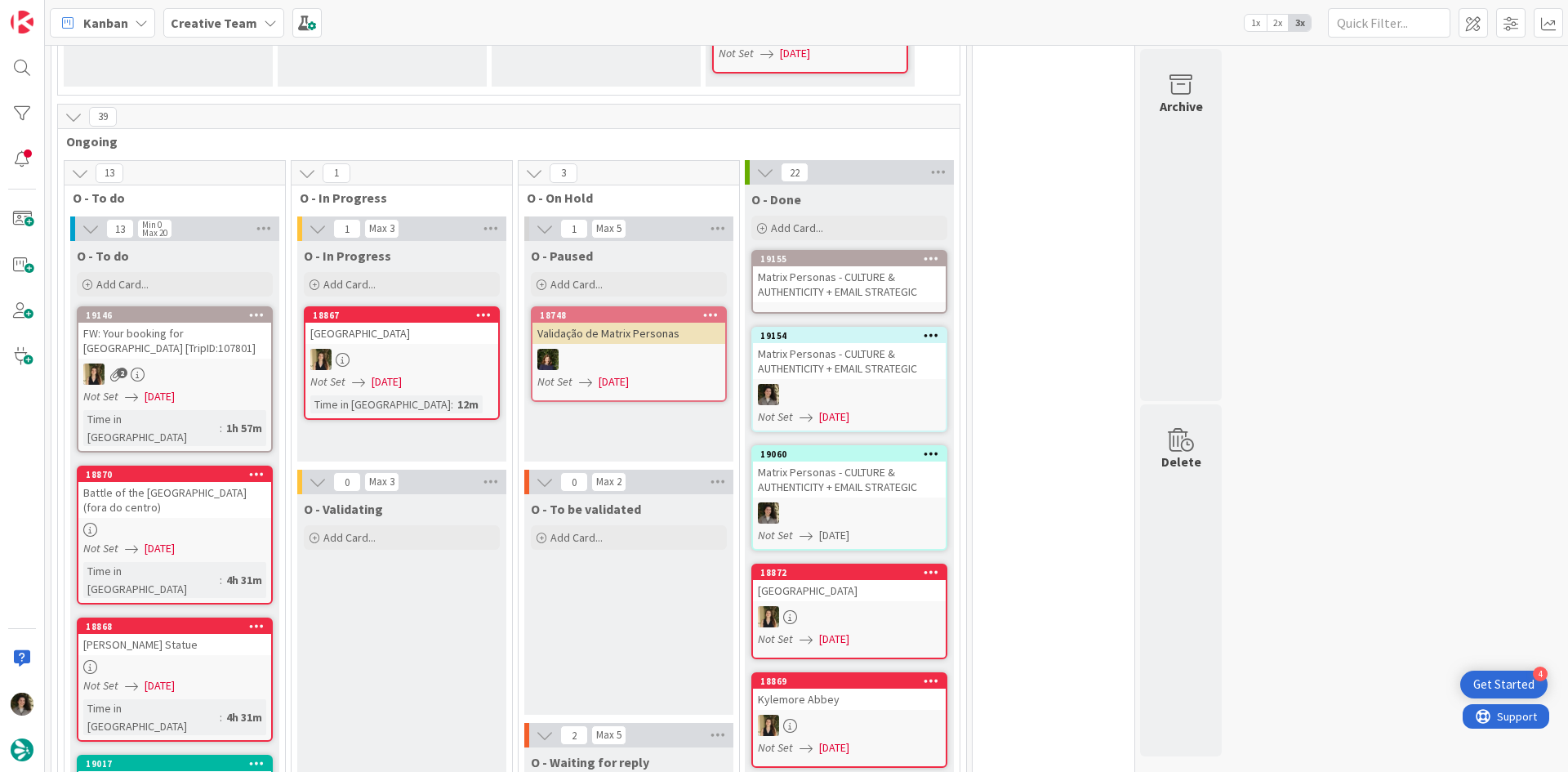 scroll, scrollTop: 0, scrollLeft: 0, axis: both 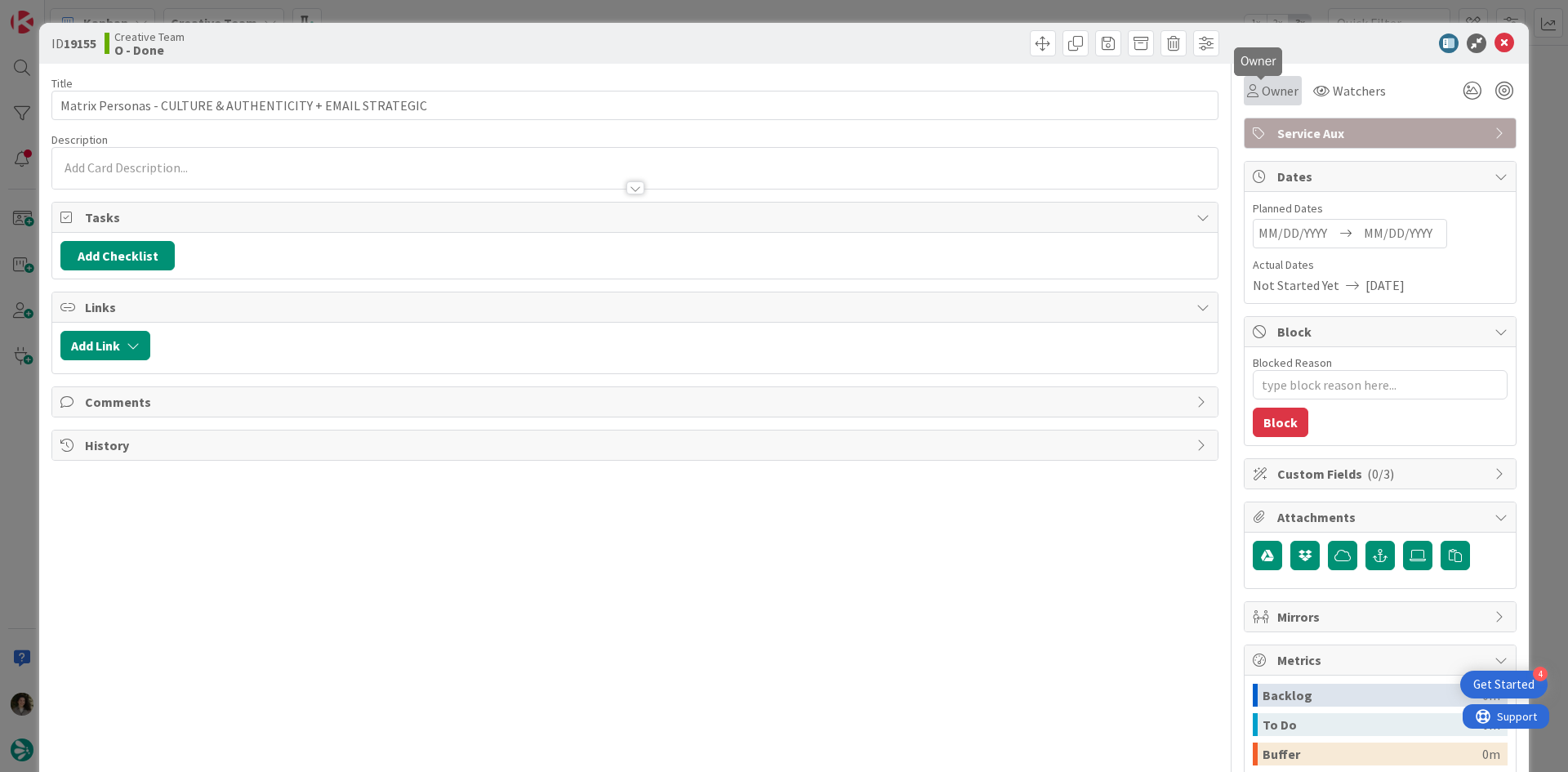 click on "Owner" at bounding box center (1280, 91) 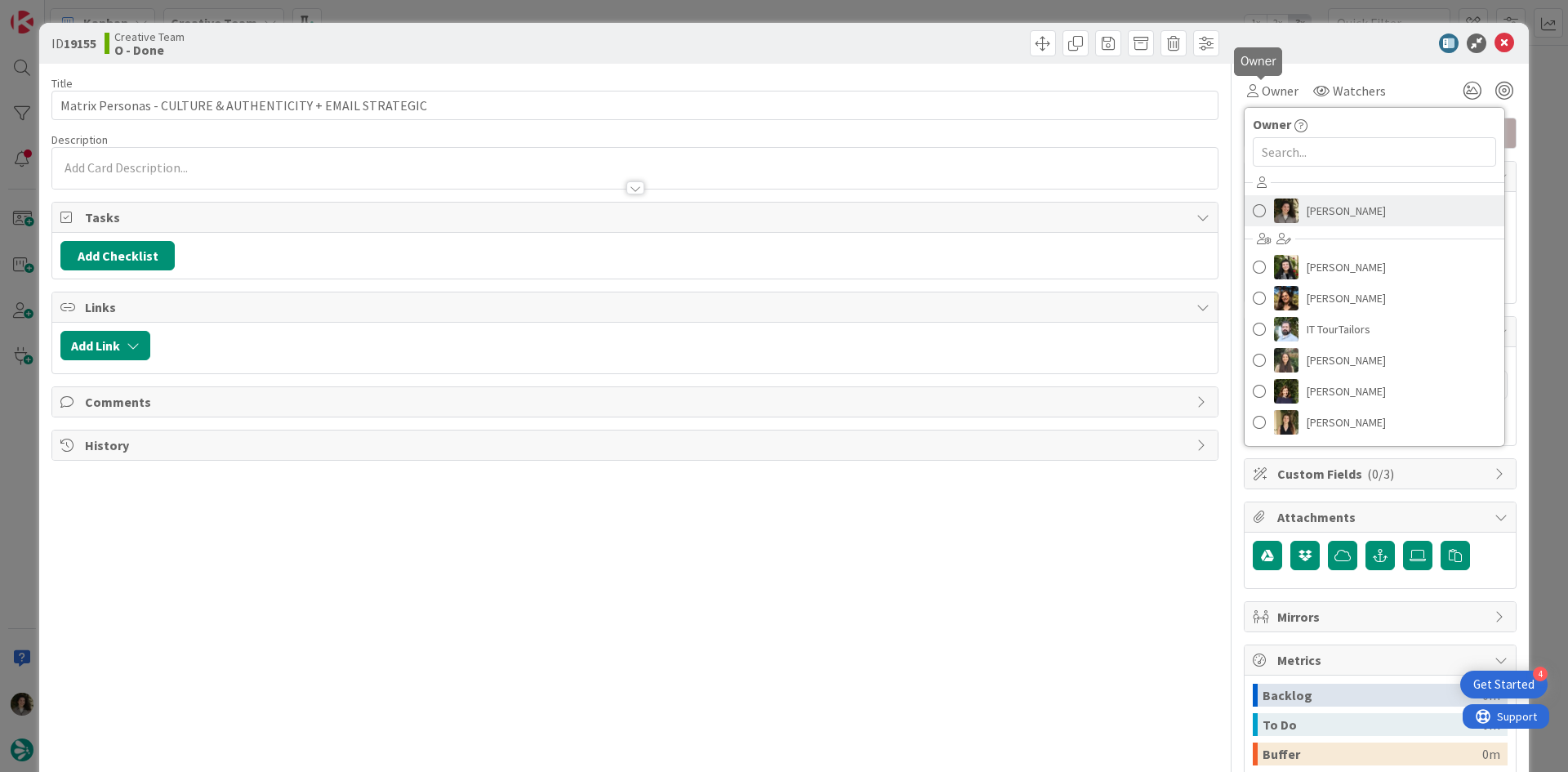 scroll, scrollTop: 0, scrollLeft: 0, axis: both 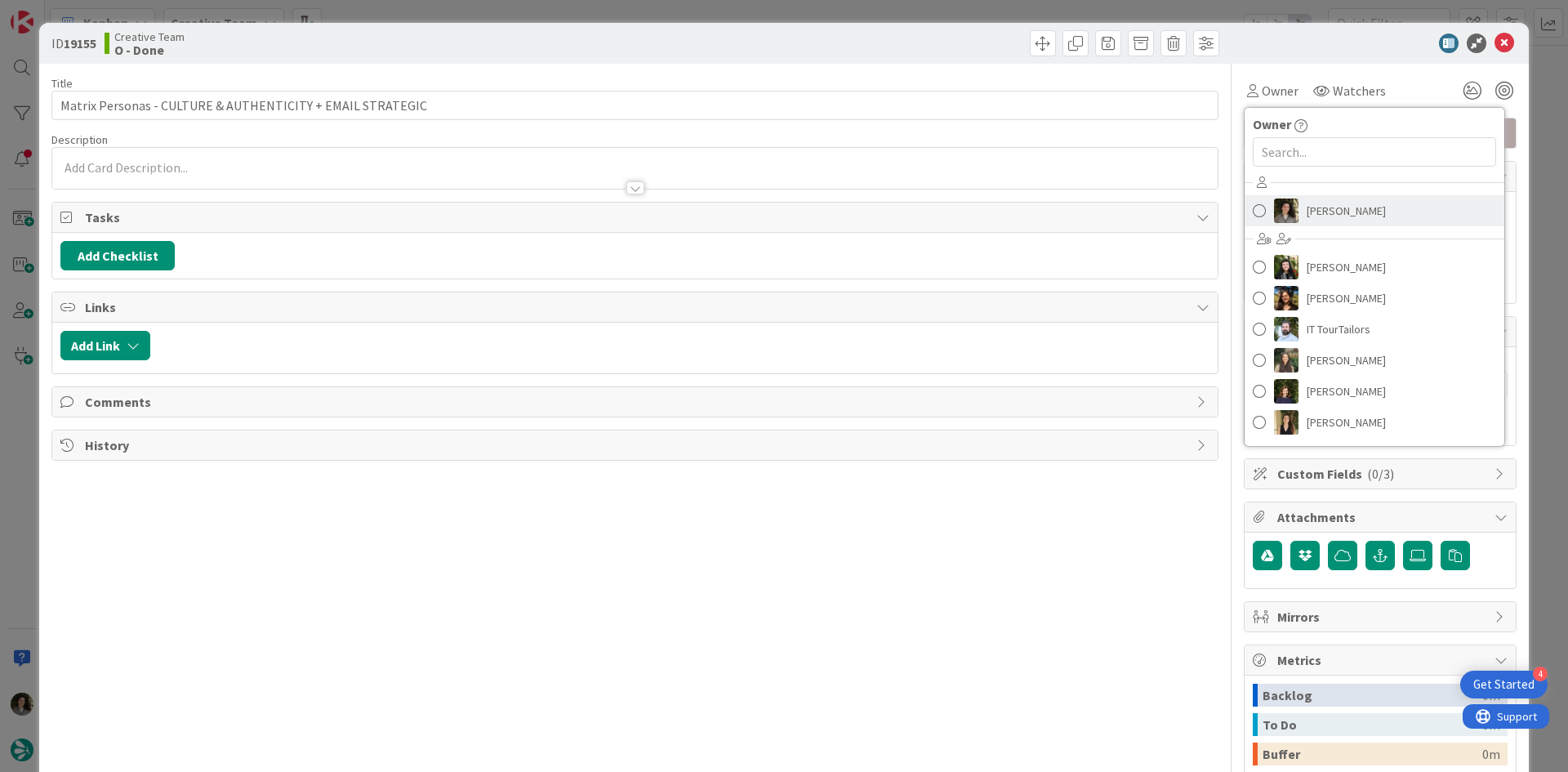 click on "[PERSON_NAME]" at bounding box center (1346, 211) 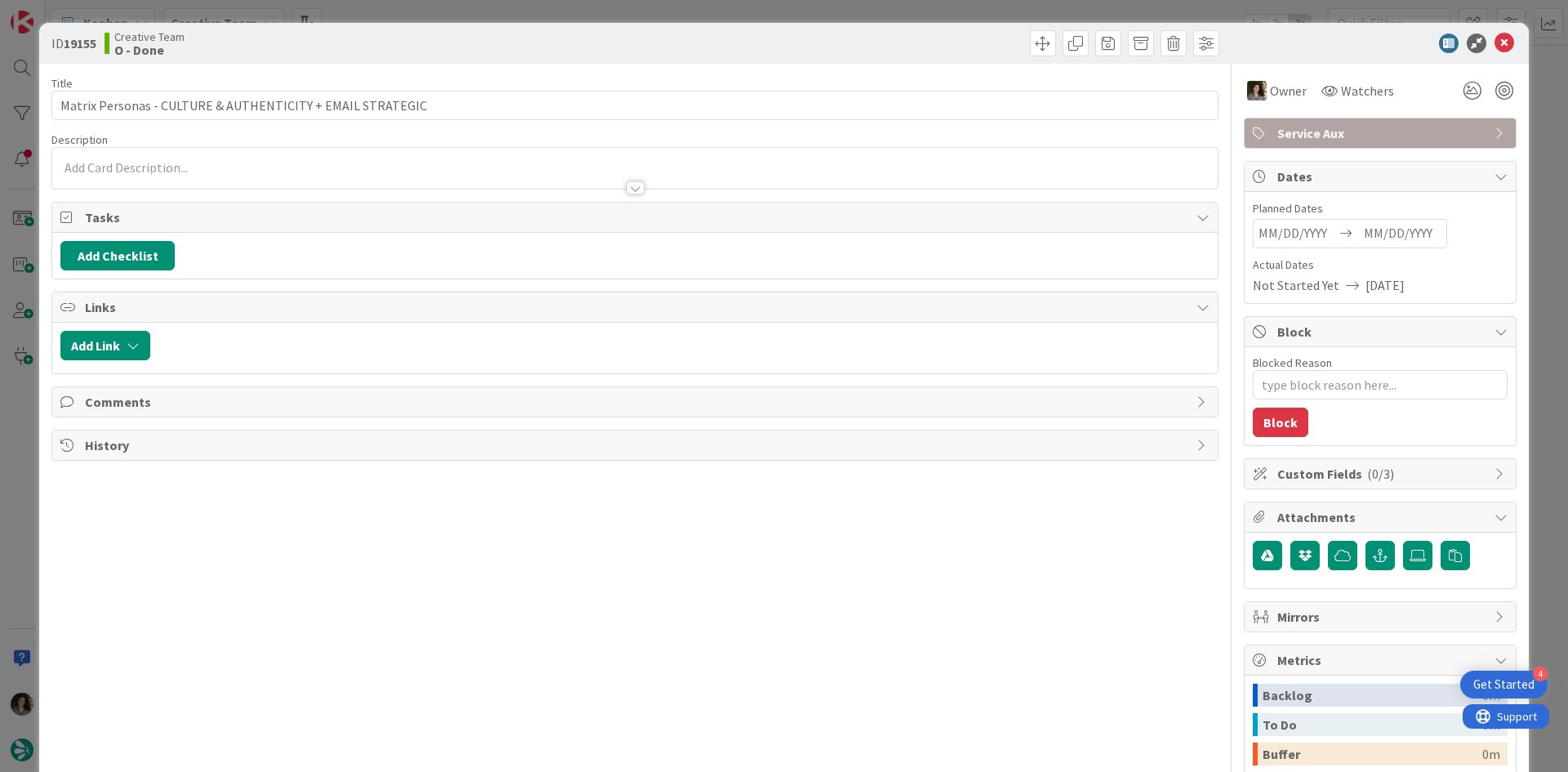 type on "x" 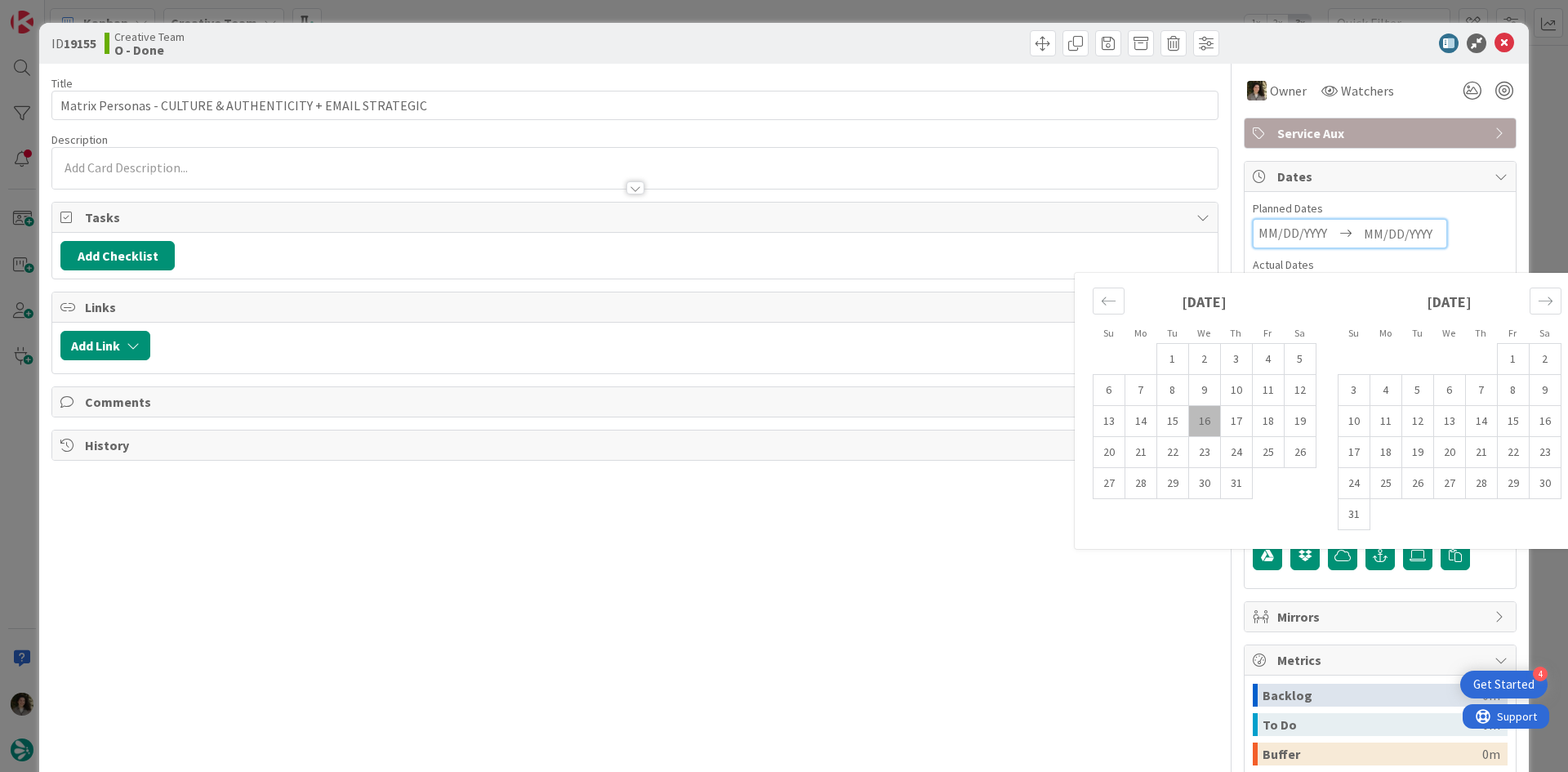 click at bounding box center (1402, 234) 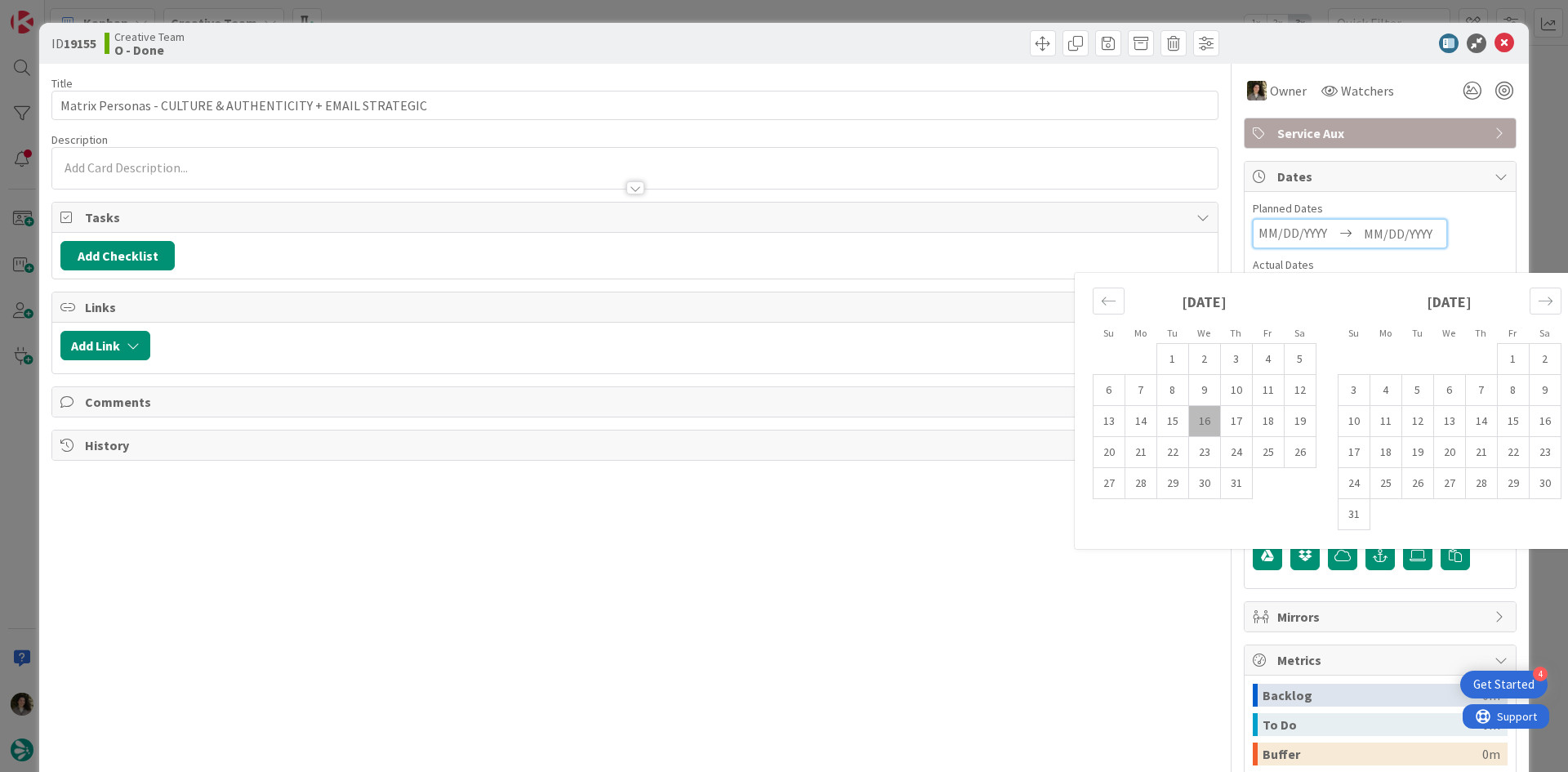 type on "[DATE]" 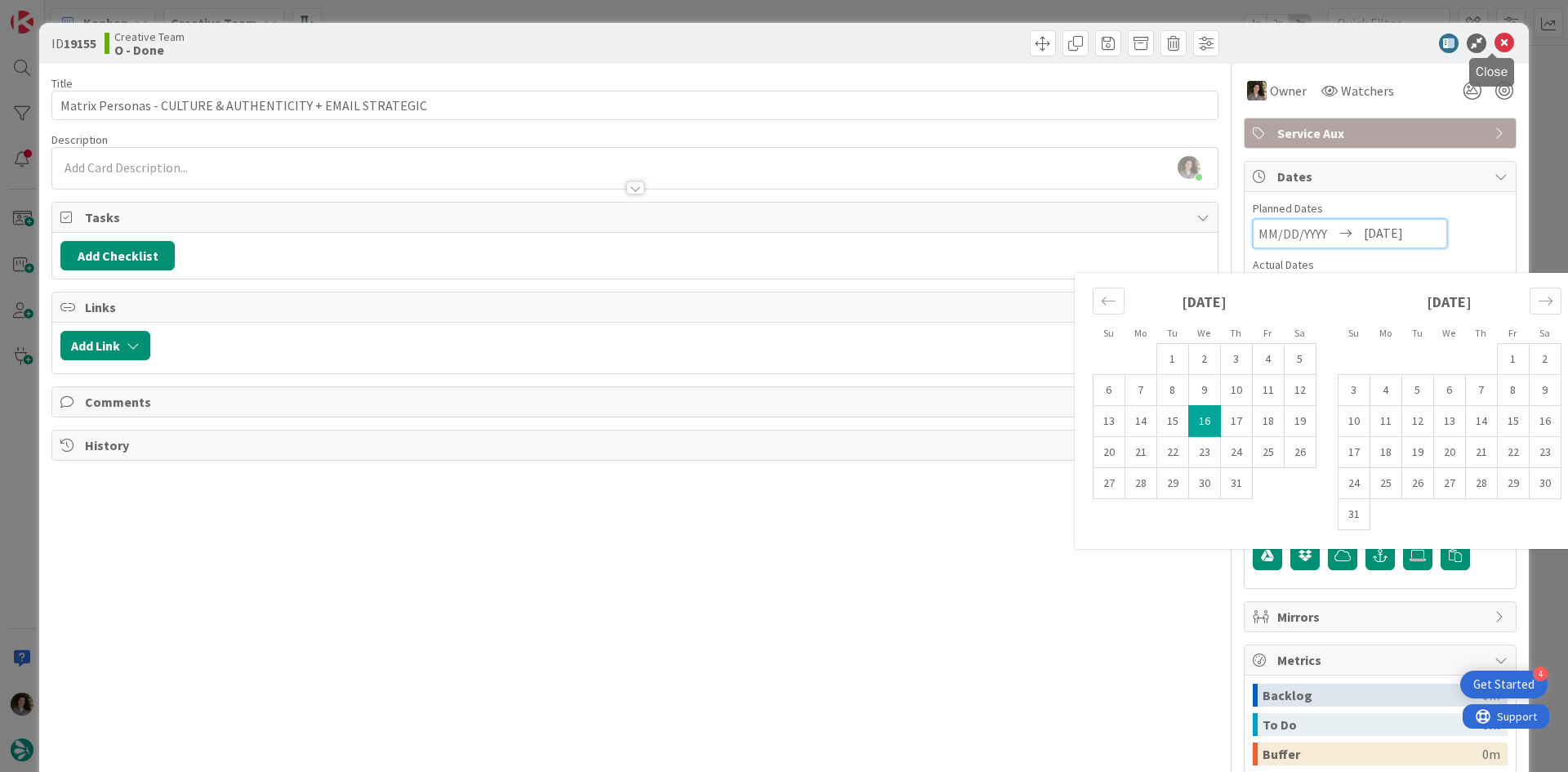 click on "ID  19155 Creative Team O - Done" at bounding box center [784, 43] 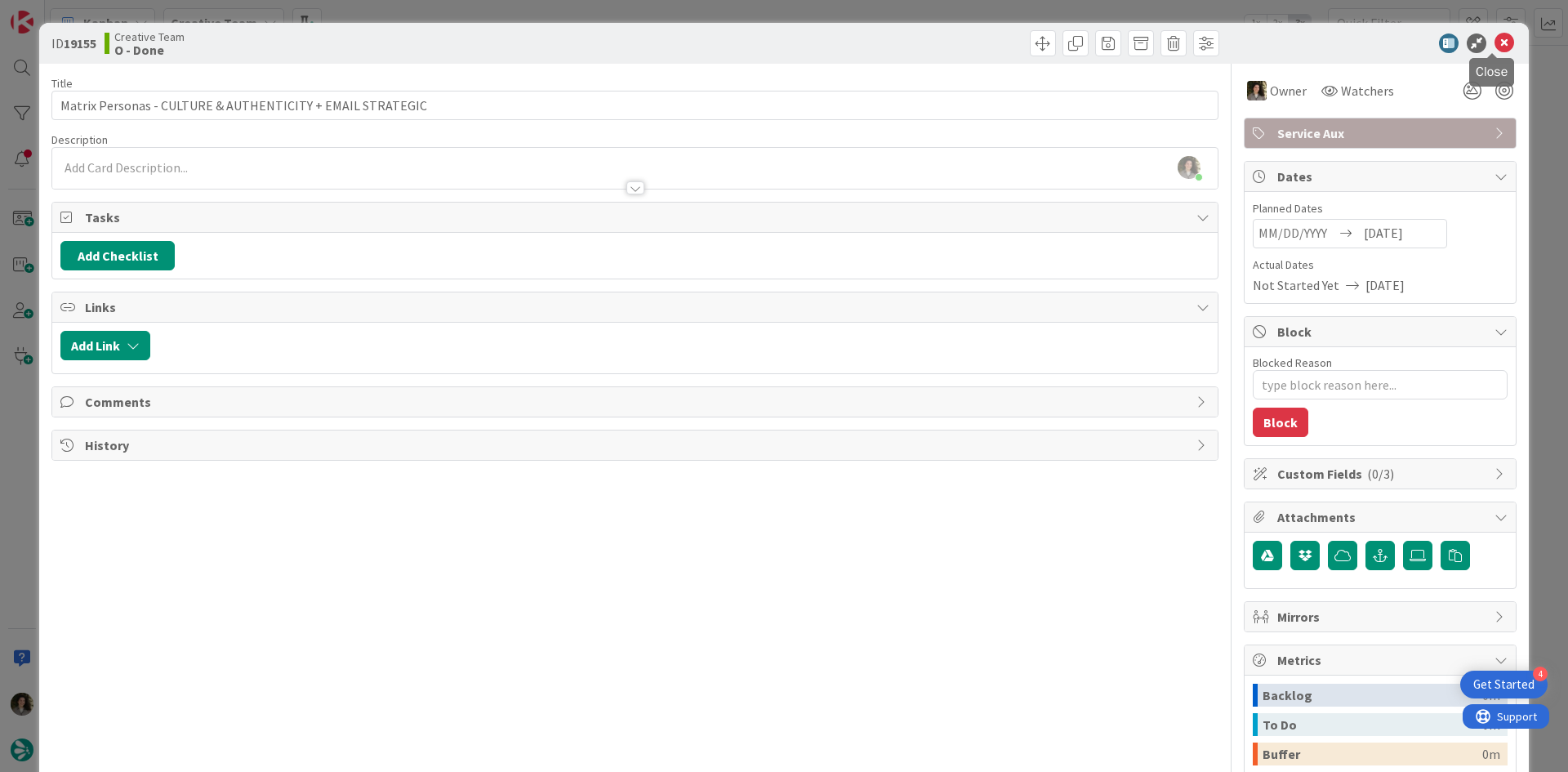 click at bounding box center [1504, 43] 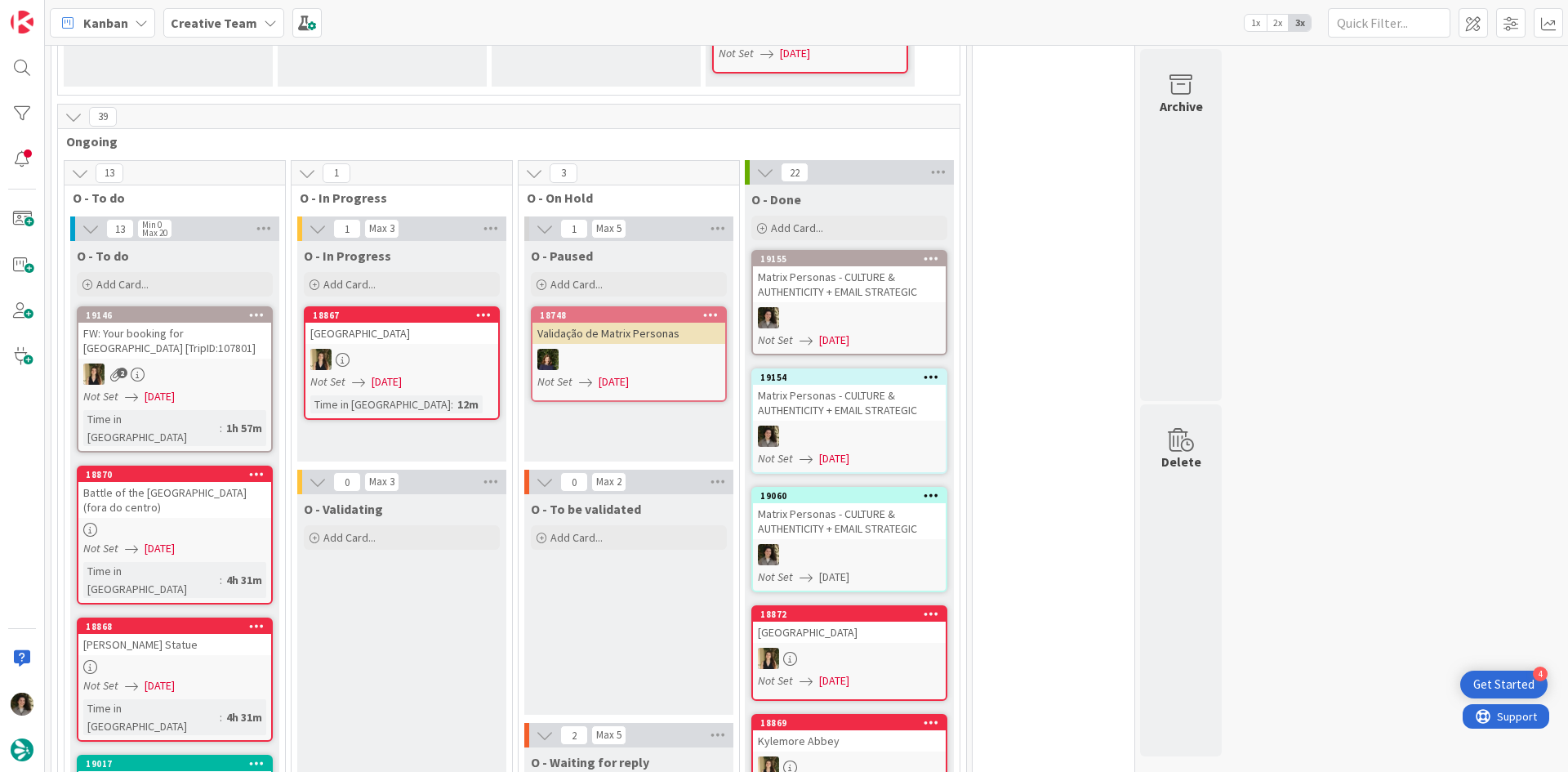 click on "Matrix Personas - CULTURE & AUTHENTICITY + EMAIL STRATEGIC" at bounding box center (849, 521) 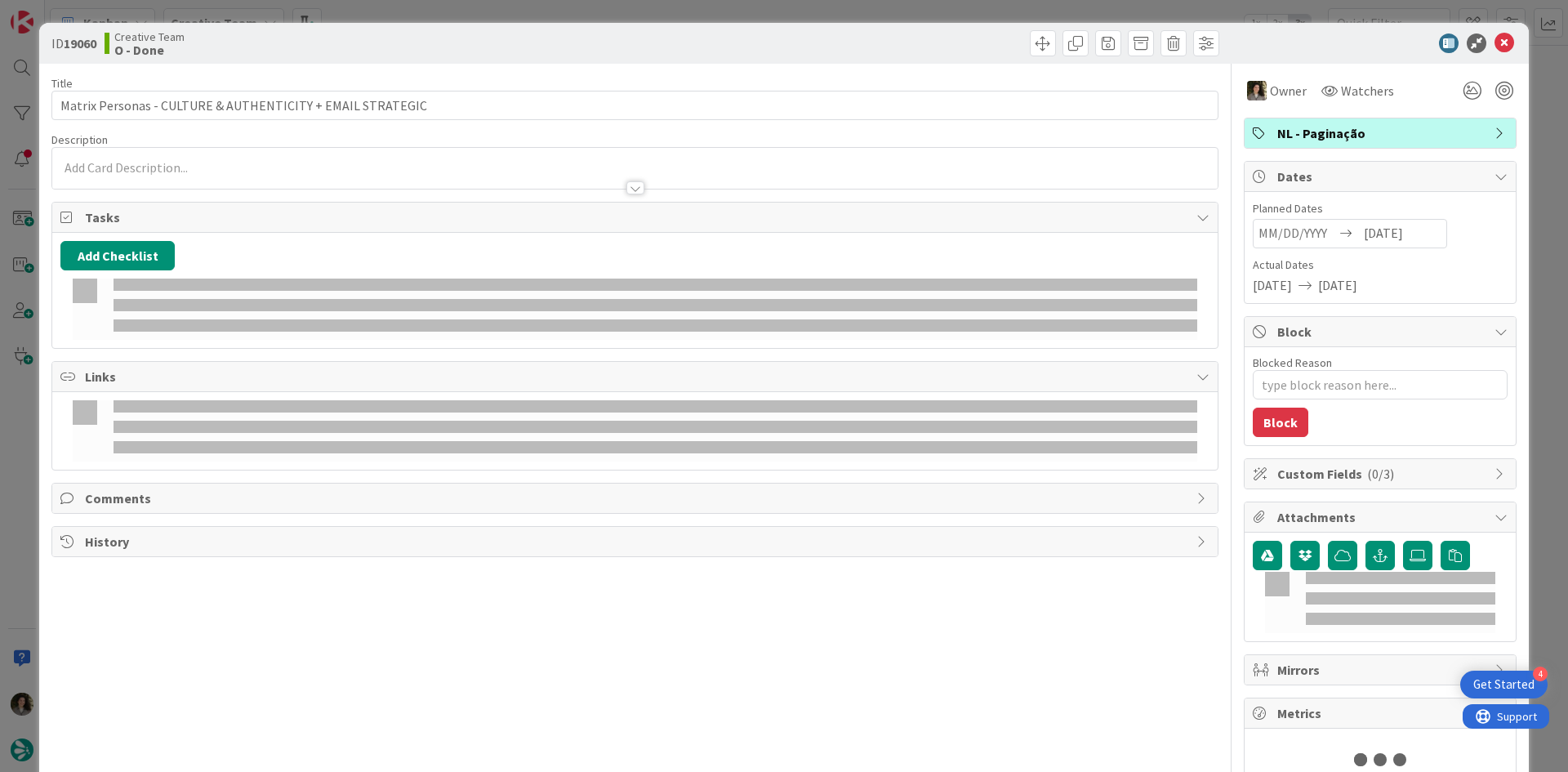 type on "x" 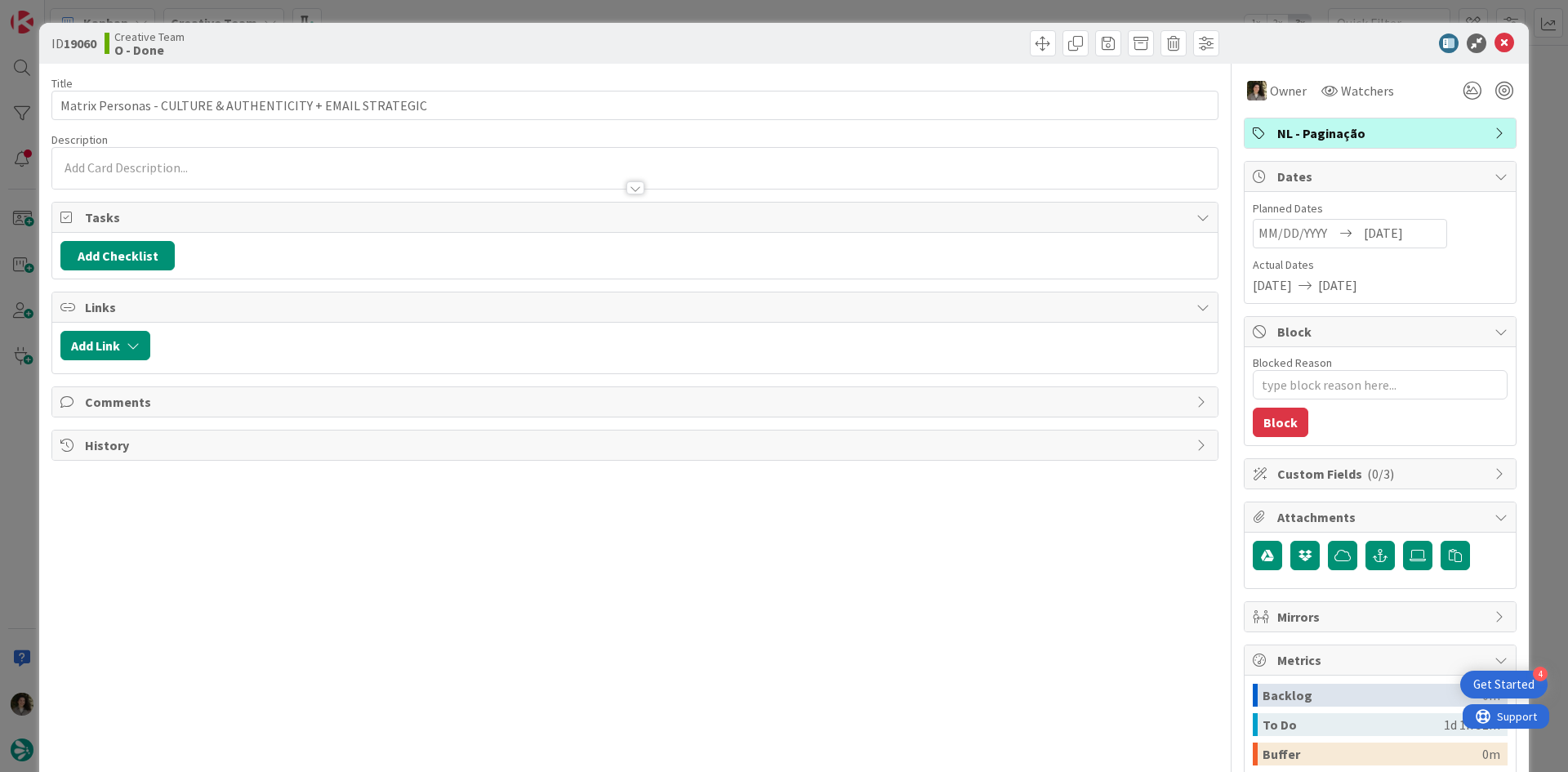 scroll, scrollTop: 0, scrollLeft: 0, axis: both 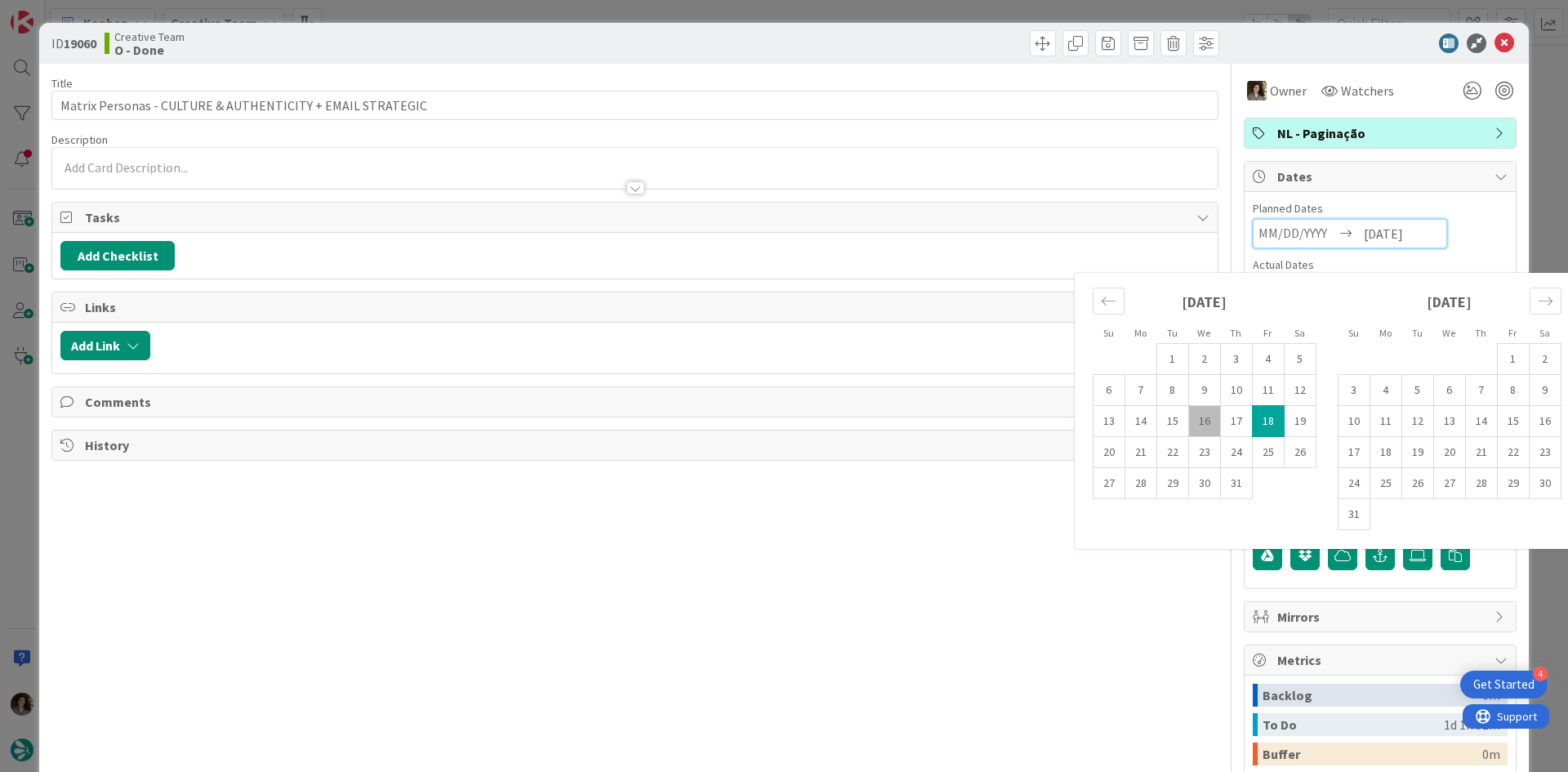 click on "16" at bounding box center (1204, 422) 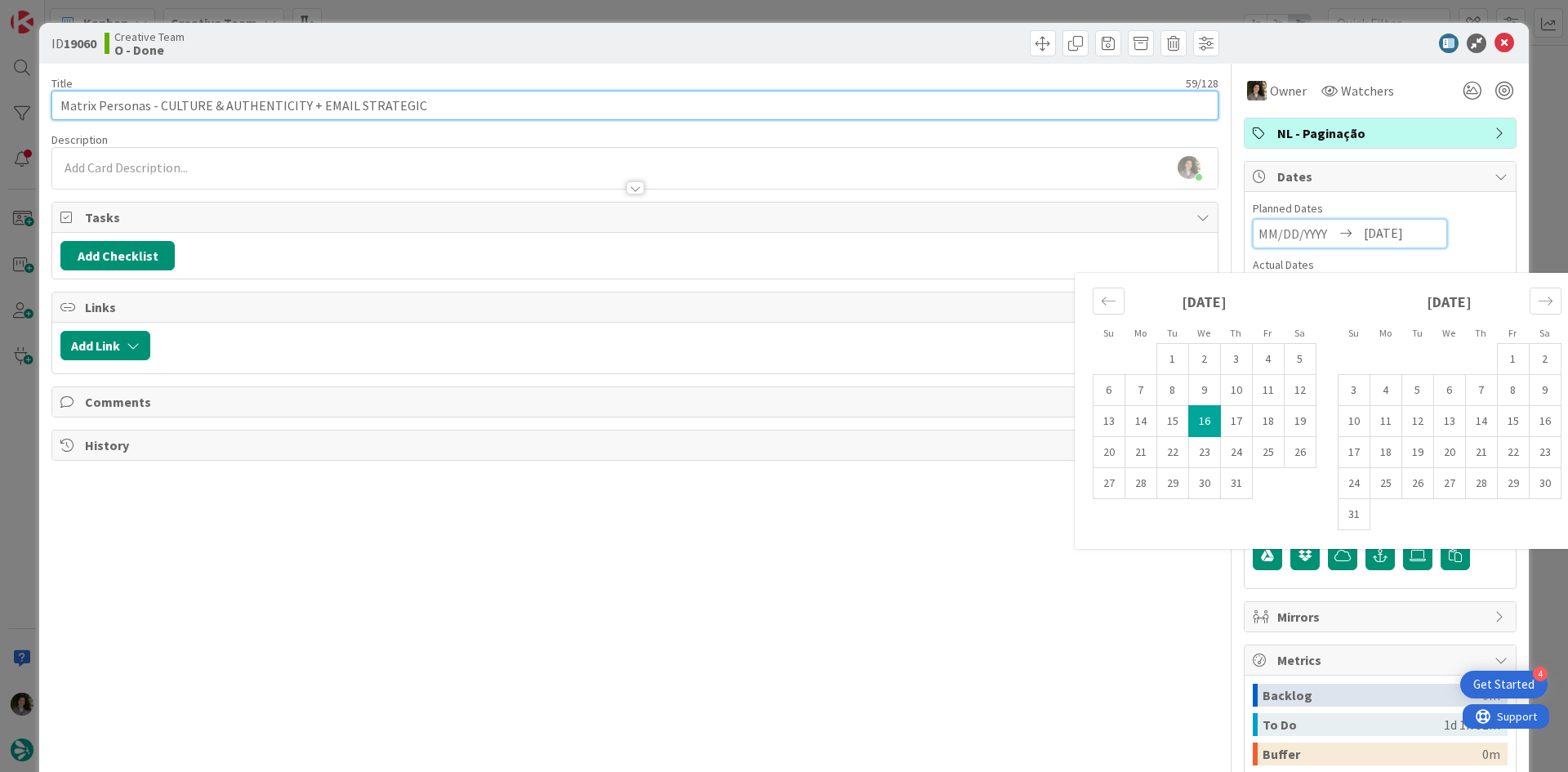 click on "Matrix Personas - CULTURE & AUTHENTICITY + EMAIL STRATEGIC" at bounding box center (635, 105) 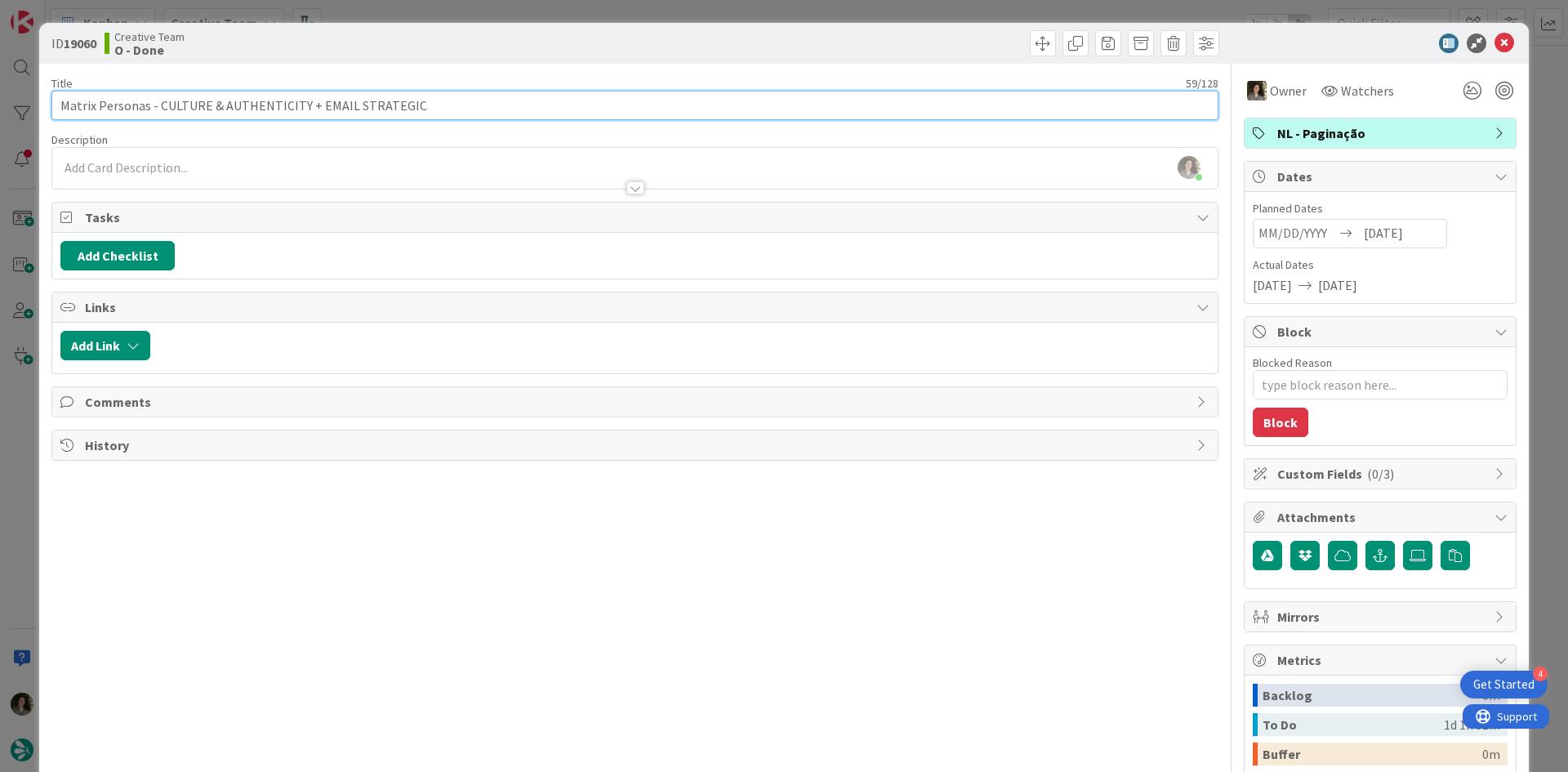 click on "Matrix Personas - CULTURE & AUTHENTICITY + EMAIL STRATEGIC" at bounding box center (635, 105) 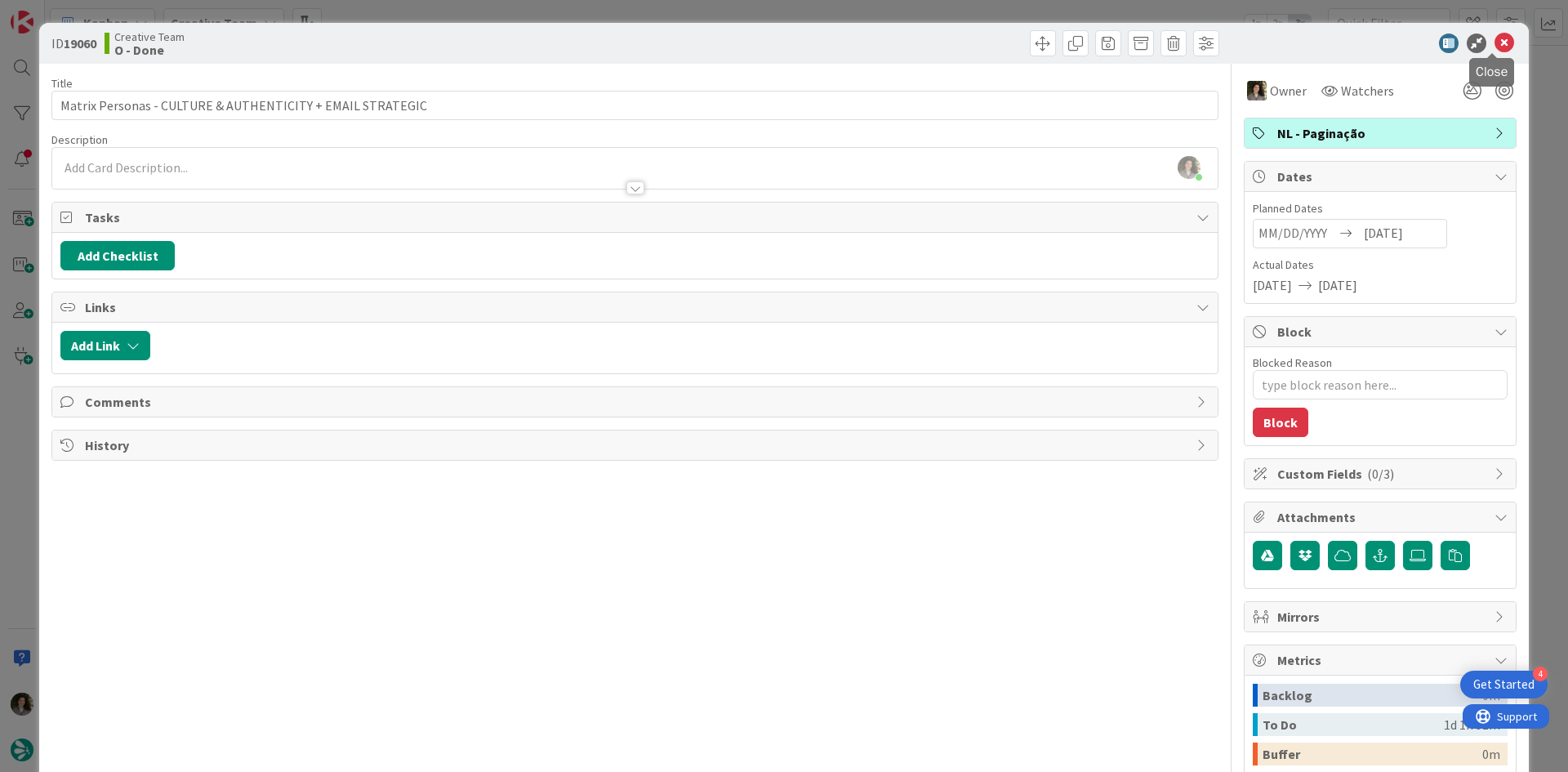 click at bounding box center (1504, 43) 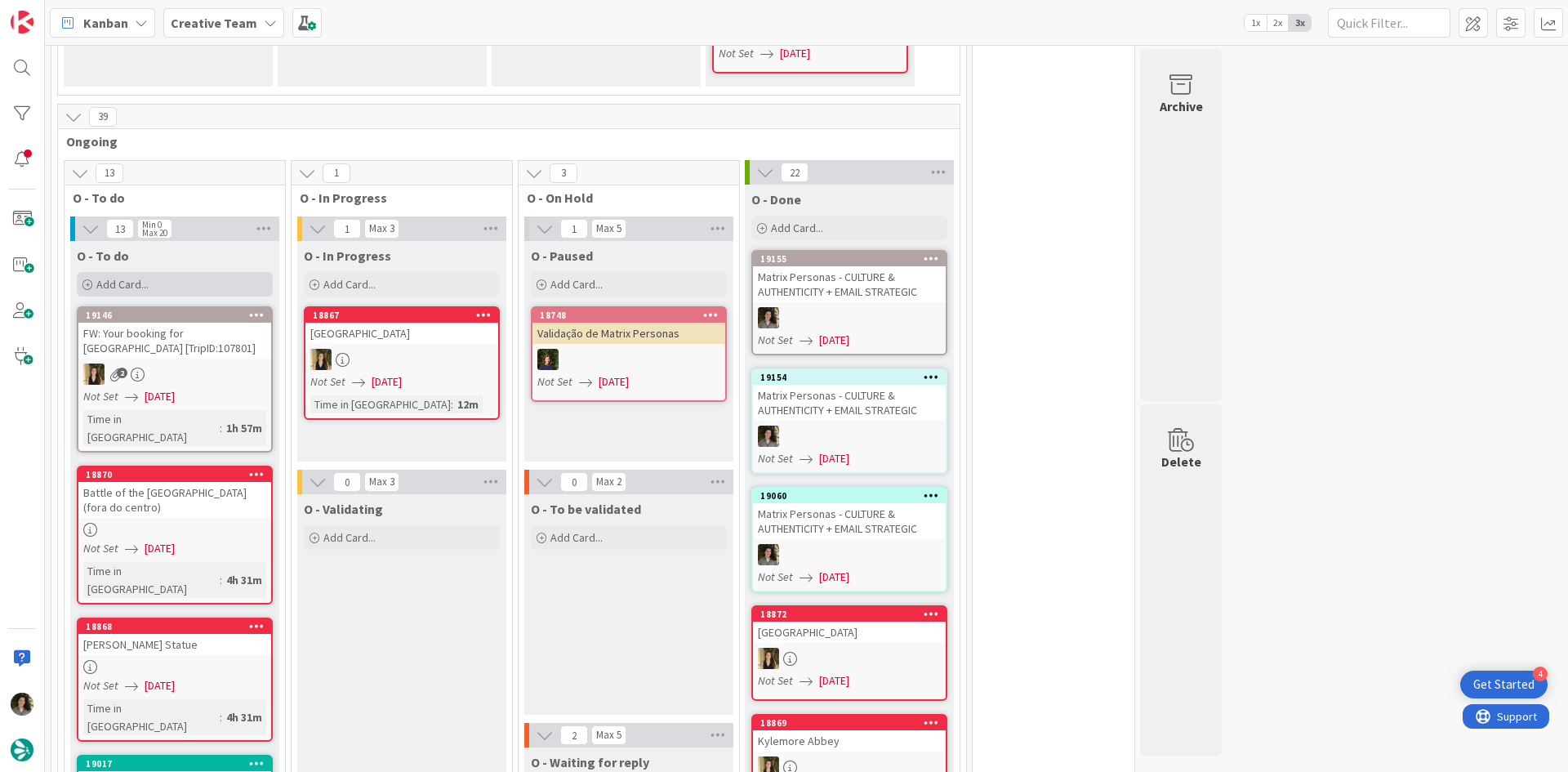 click on "Add Card..." at bounding box center (175, 284) 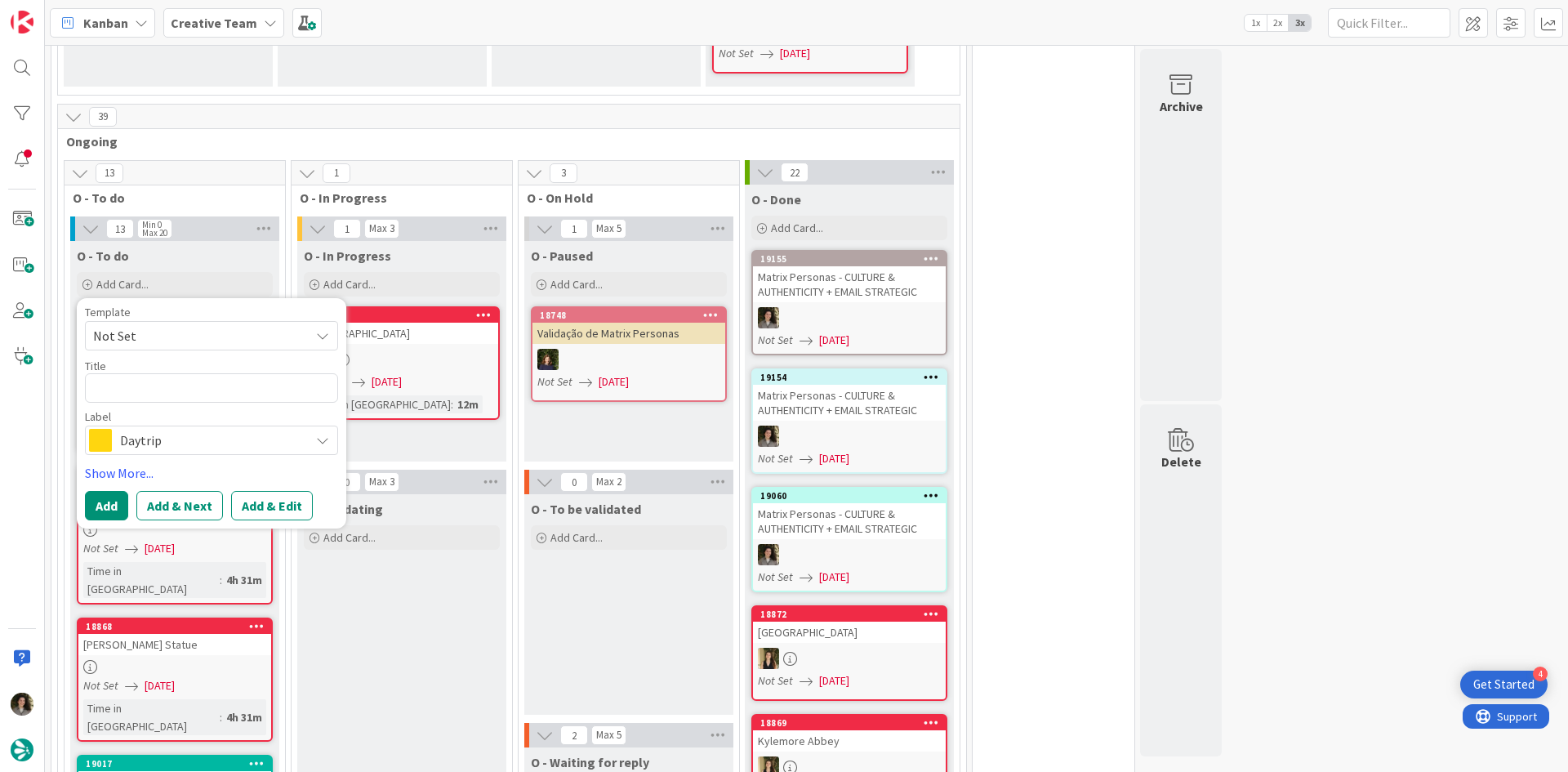 scroll, scrollTop: 0, scrollLeft: 0, axis: both 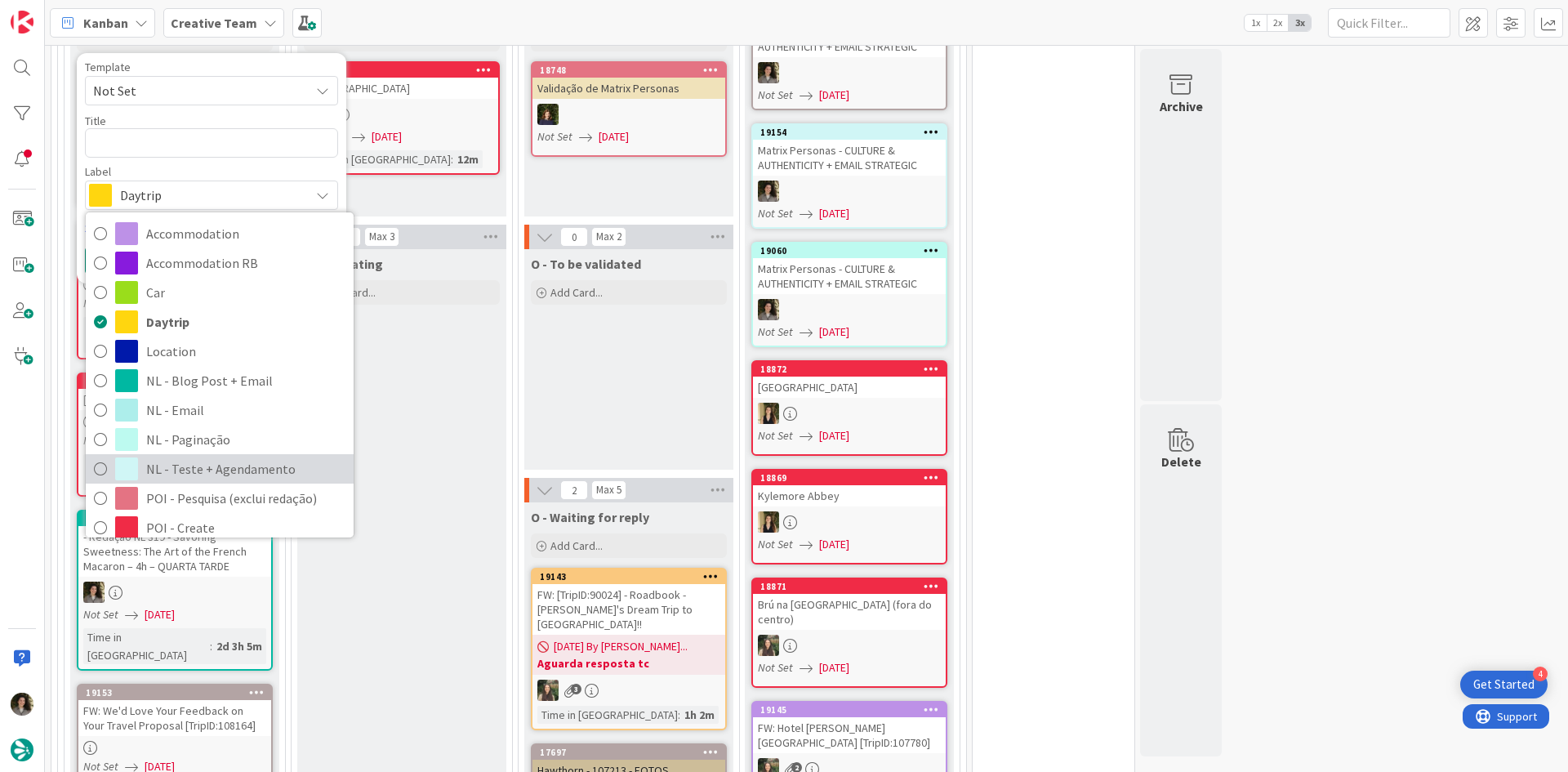 drag, startPoint x: 234, startPoint y: 462, endPoint x: 224, endPoint y: 445, distance: 19.723083 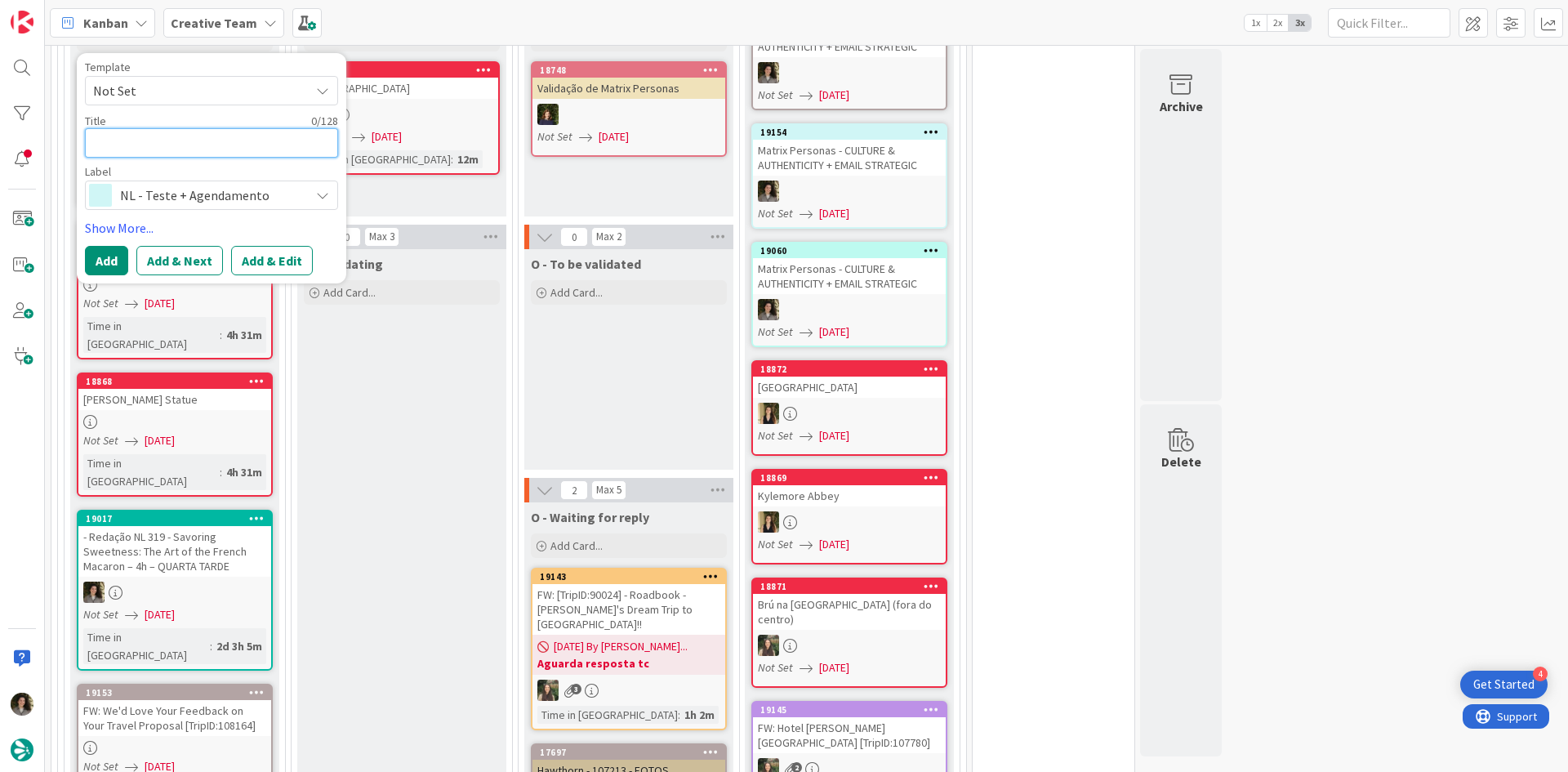 click at bounding box center [212, 143] 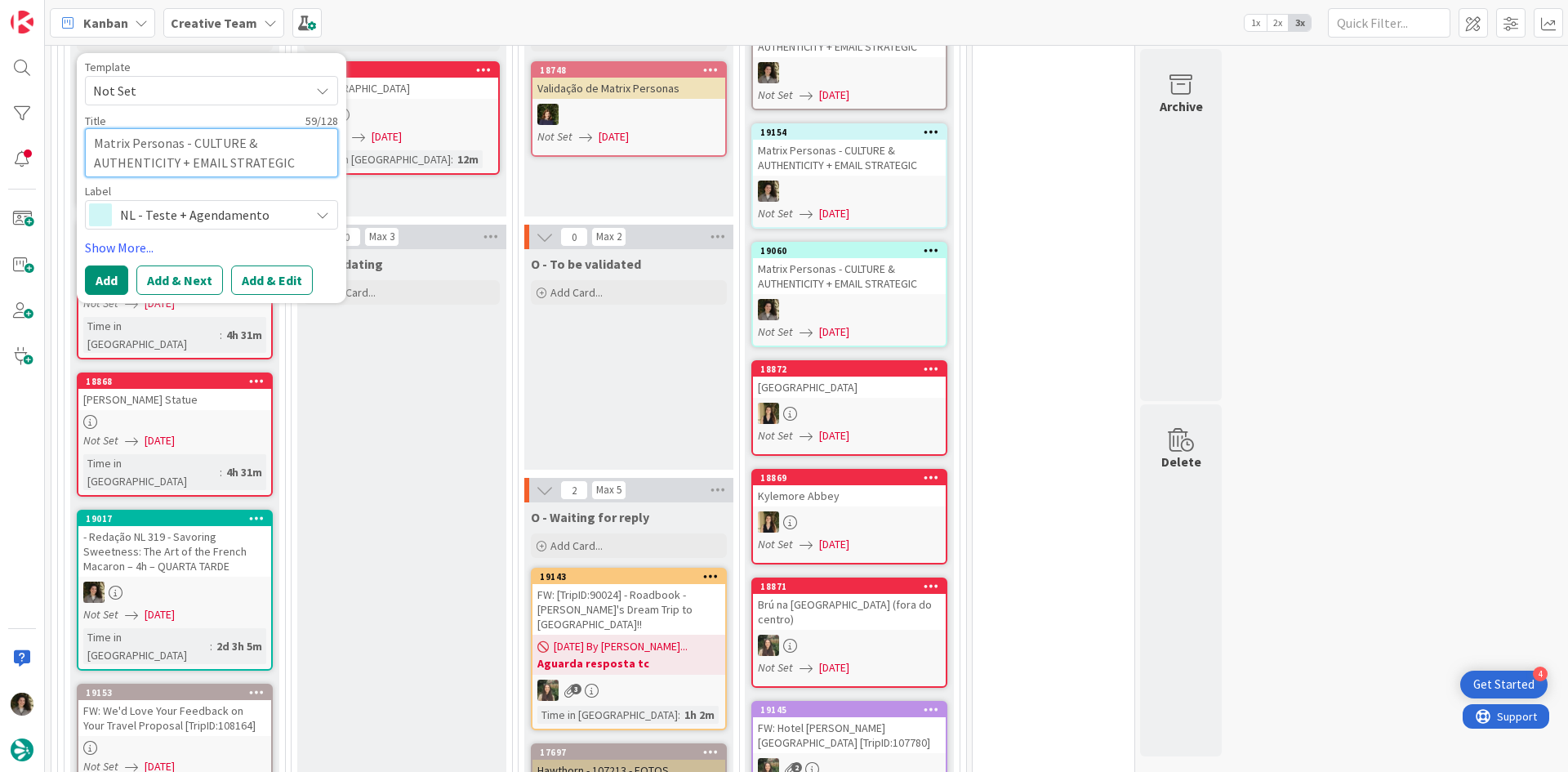 drag, startPoint x: 283, startPoint y: 157, endPoint x: 176, endPoint y: 163, distance: 107.16809 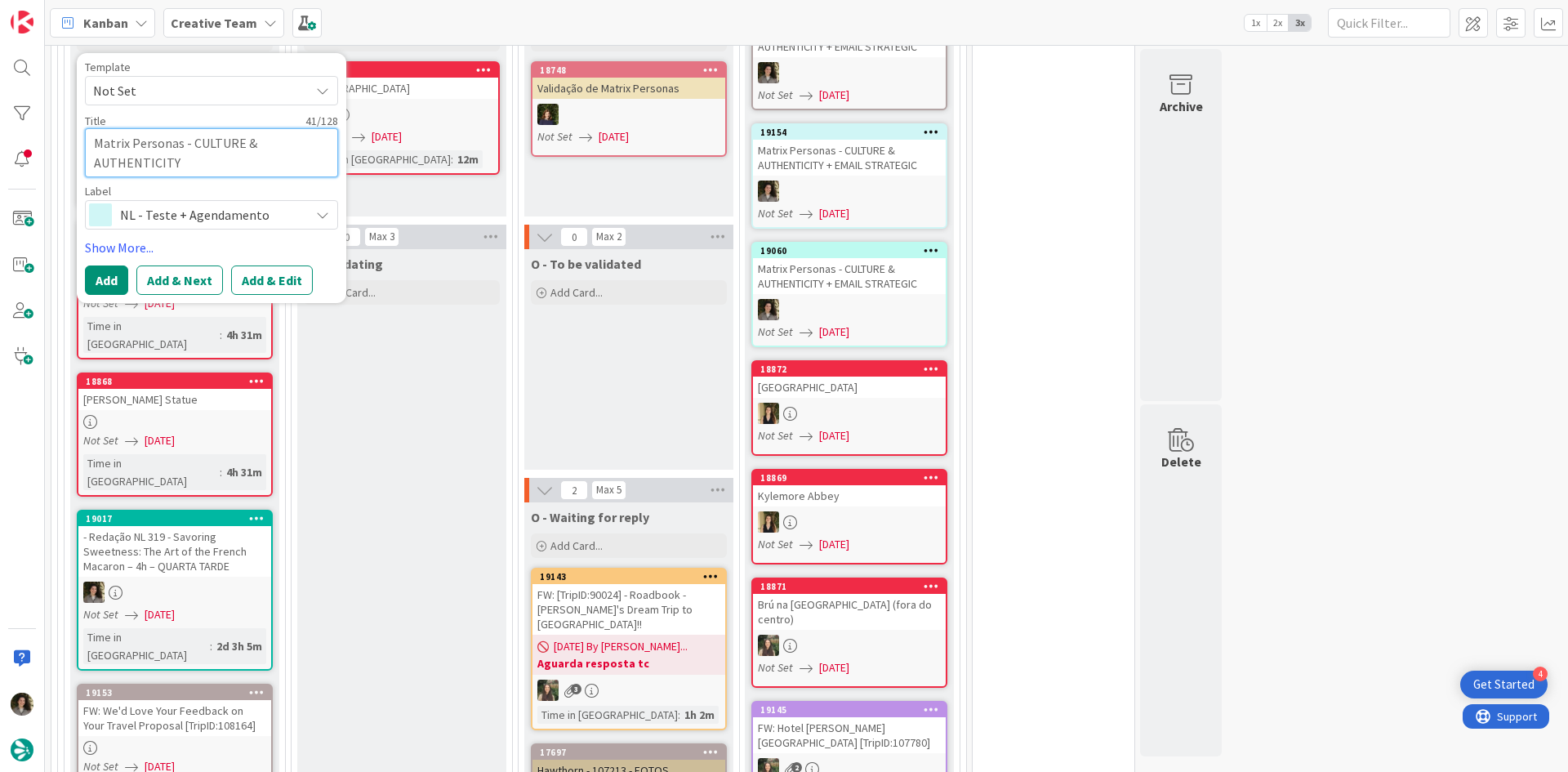 type on "x" 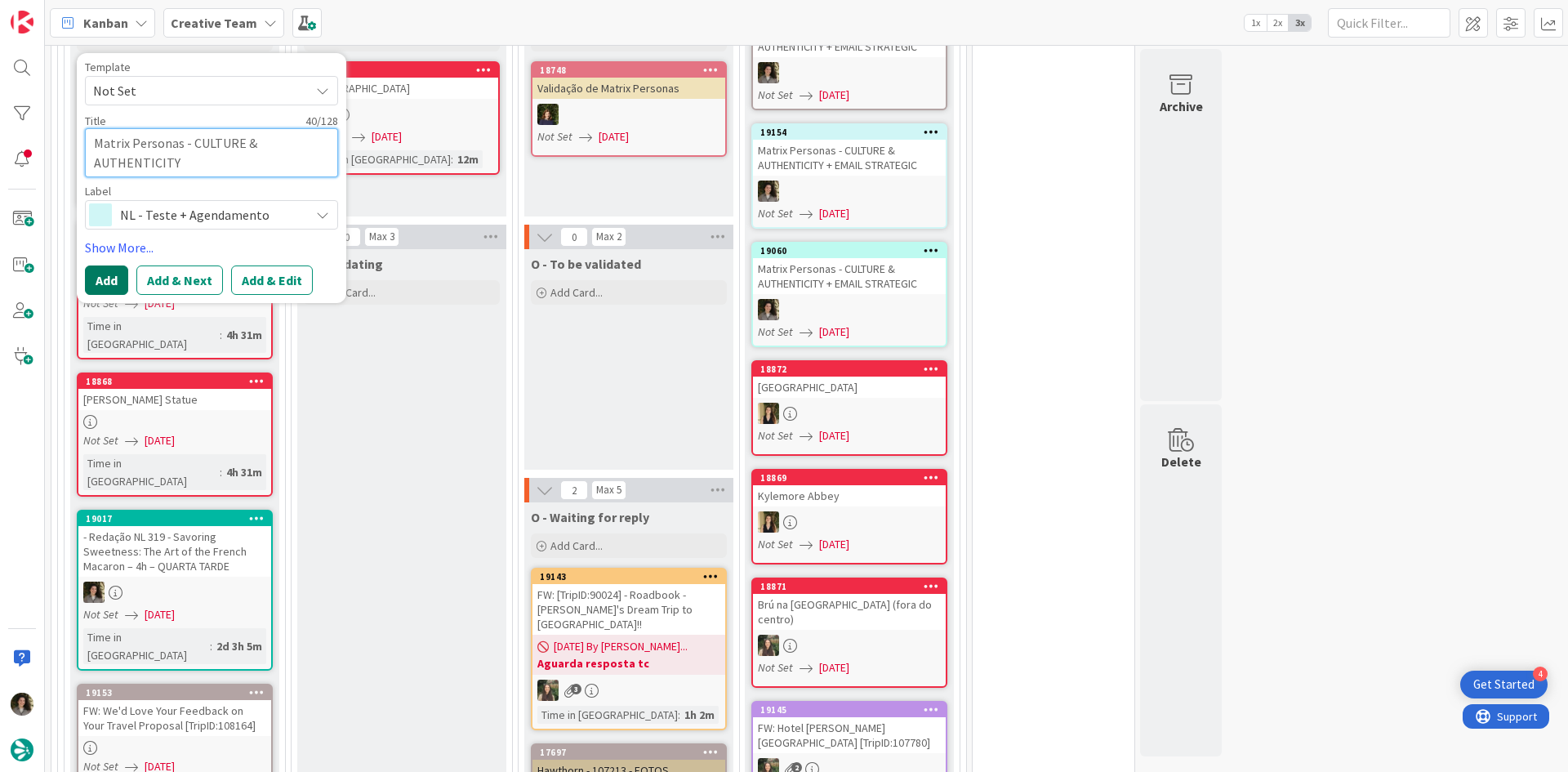 type on "Matrix Personas - CULTURE & AUTHENTICITY" 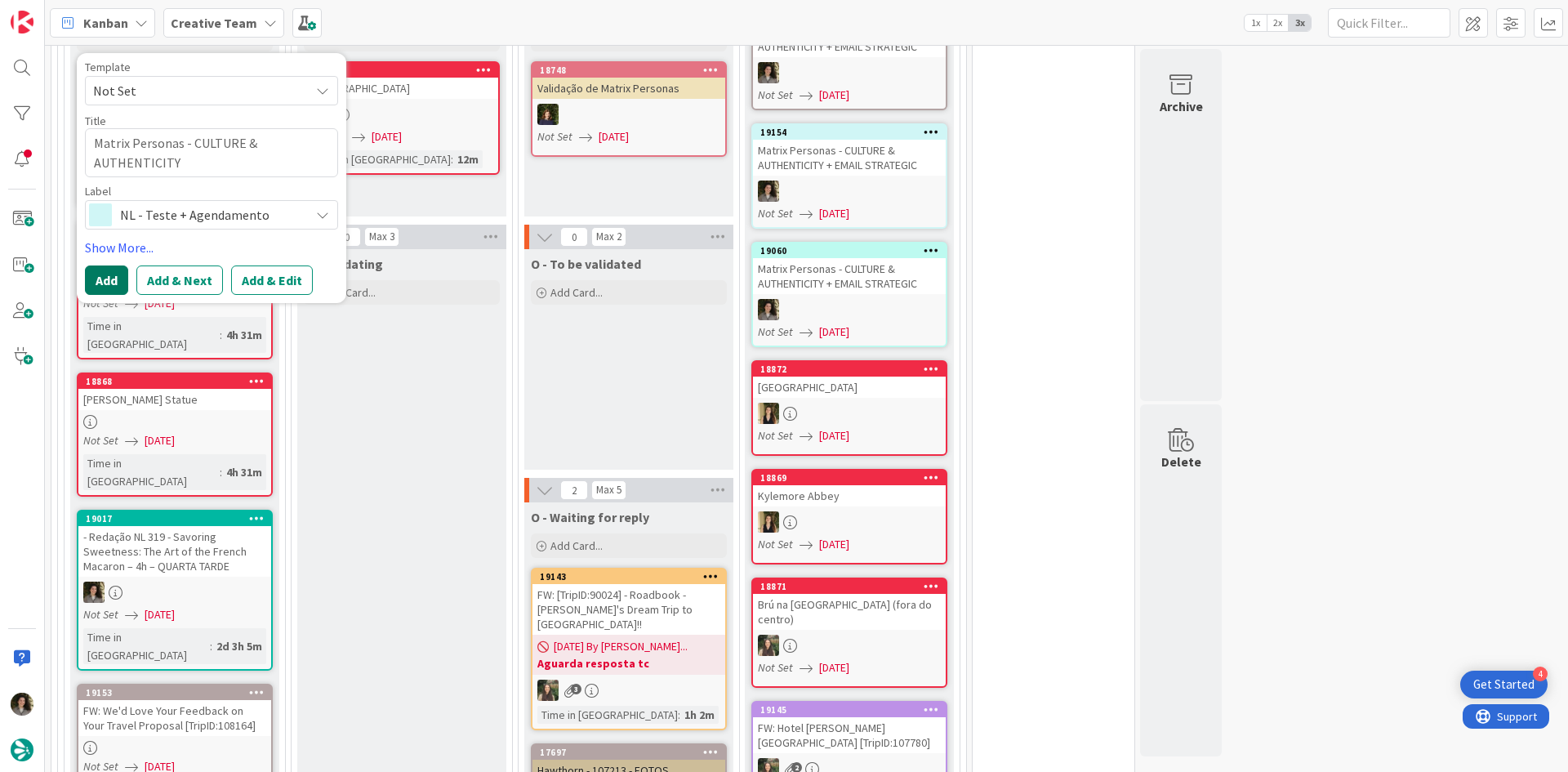 click on "Add" at bounding box center [106, 280] 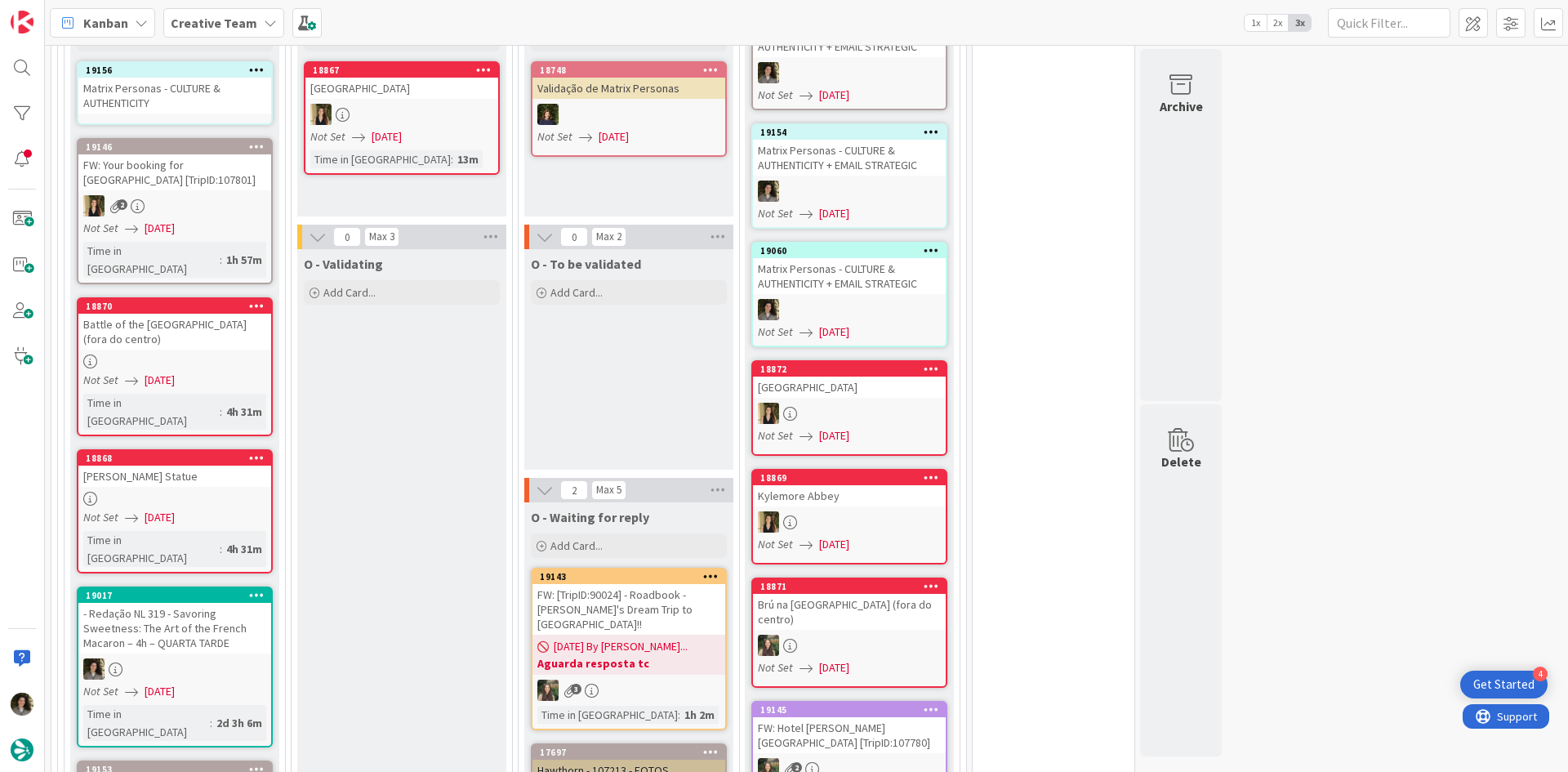click on "Matrix Personas - CULTURE & AUTHENTICITY" at bounding box center (175, 96) 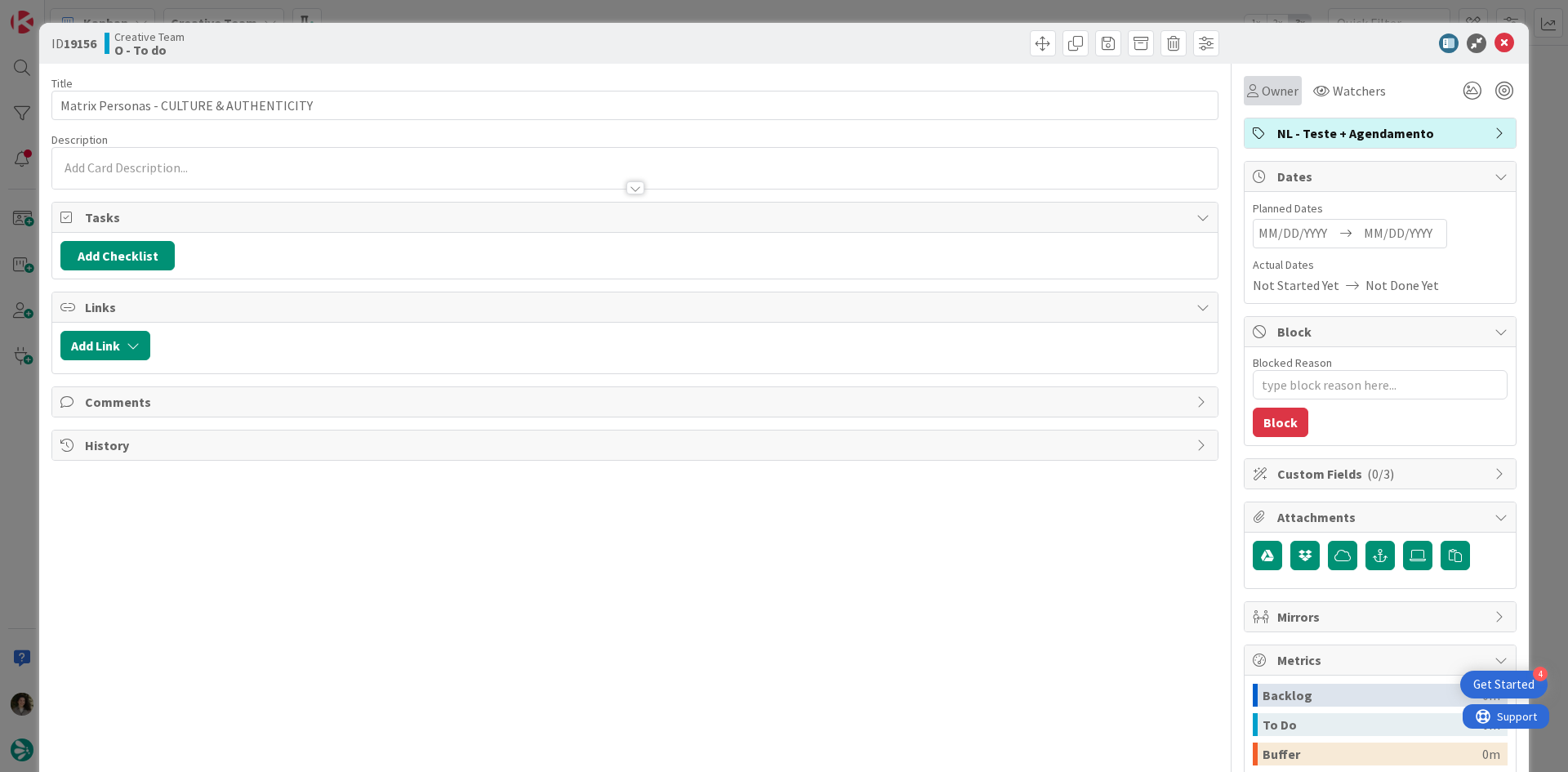 scroll, scrollTop: 0, scrollLeft: 0, axis: both 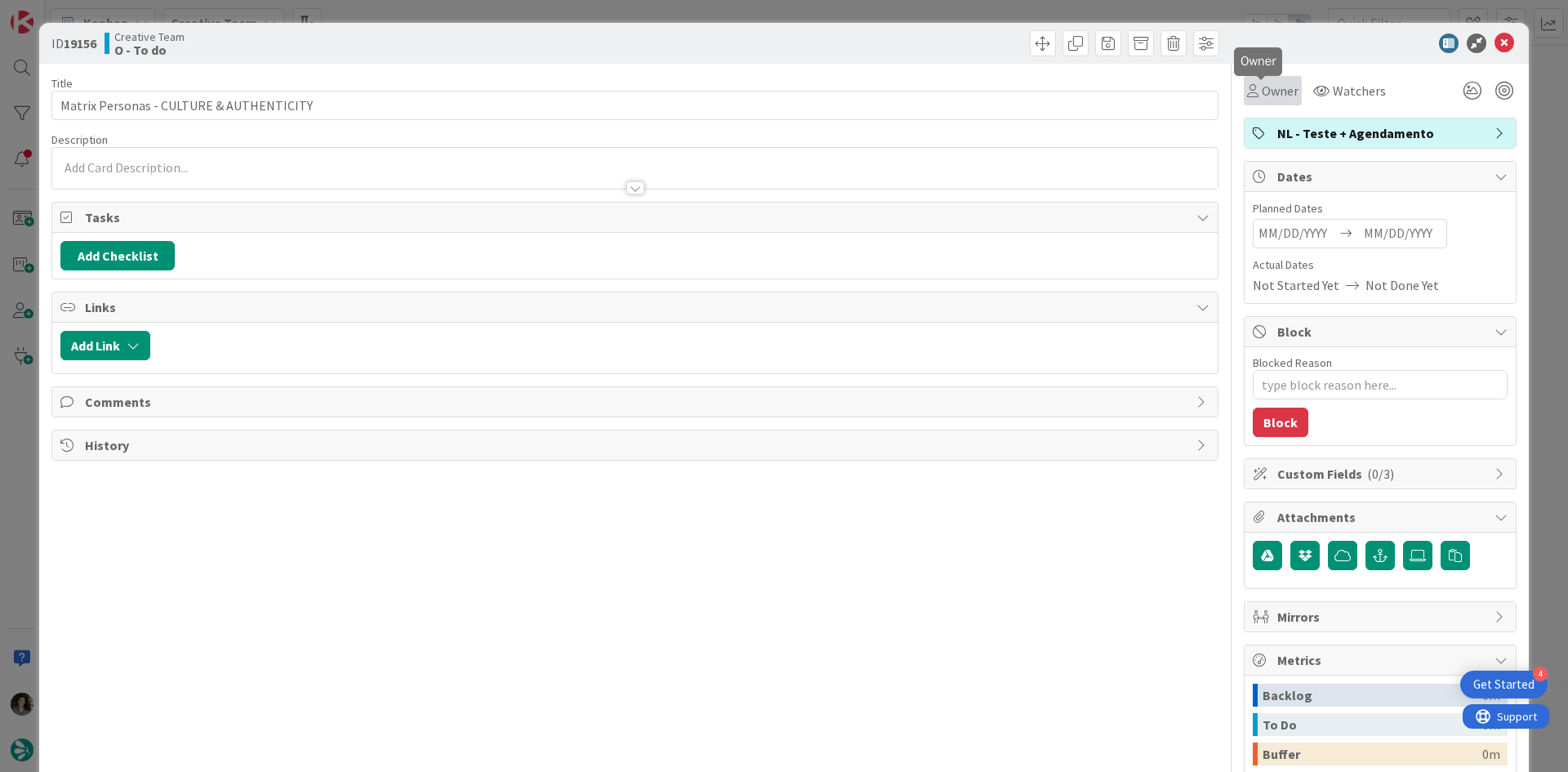 click on "Owner" at bounding box center [1280, 91] 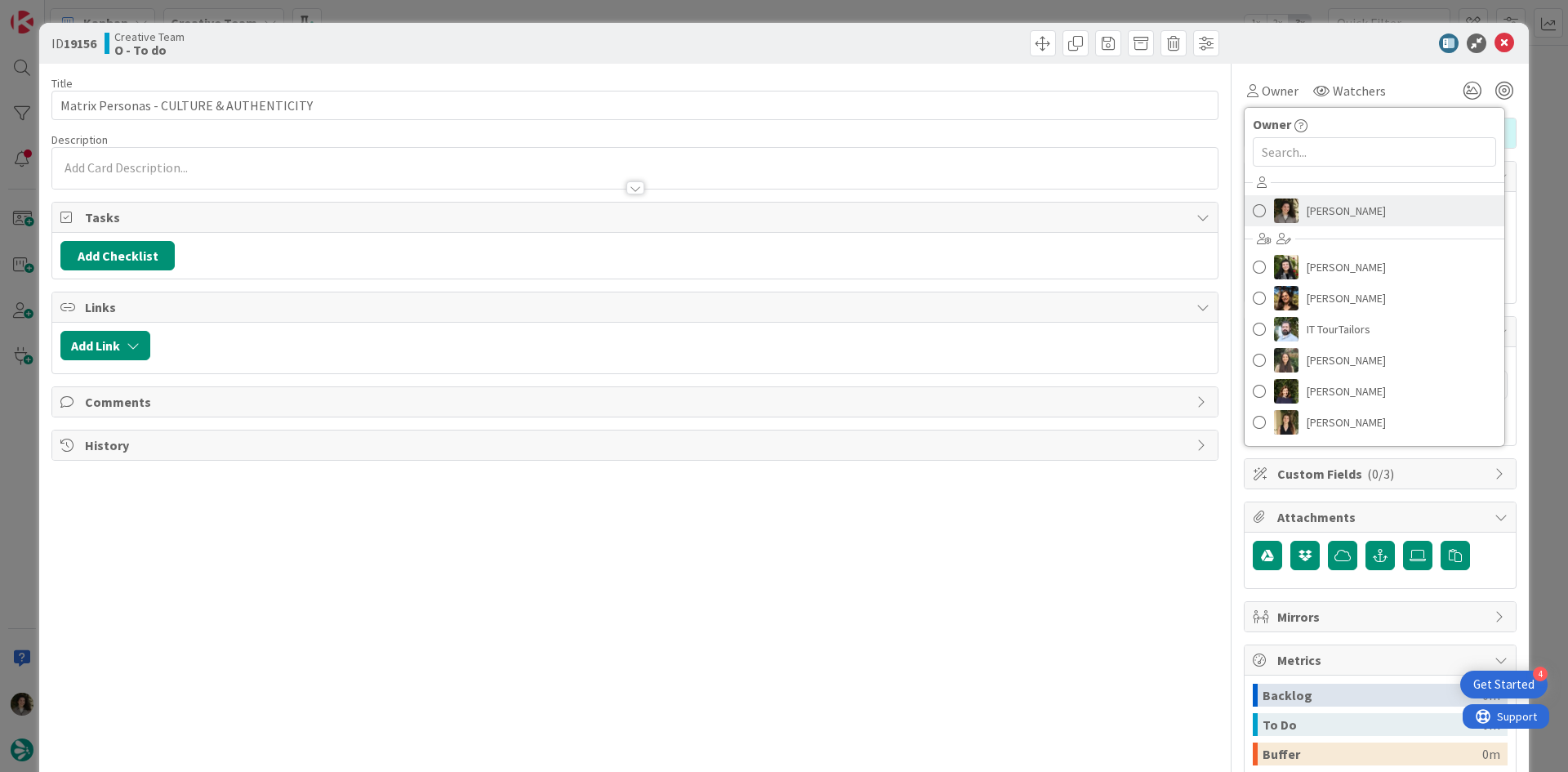 scroll, scrollTop: 0, scrollLeft: 0, axis: both 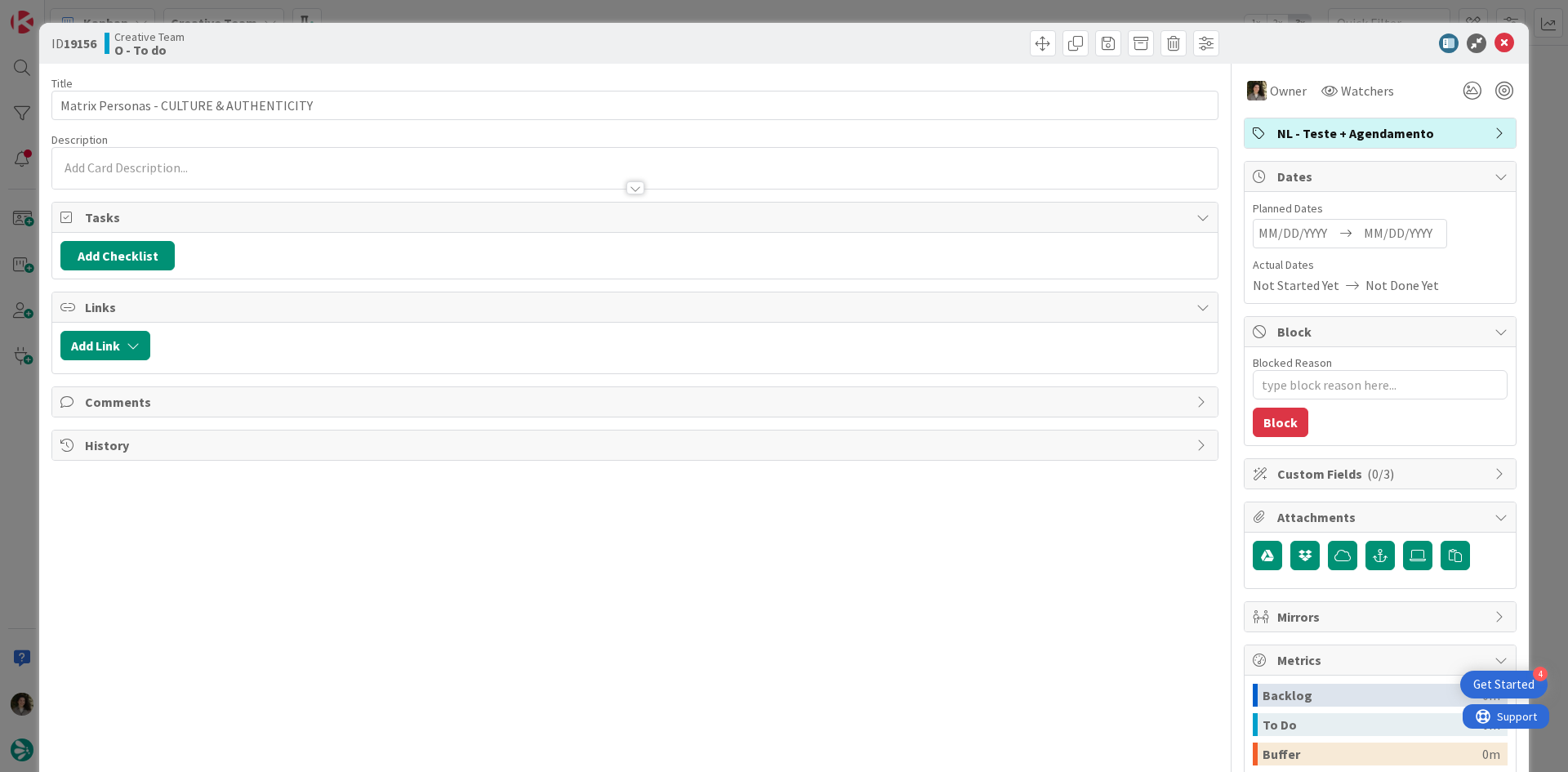 type on "x" 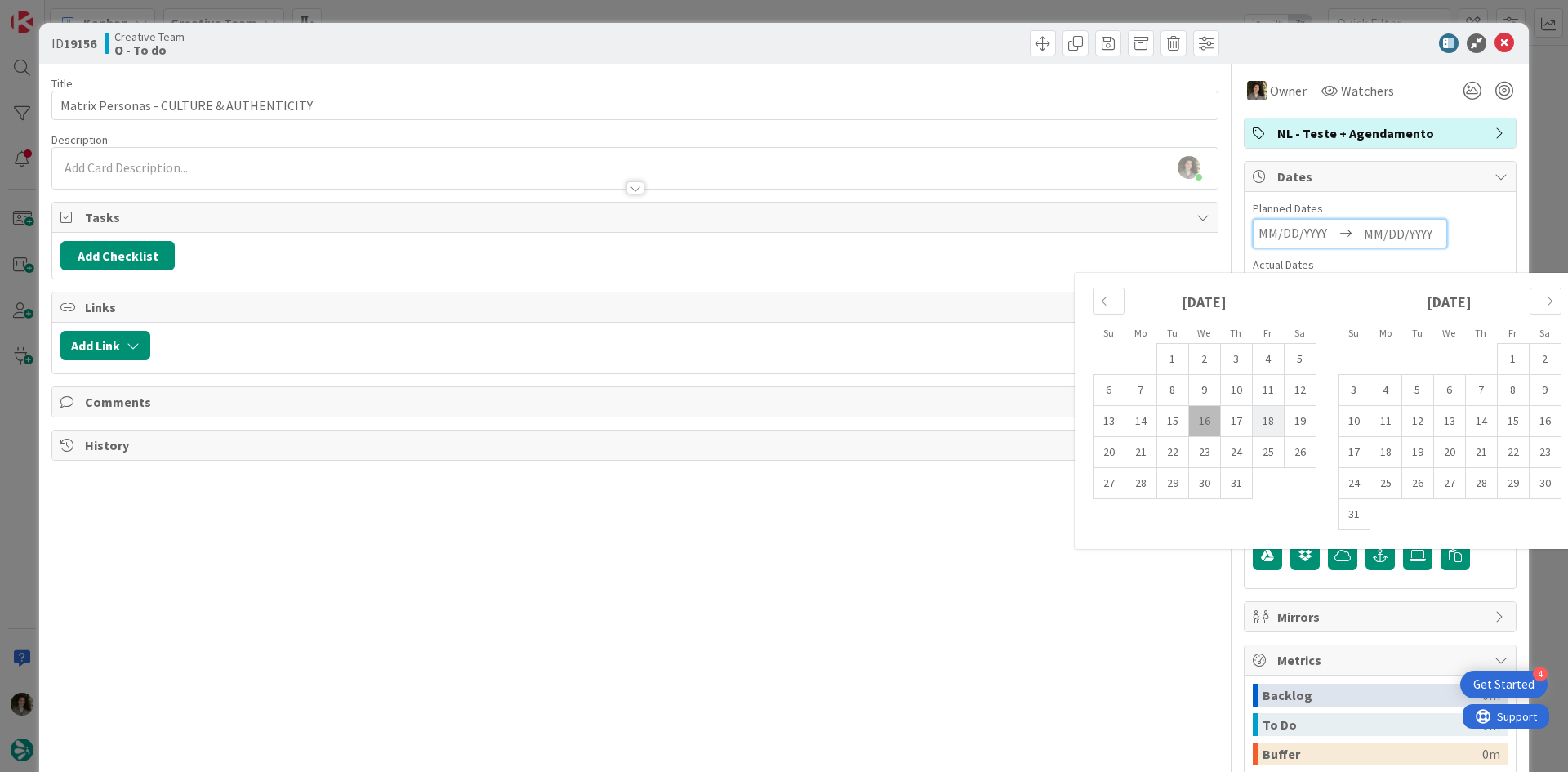 click on "18" at bounding box center [1267, 422] 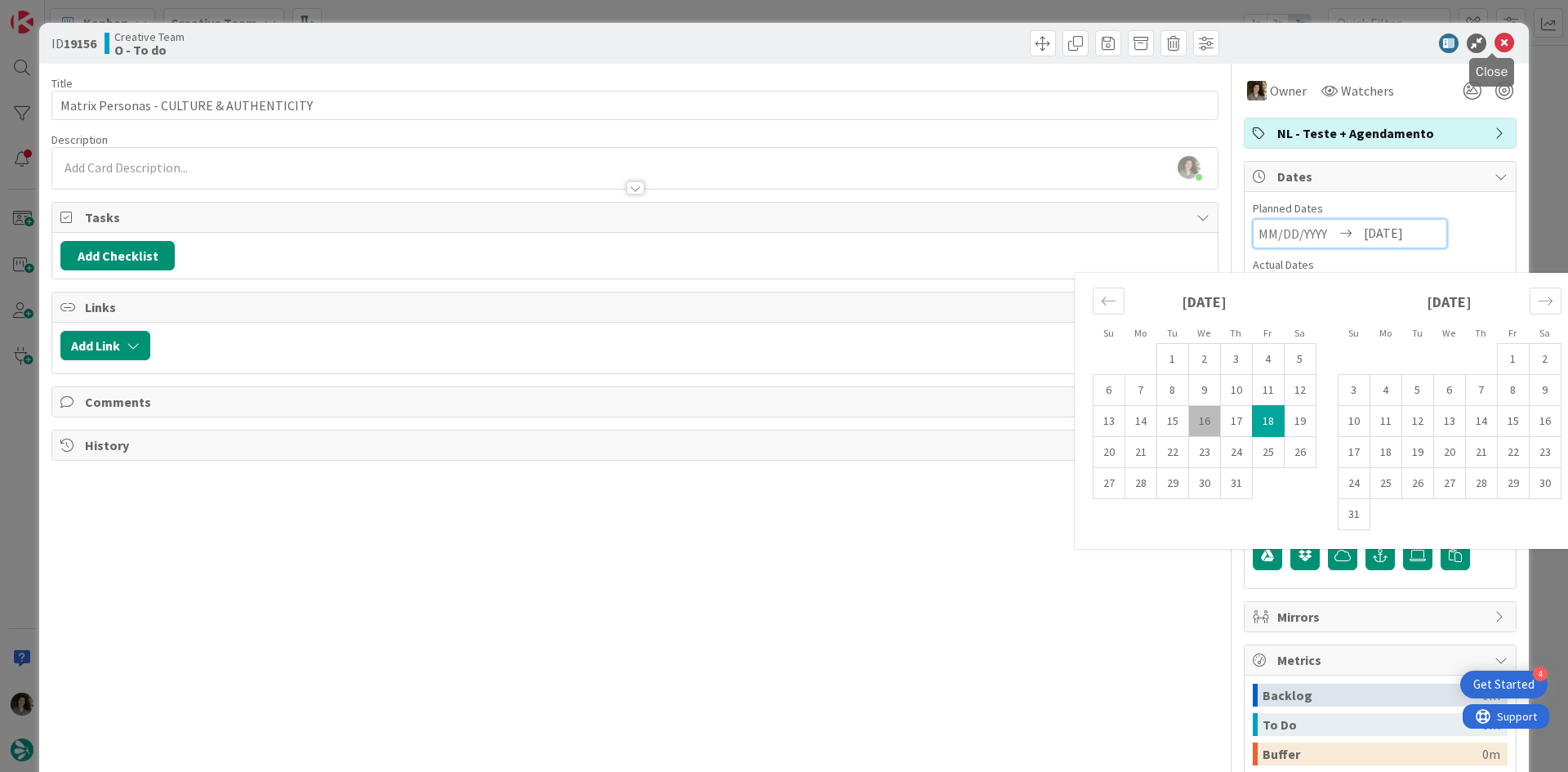 click at bounding box center (1504, 43) 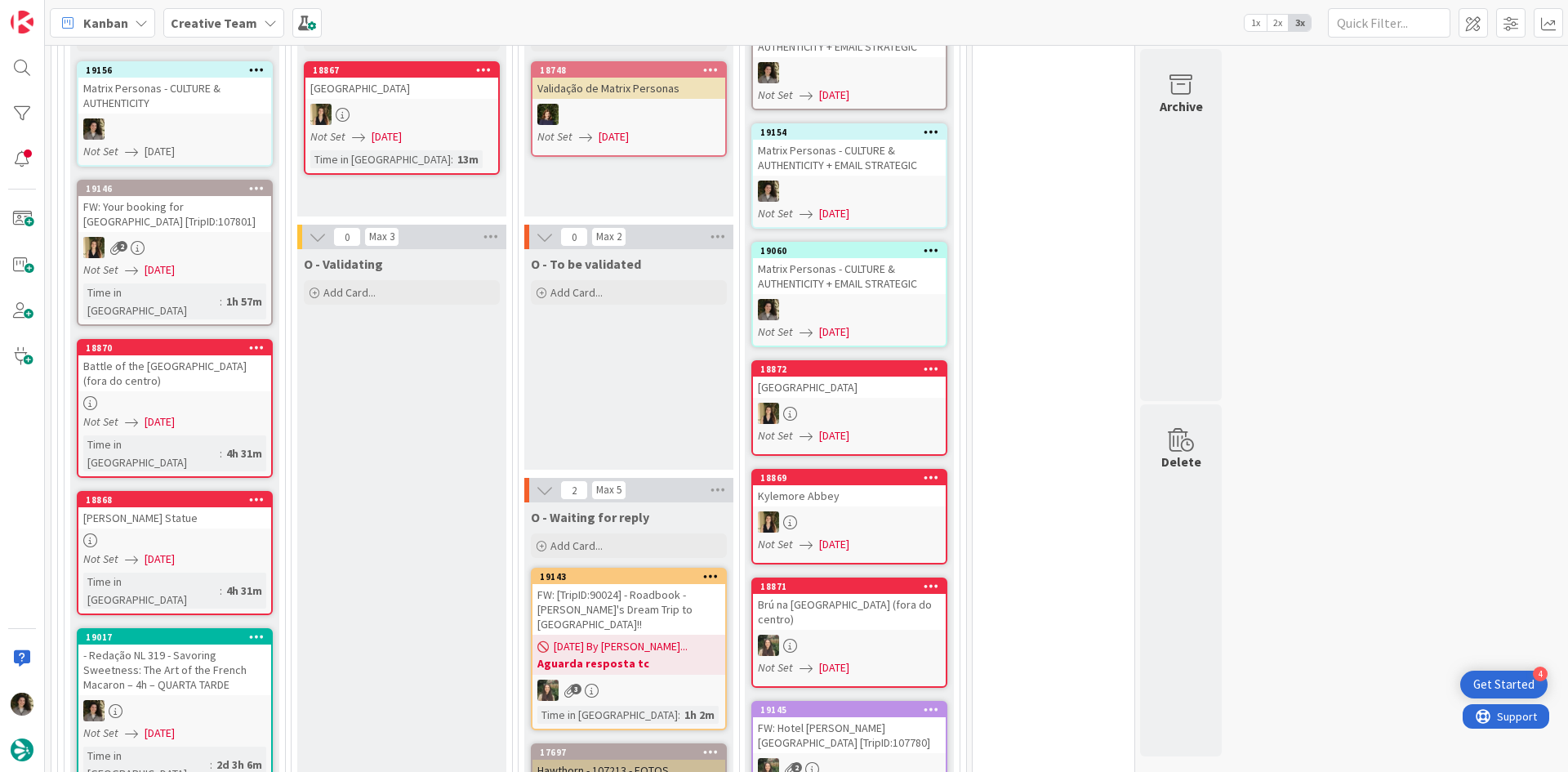scroll, scrollTop: 0, scrollLeft: 0, axis: both 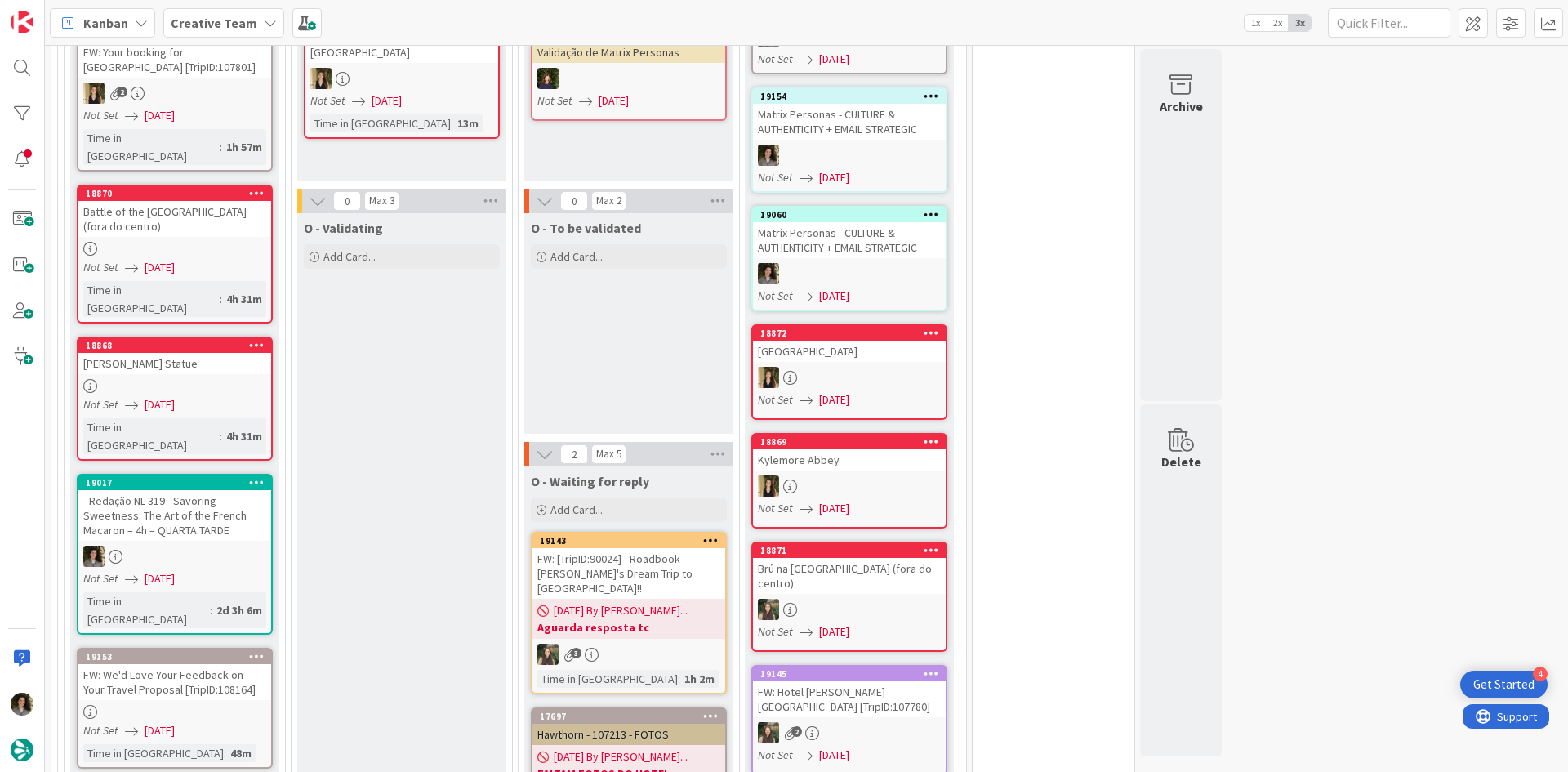 click on "FW: We'd Love Your Feedback on Your Travel Proposal [TripID:108164]" at bounding box center (175, 682) 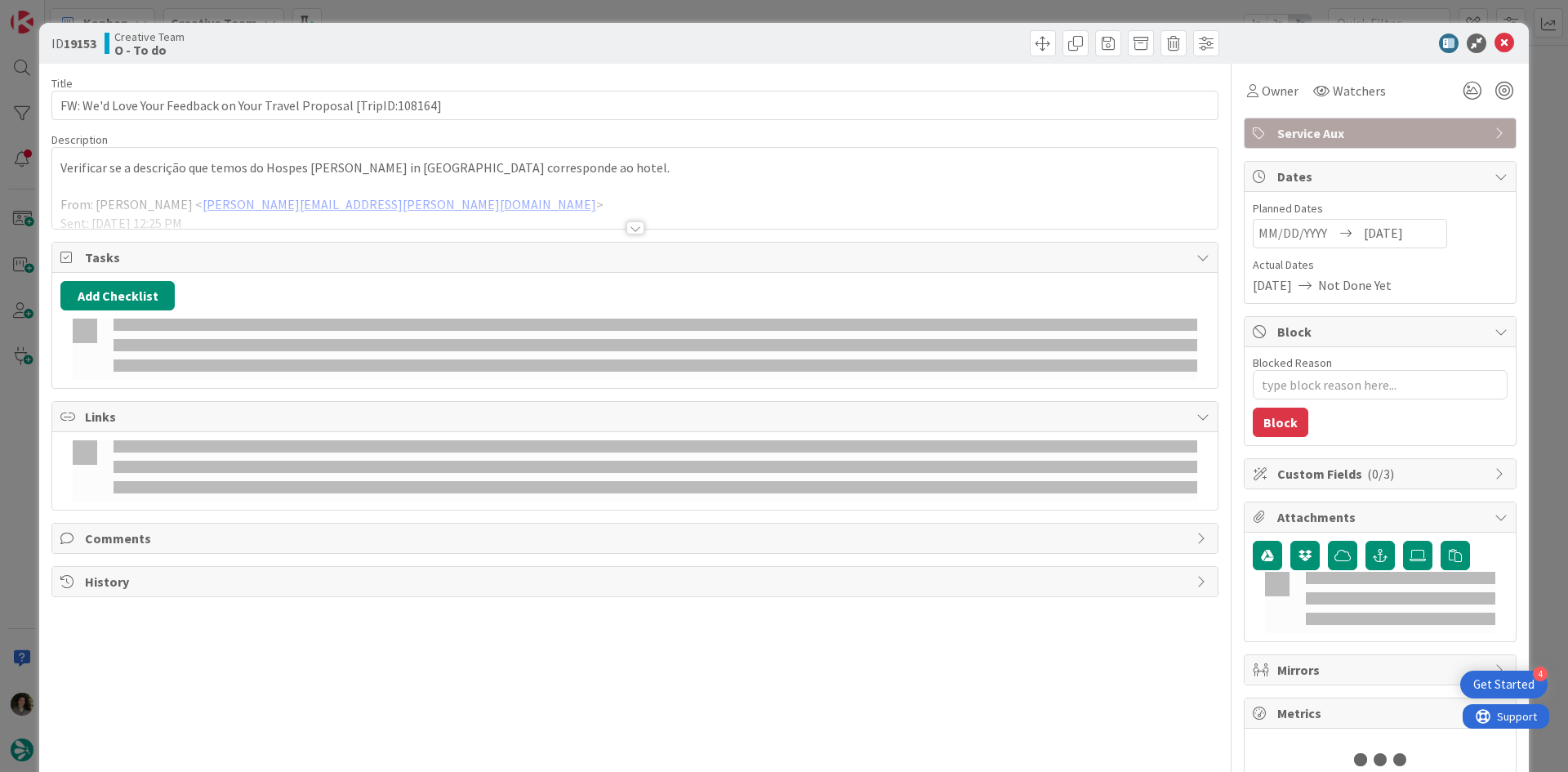 type on "x" 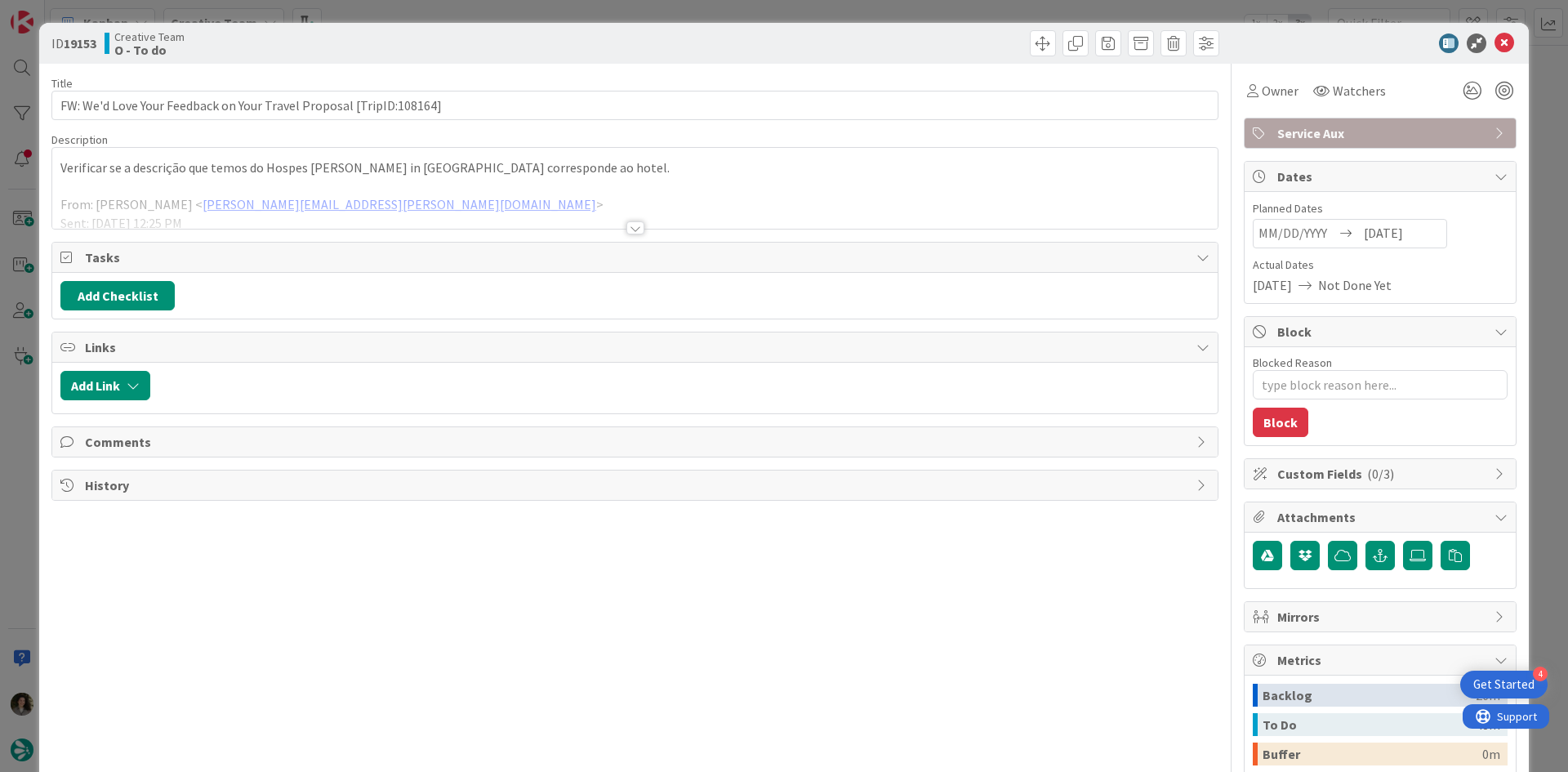 scroll, scrollTop: 0, scrollLeft: 0, axis: both 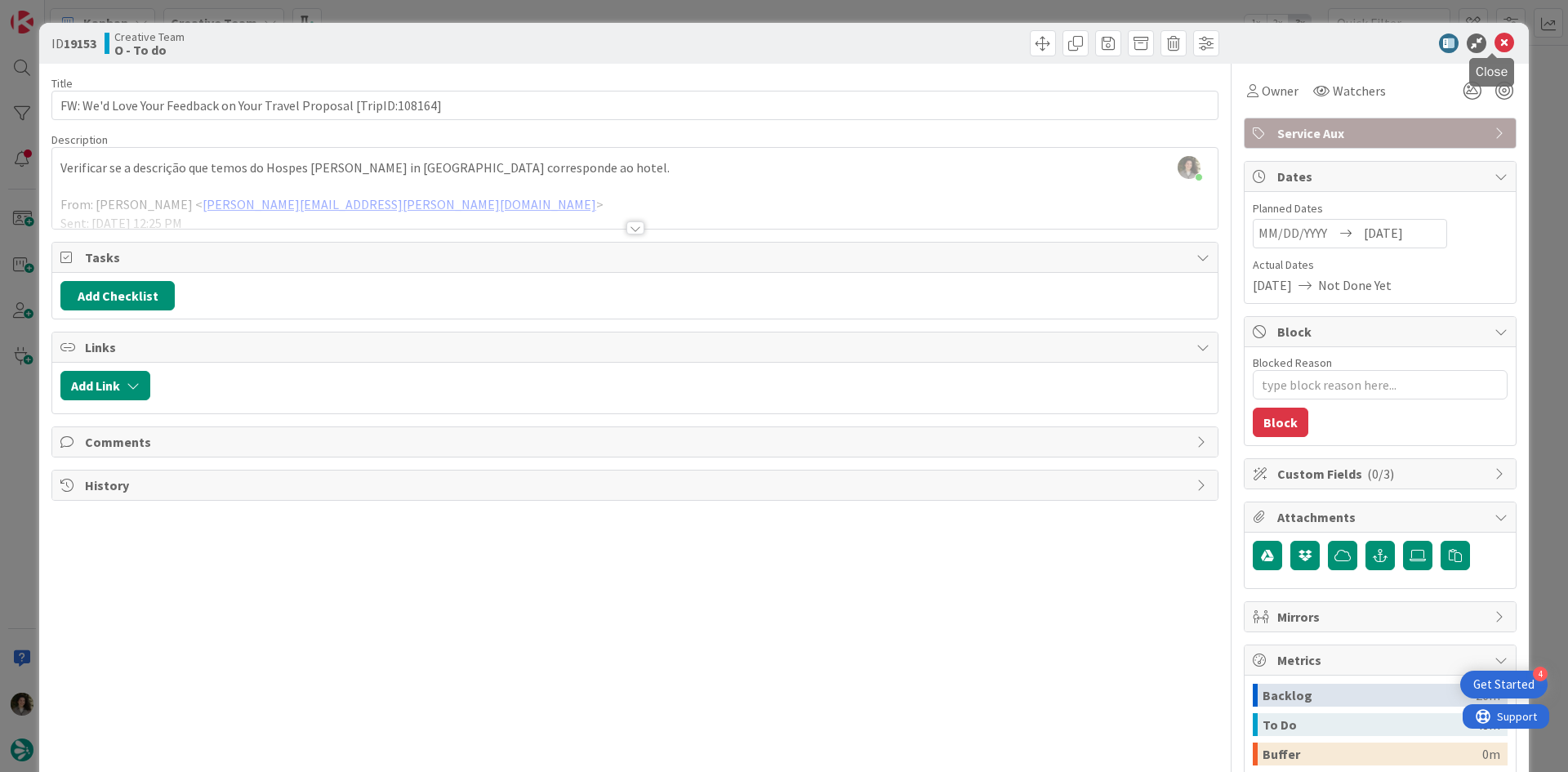 click at bounding box center (1504, 43) 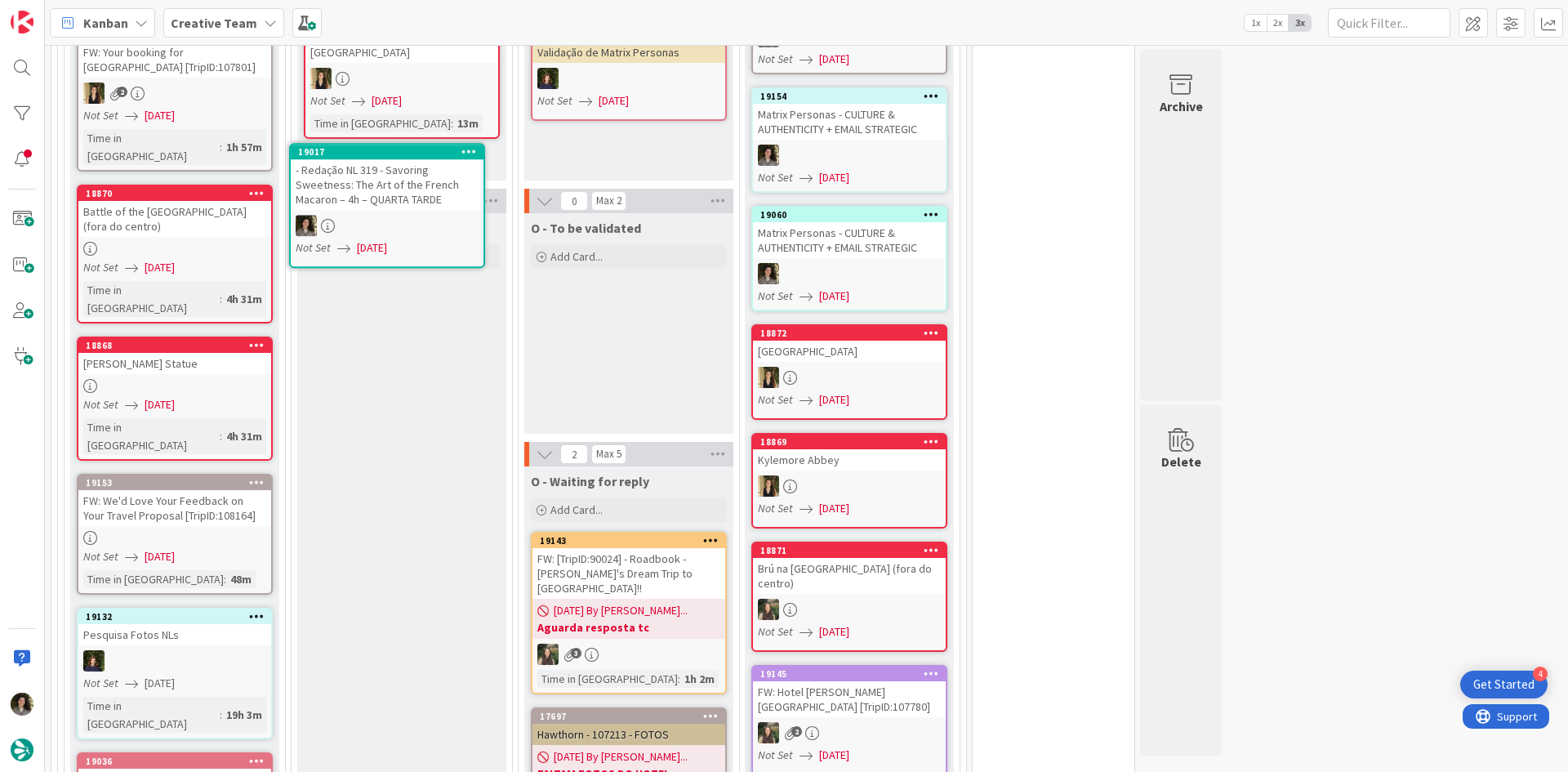scroll, scrollTop: 1189, scrollLeft: 0, axis: vertical 